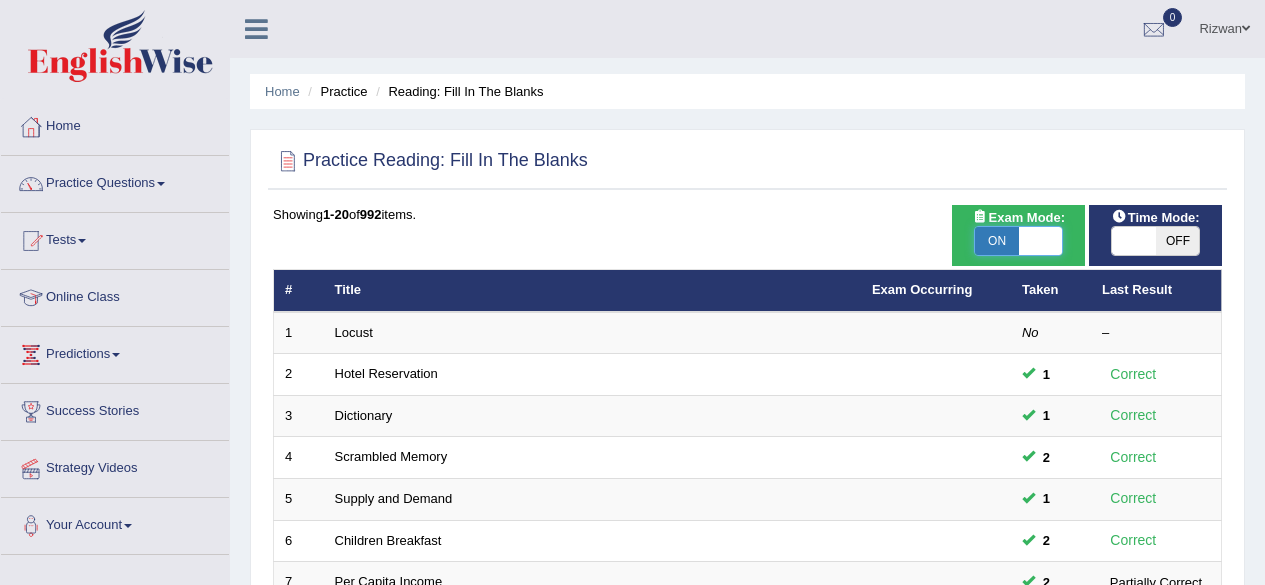 scroll, scrollTop: 0, scrollLeft: 0, axis: both 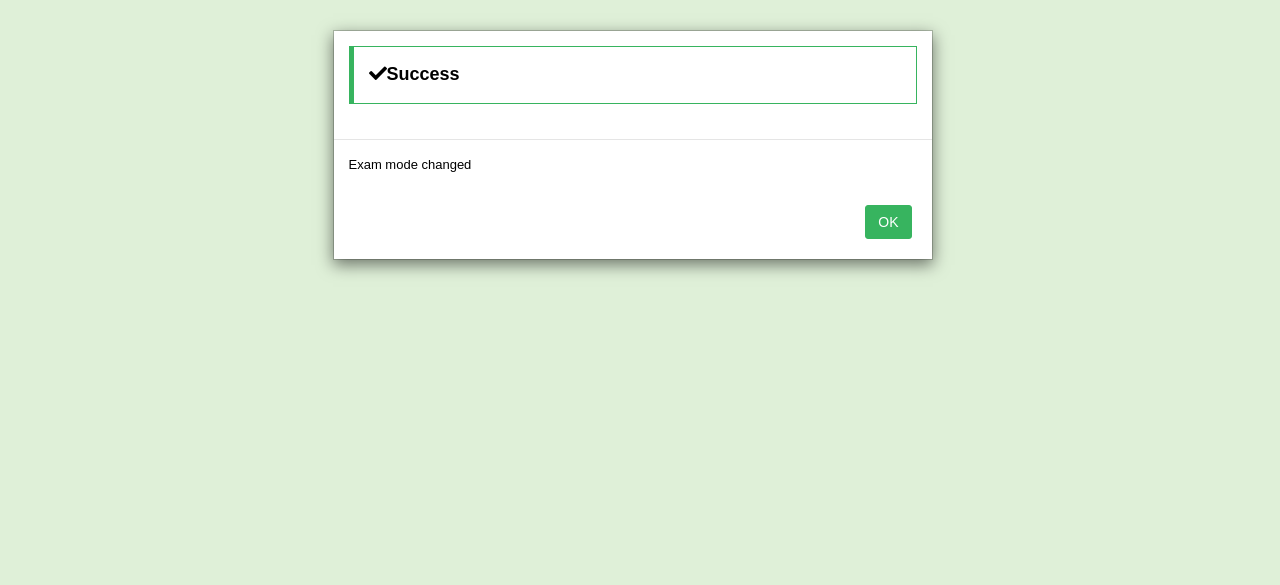 click on "OK" at bounding box center (888, 222) 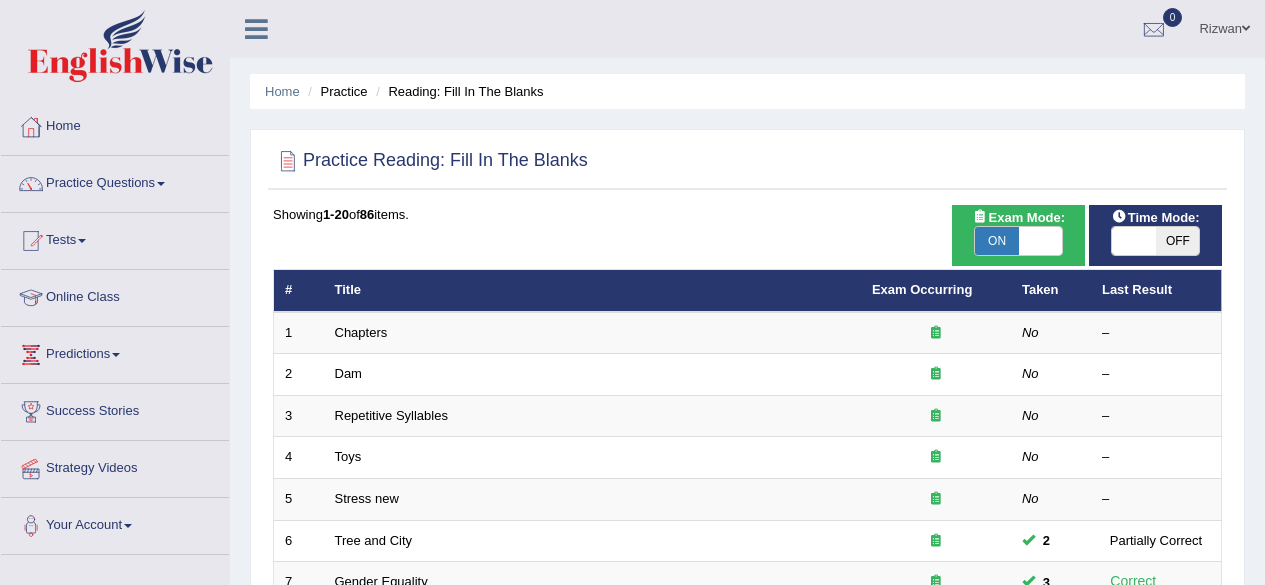 click on "OFF" at bounding box center (1178, 241) 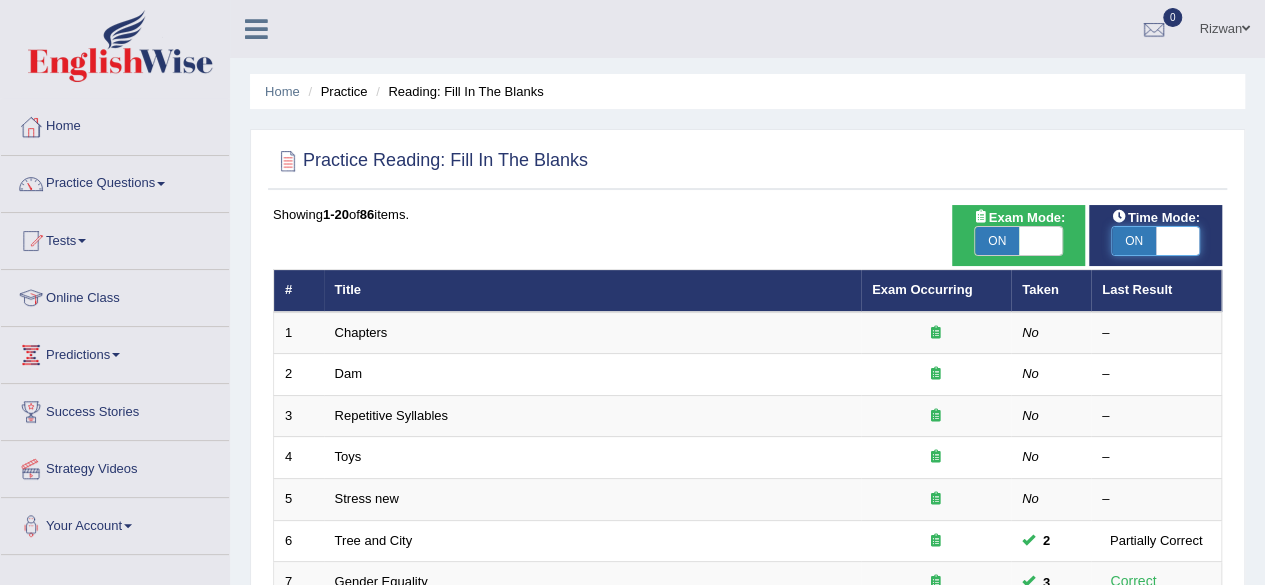 scroll, scrollTop: 0, scrollLeft: 0, axis: both 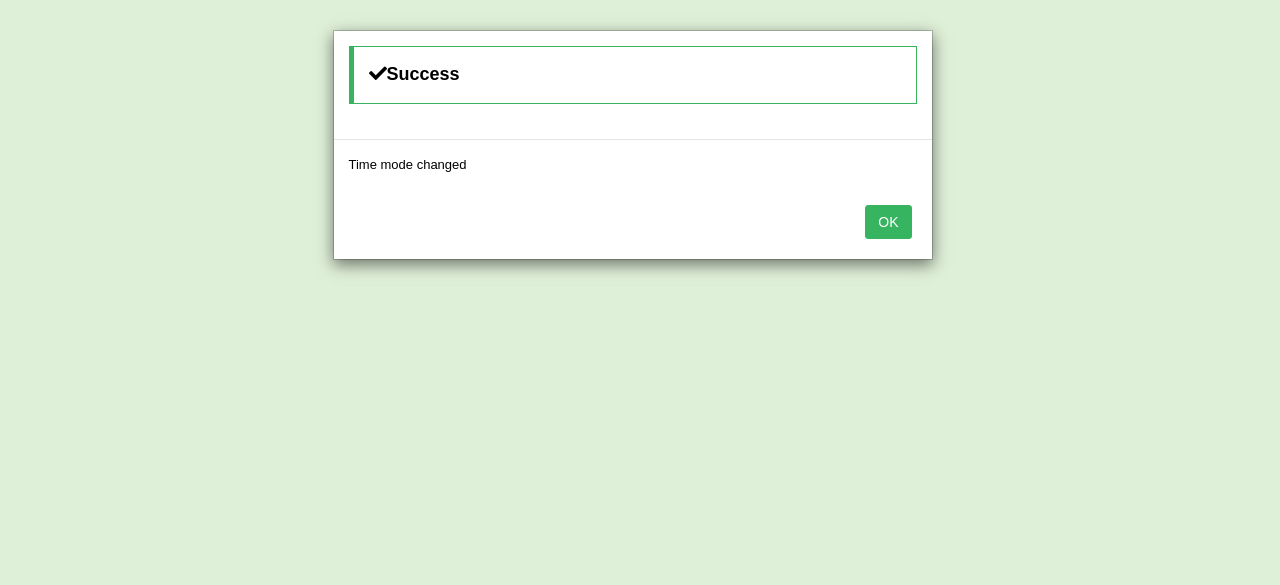 click on "OK" at bounding box center [888, 222] 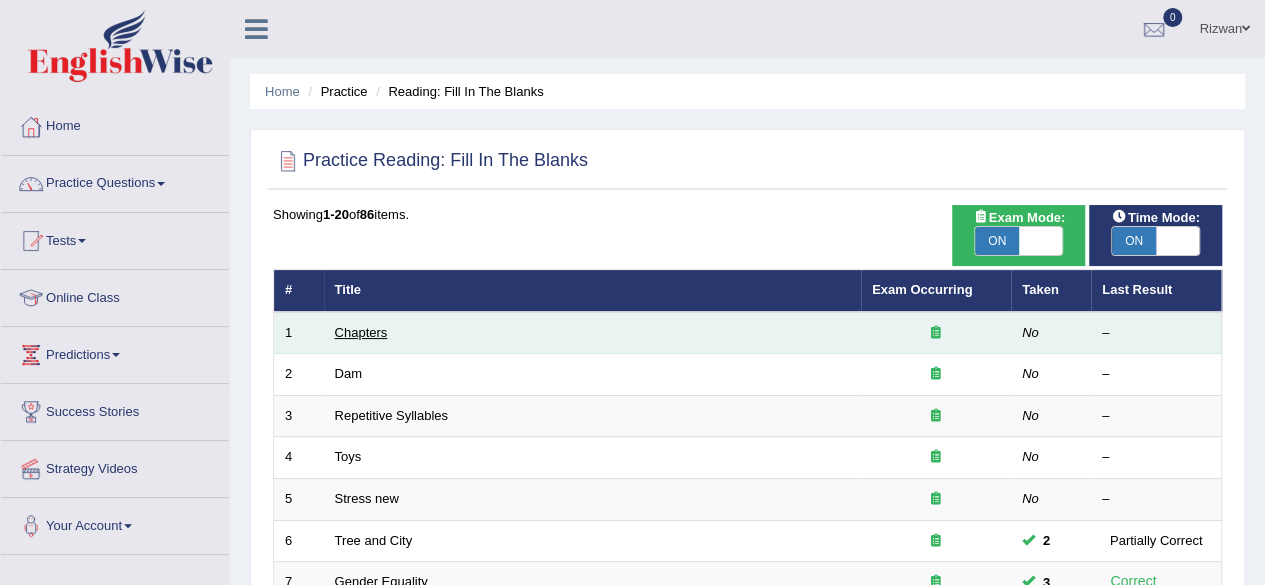 click on "Chapters" at bounding box center [361, 332] 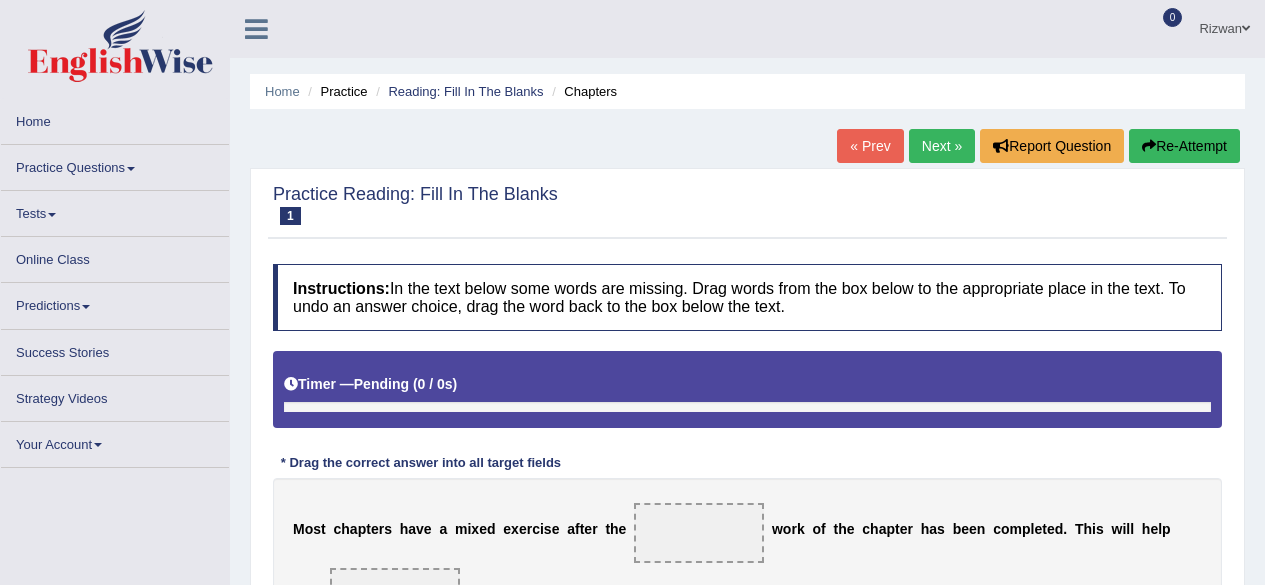 scroll, scrollTop: 0, scrollLeft: 0, axis: both 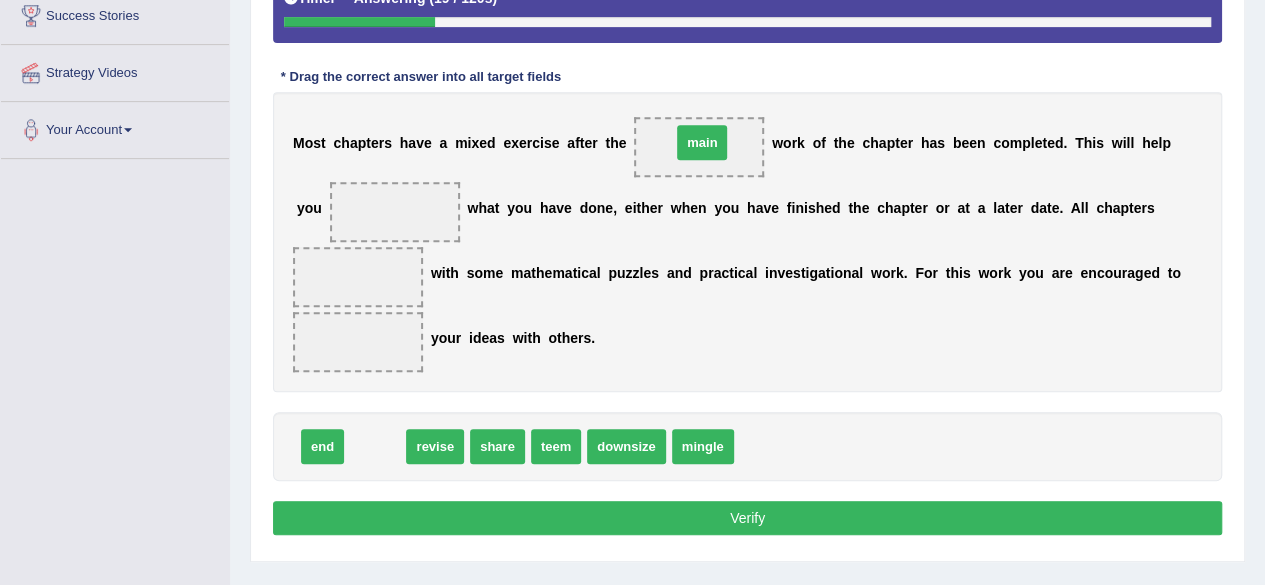 drag, startPoint x: 364, startPoint y: 453, endPoint x: 691, endPoint y: 150, distance: 445.8004 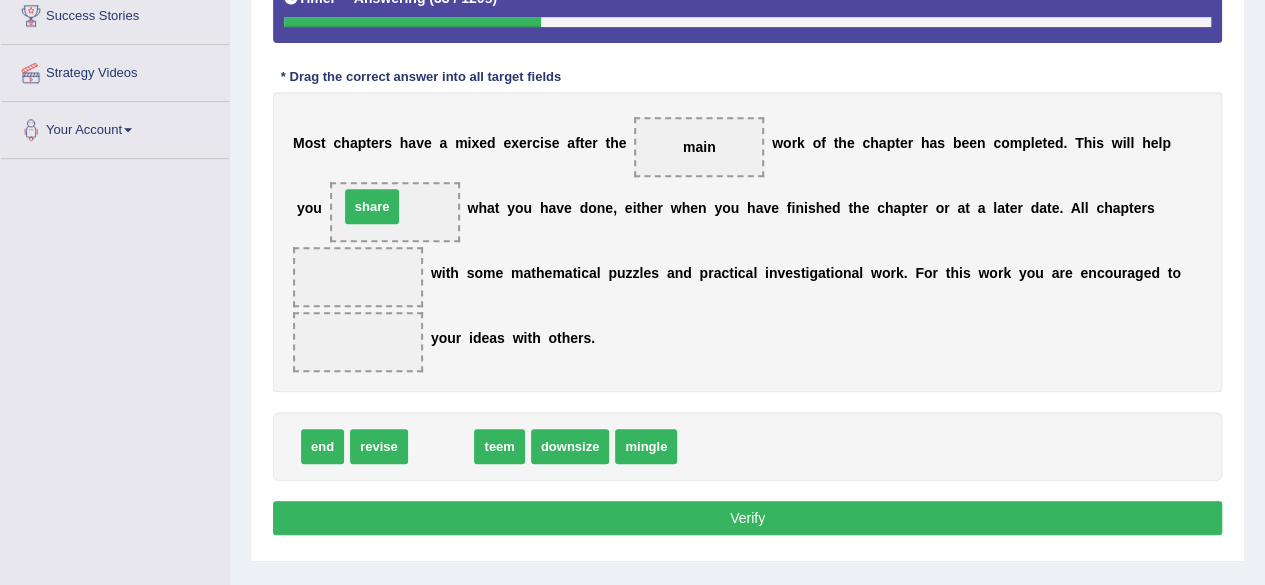 drag, startPoint x: 429, startPoint y: 438, endPoint x: 360, endPoint y: 198, distance: 249.72185 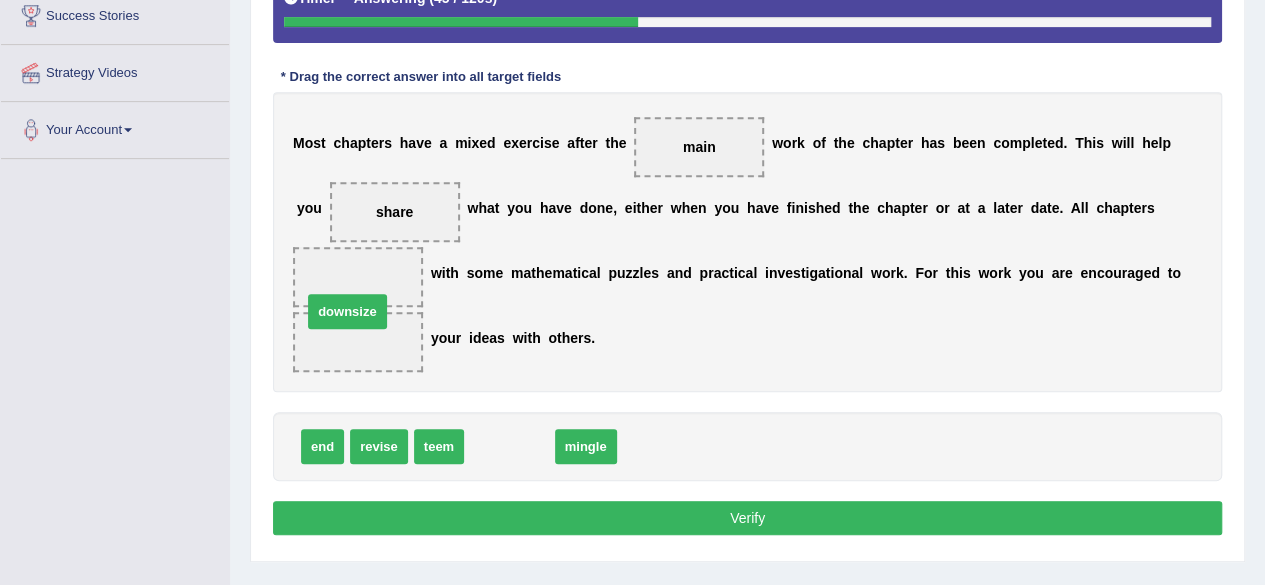 drag, startPoint x: 520, startPoint y: 454, endPoint x: 337, endPoint y: 315, distance: 229.80426 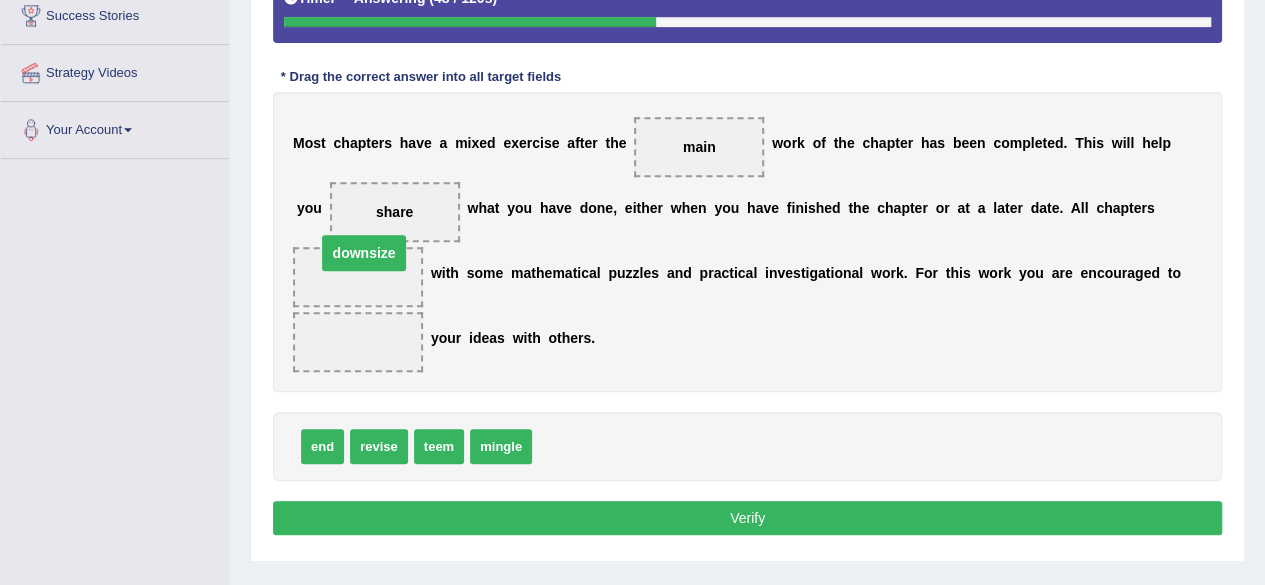 drag, startPoint x: 344, startPoint y: 334, endPoint x: 350, endPoint y: 245, distance: 89.20202 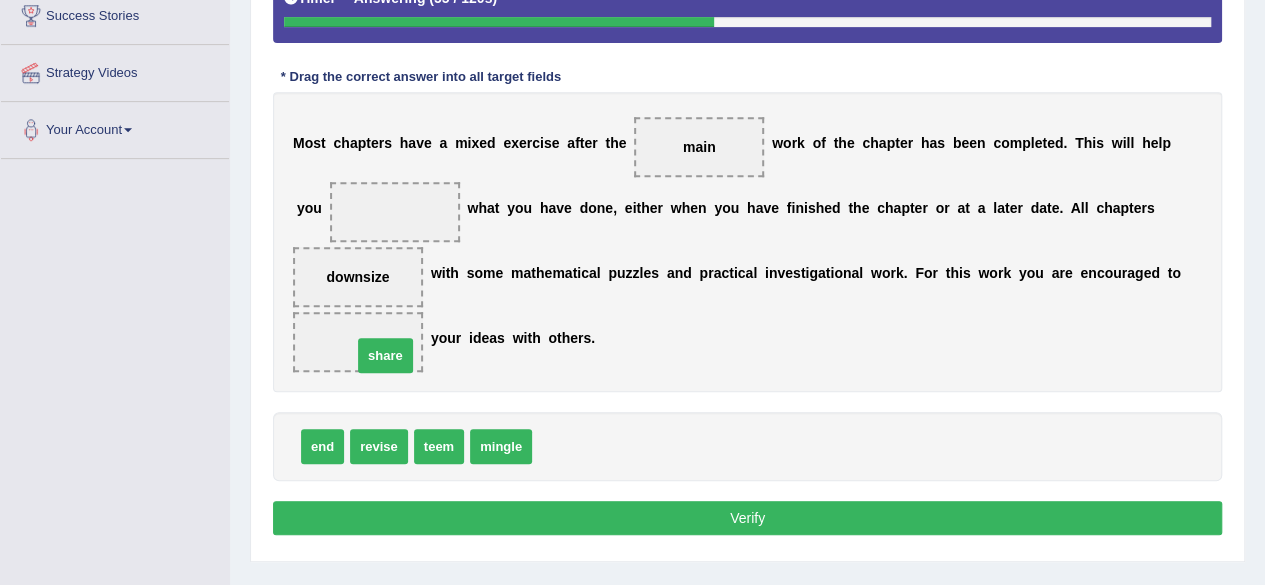 drag, startPoint x: 568, startPoint y: 443, endPoint x: 376, endPoint y: 349, distance: 213.77559 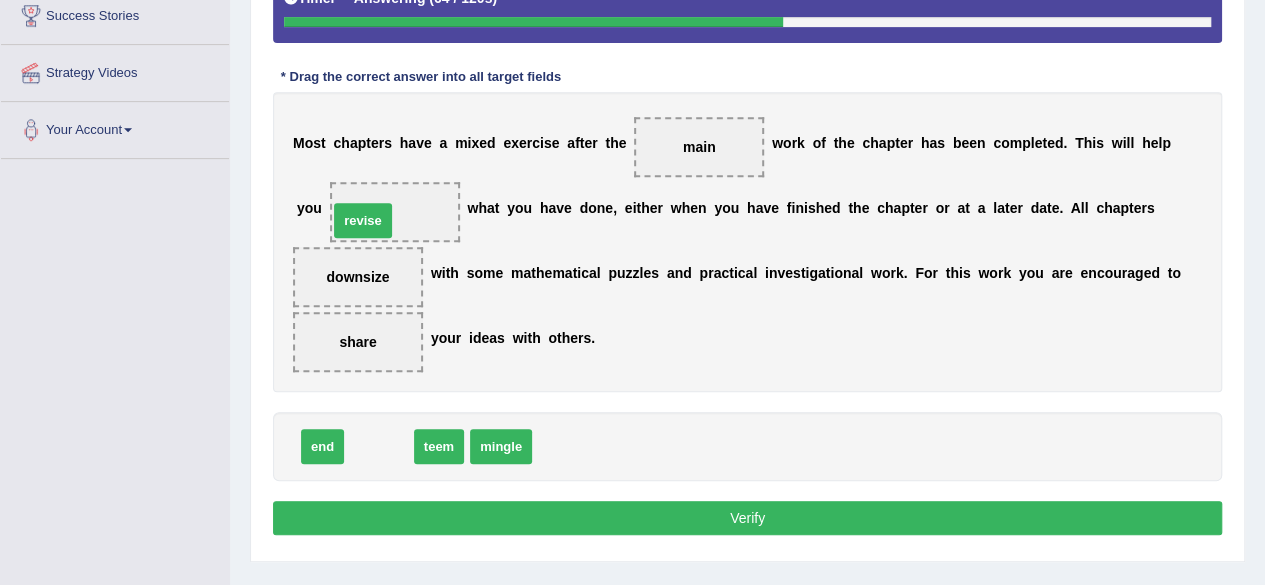 drag, startPoint x: 385, startPoint y: 449, endPoint x: 369, endPoint y: 217, distance: 232.55107 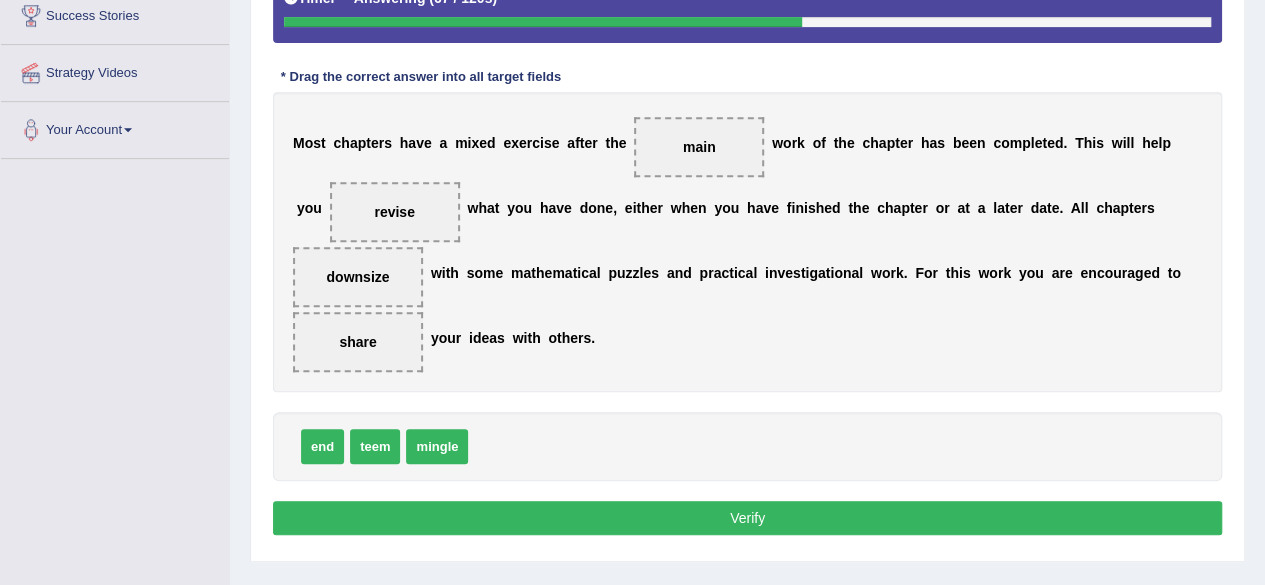 click on "Verify" at bounding box center [747, 518] 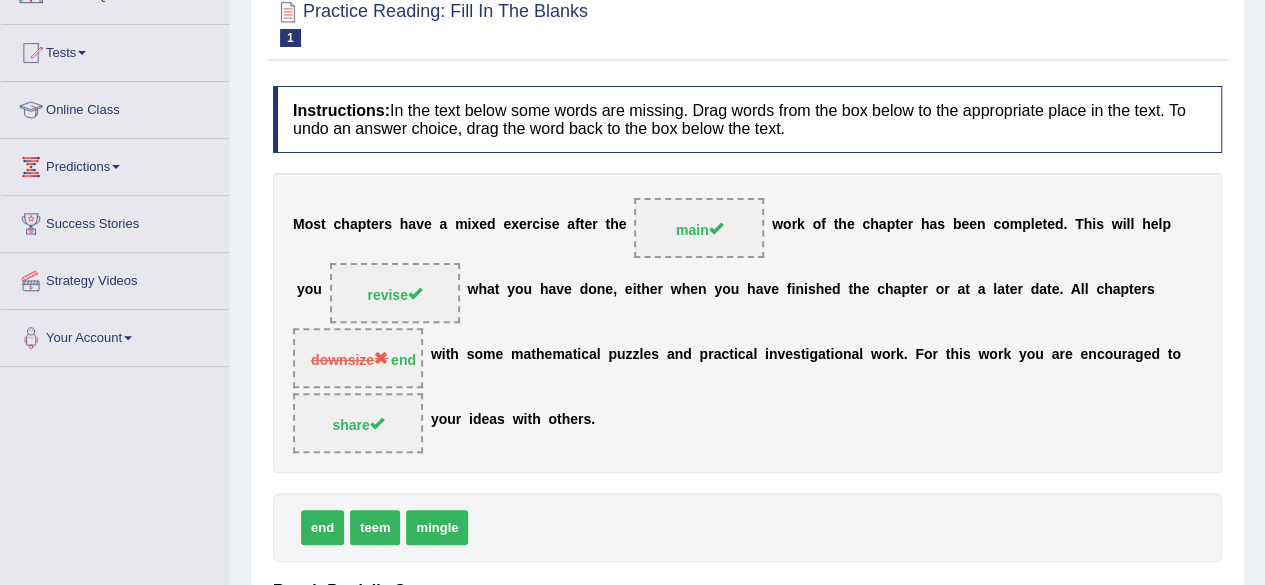 scroll, scrollTop: 0, scrollLeft: 0, axis: both 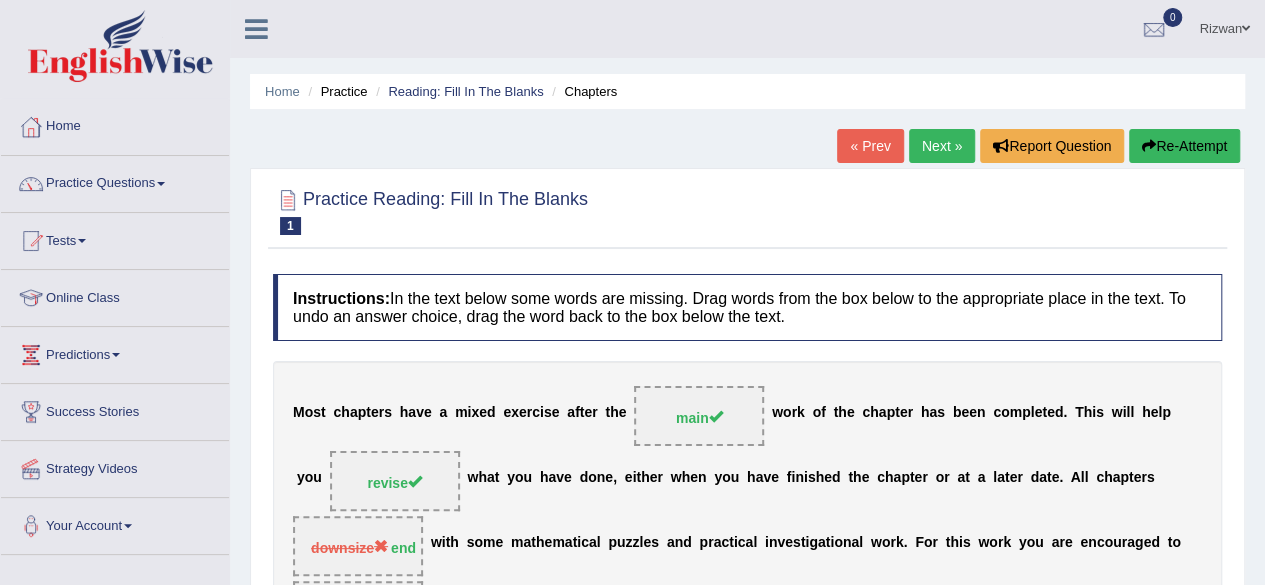click on "Re-Attempt" at bounding box center (1184, 146) 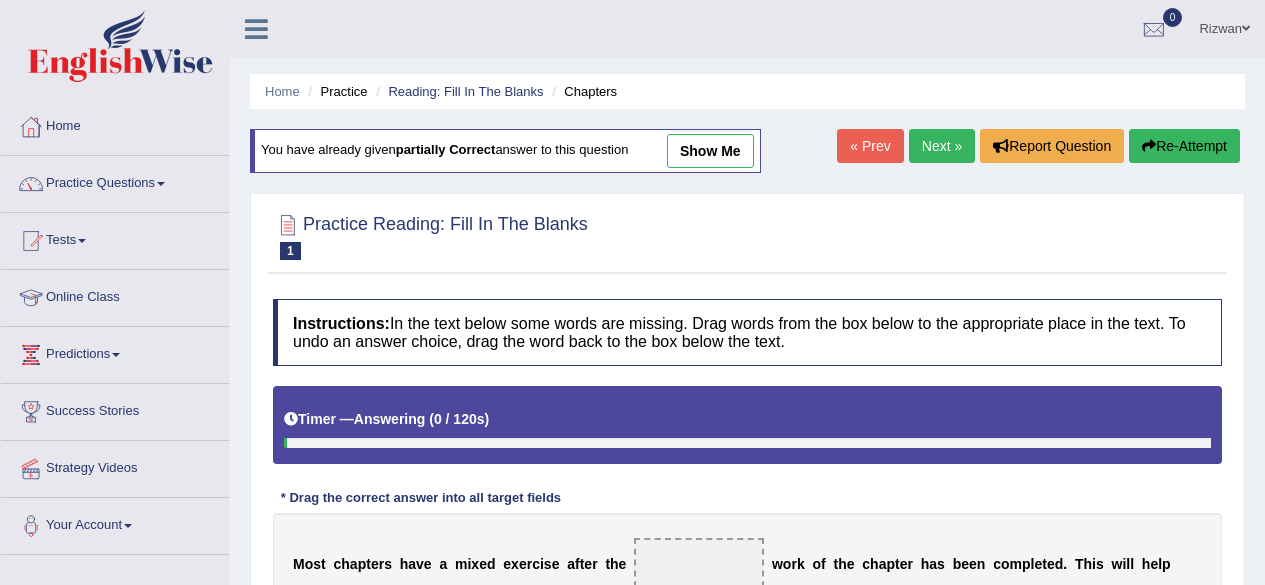 scroll, scrollTop: 0, scrollLeft: 0, axis: both 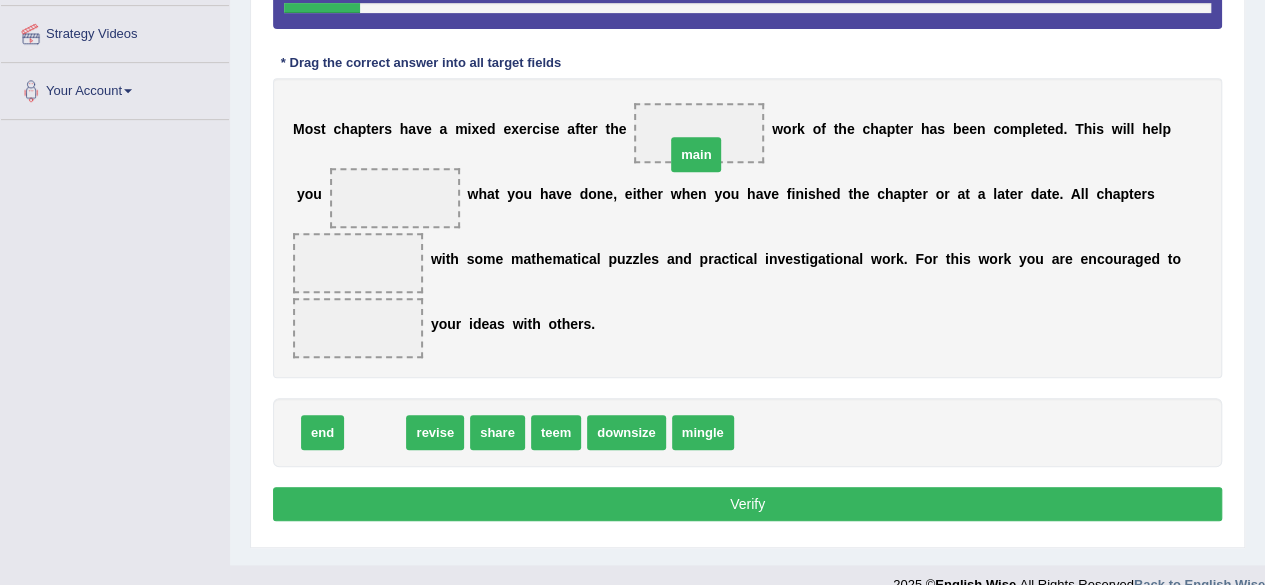 drag, startPoint x: 367, startPoint y: 429, endPoint x: 685, endPoint y: 133, distance: 434.44217 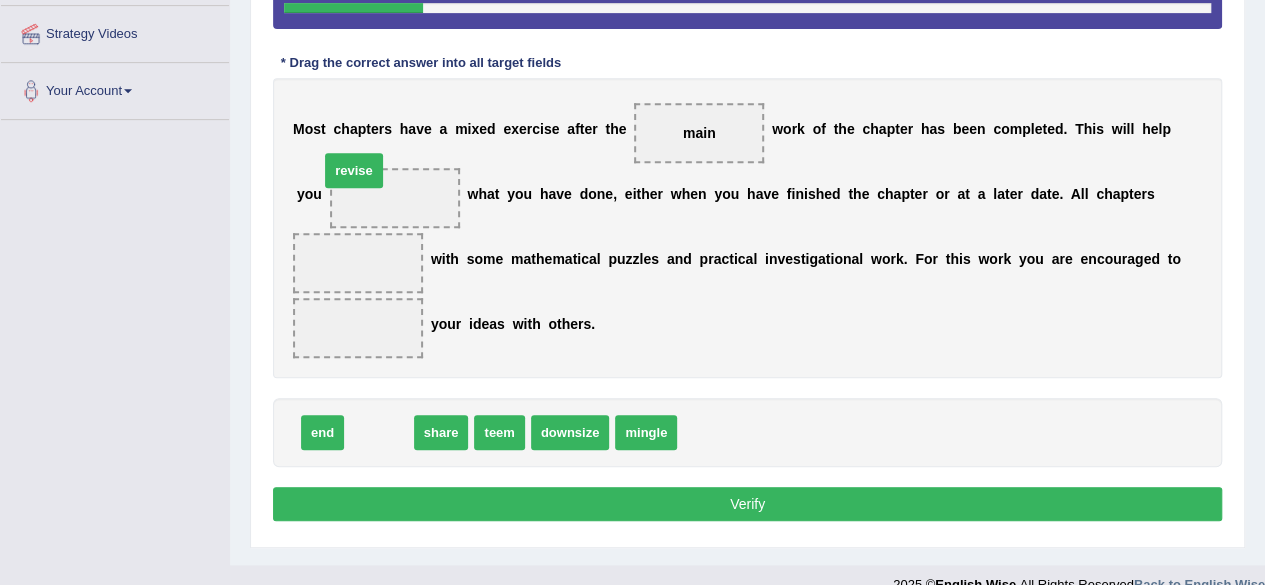 drag, startPoint x: 372, startPoint y: 435, endPoint x: 347, endPoint y: 177, distance: 259.2084 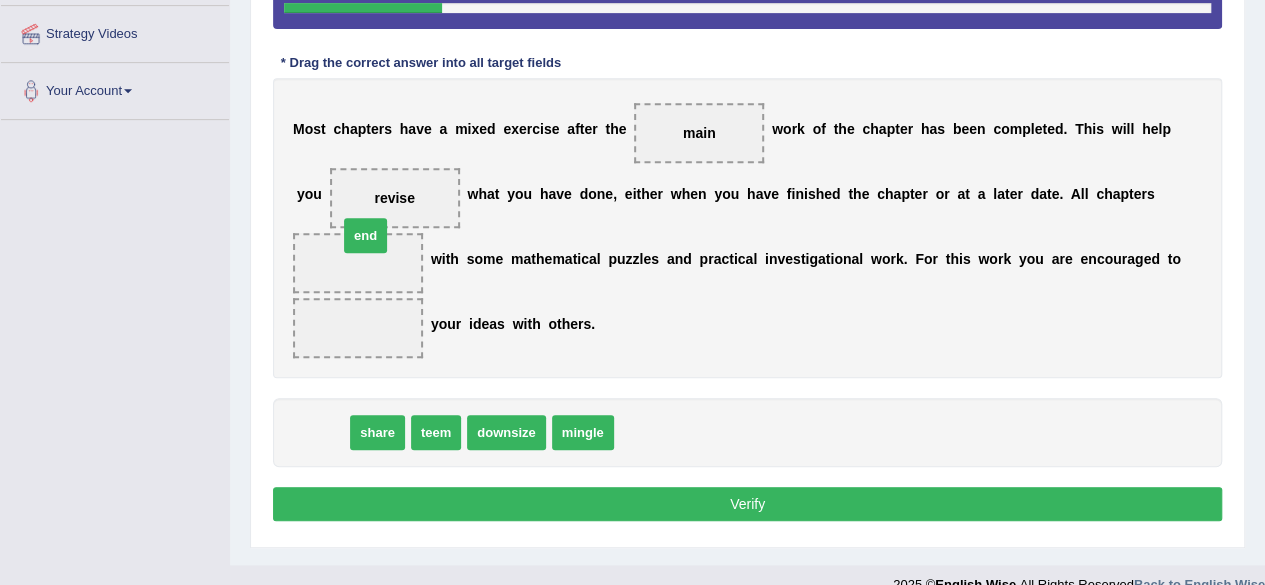 drag, startPoint x: 332, startPoint y: 431, endPoint x: 382, endPoint y: 235, distance: 202.27704 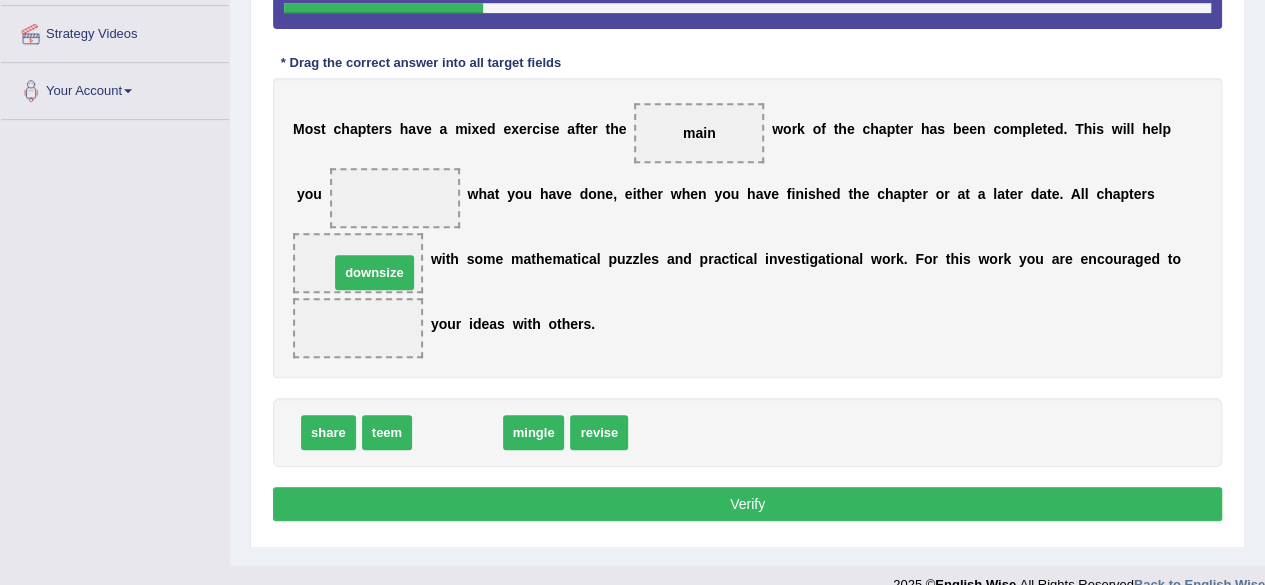 drag, startPoint x: 475, startPoint y: 433, endPoint x: 392, endPoint y: 274, distance: 179.35997 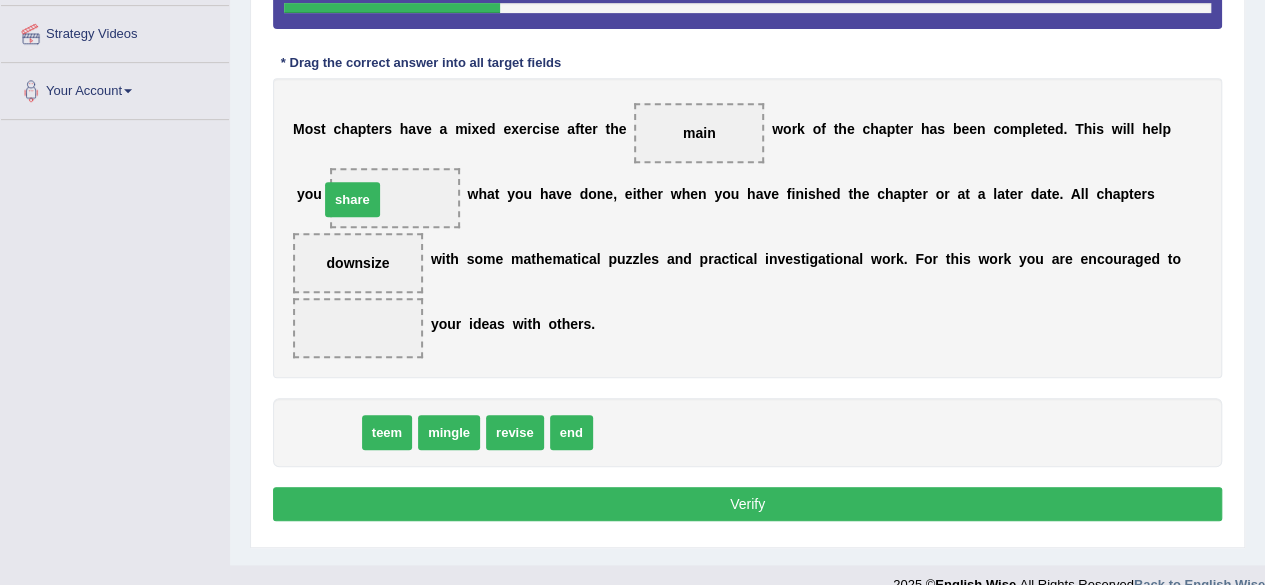 drag, startPoint x: 342, startPoint y: 425, endPoint x: 366, endPoint y: 193, distance: 233.23808 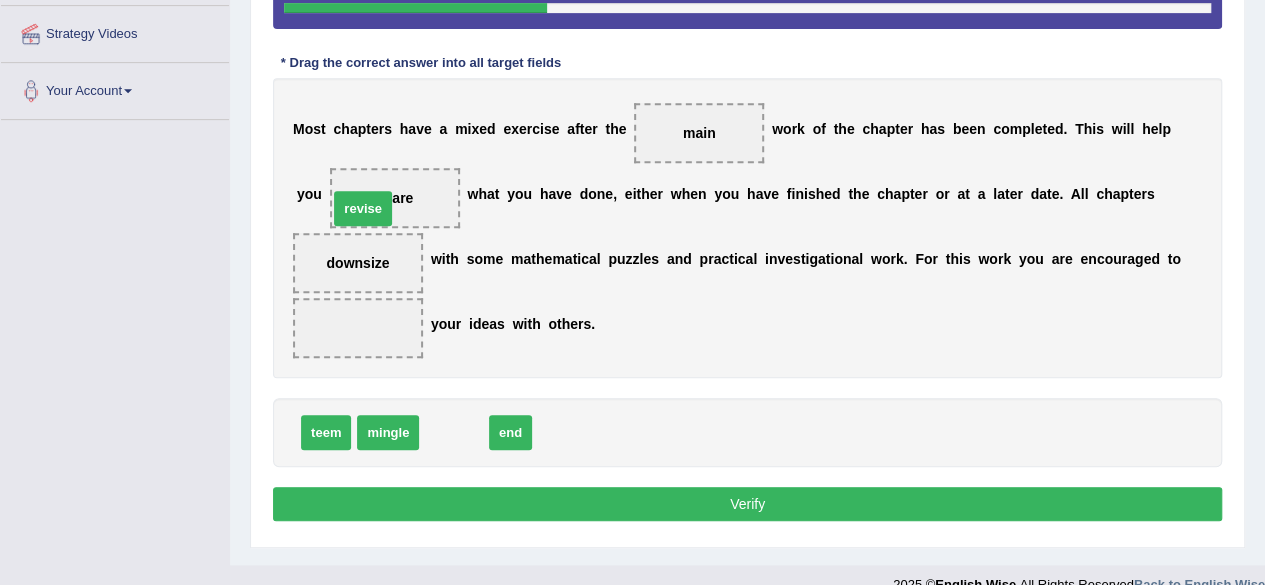 drag, startPoint x: 450, startPoint y: 434, endPoint x: 359, endPoint y: 209, distance: 242.70558 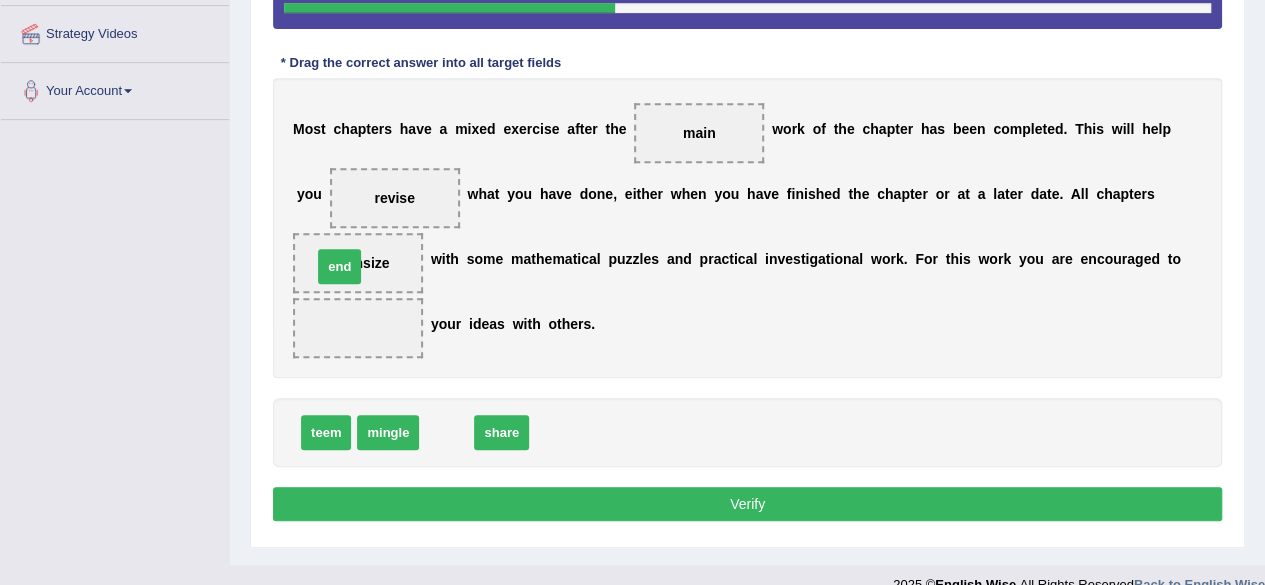 drag, startPoint x: 443, startPoint y: 433, endPoint x: 336, endPoint y: 267, distance: 197.49684 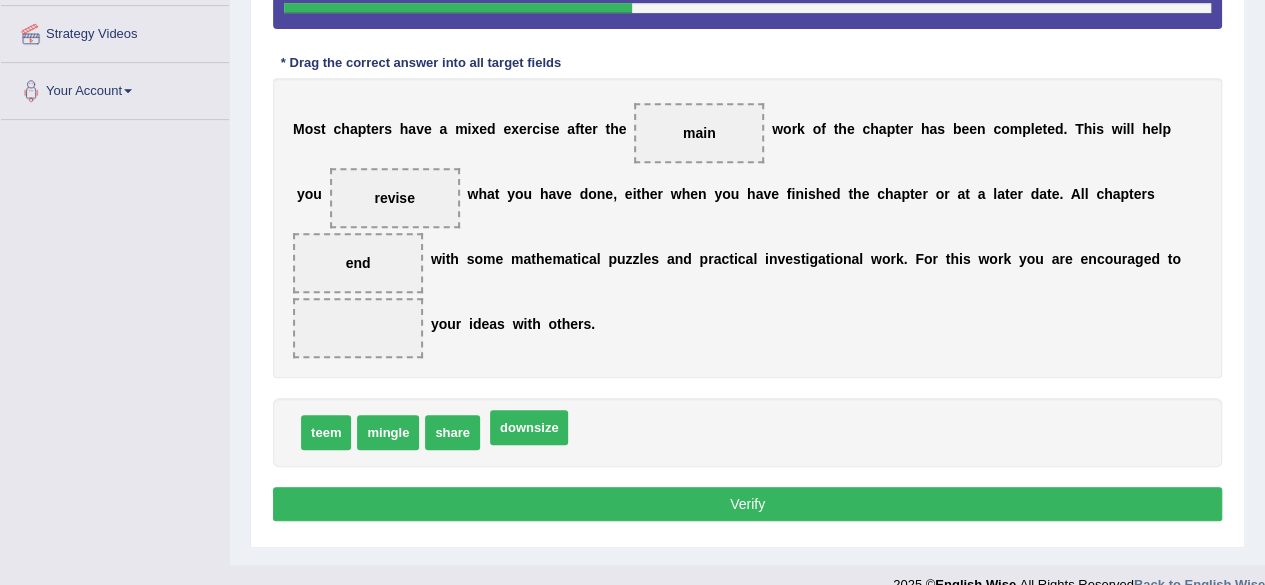 drag, startPoint x: 536, startPoint y: 435, endPoint x: 571, endPoint y: 446, distance: 36.687874 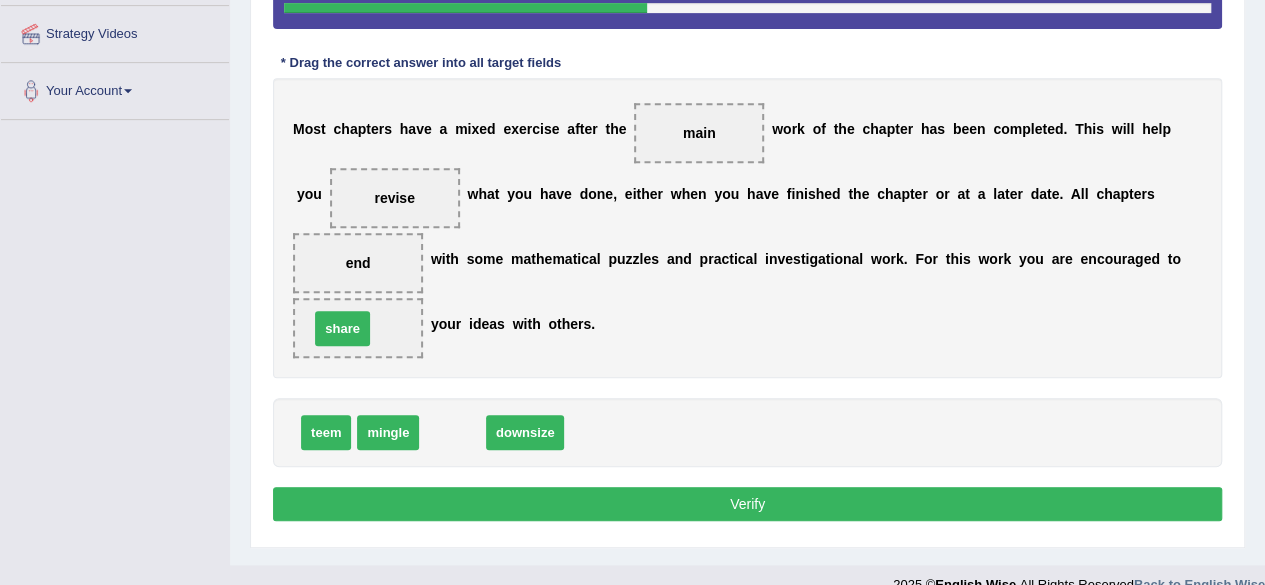 drag, startPoint x: 452, startPoint y: 427, endPoint x: 342, endPoint y: 323, distance: 151.38031 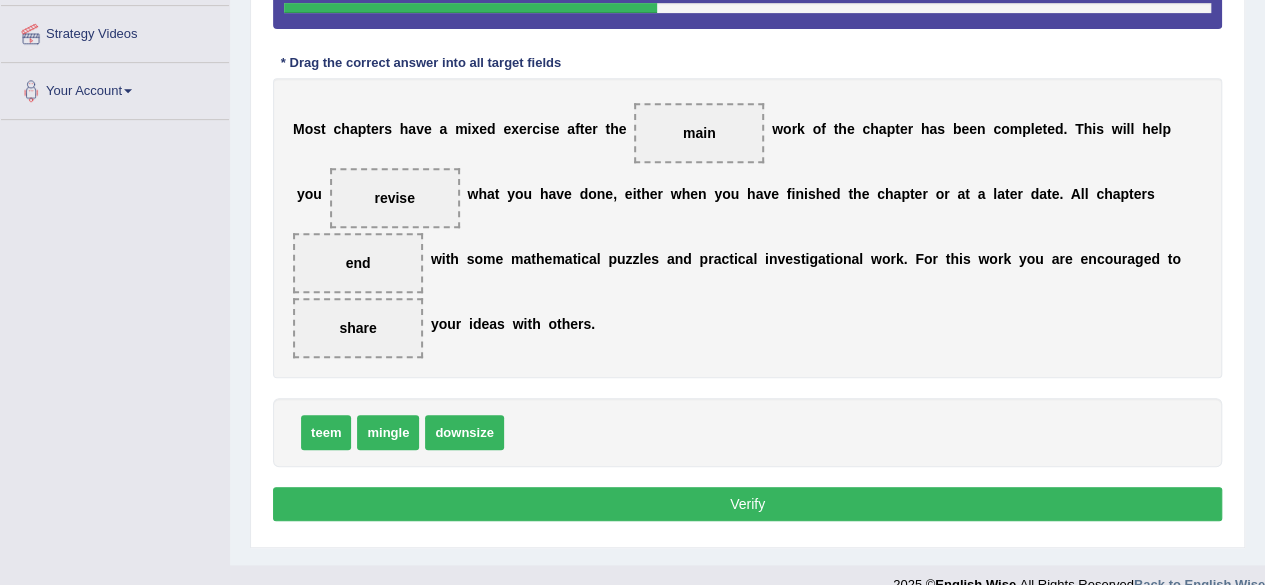 click on "Verify" at bounding box center [747, 504] 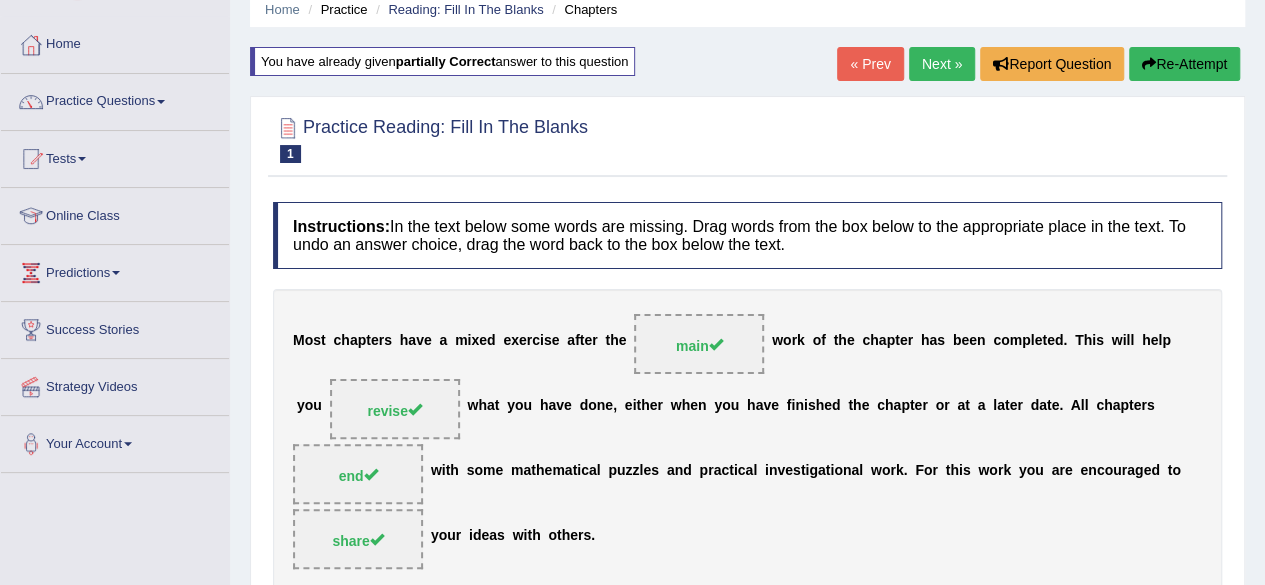 scroll, scrollTop: 0, scrollLeft: 0, axis: both 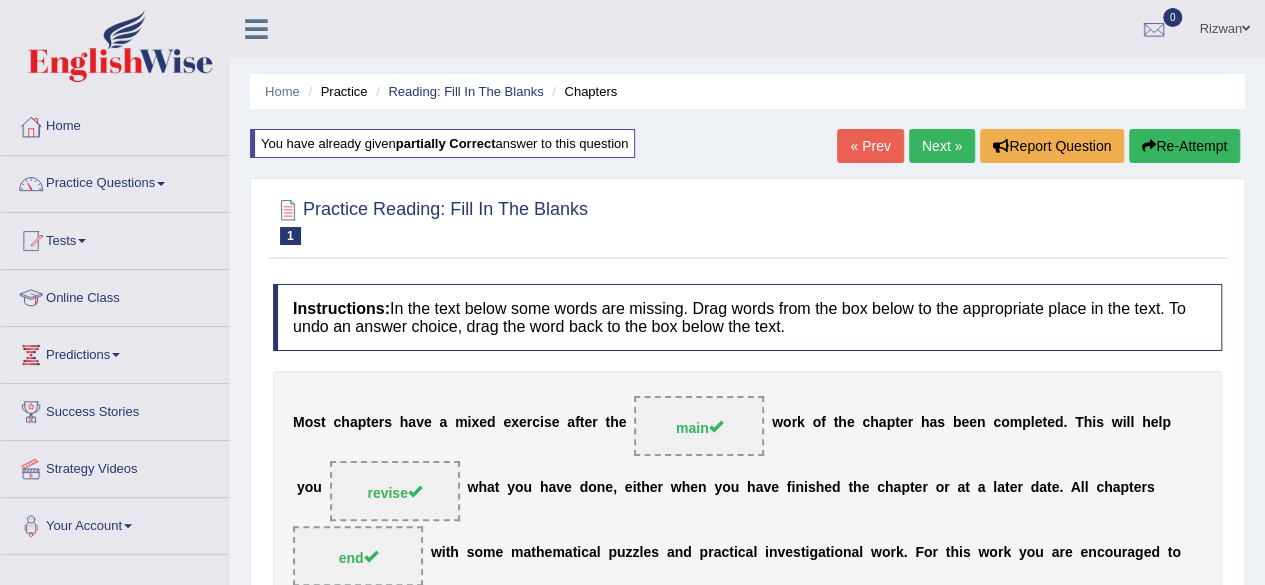 click on "Next »" at bounding box center (942, 146) 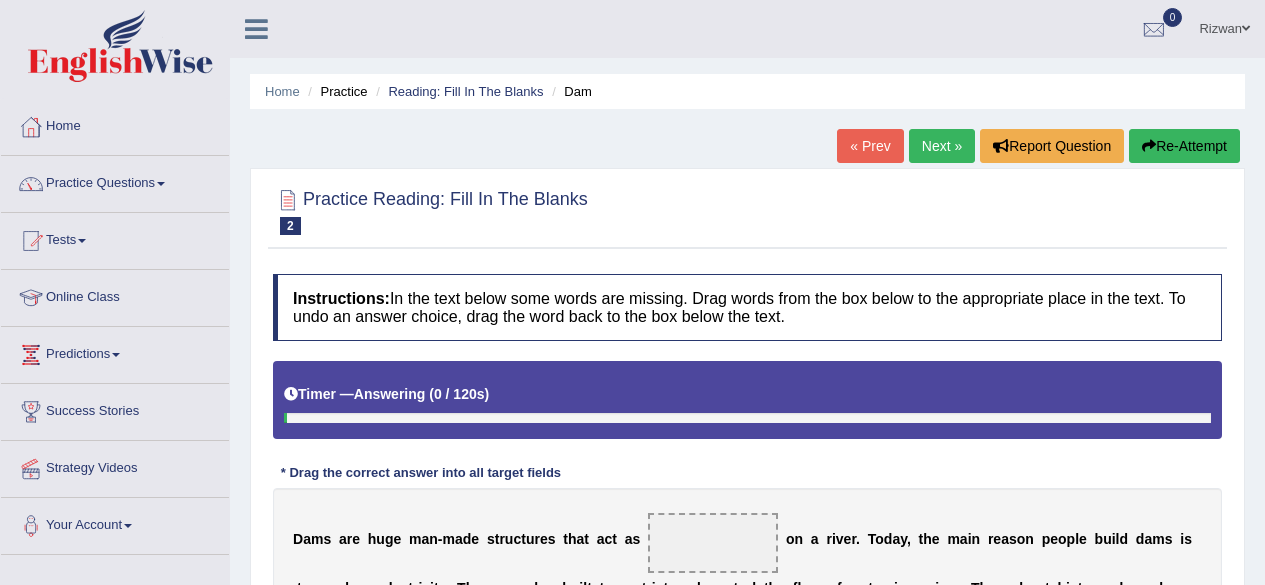 scroll, scrollTop: 0, scrollLeft: 0, axis: both 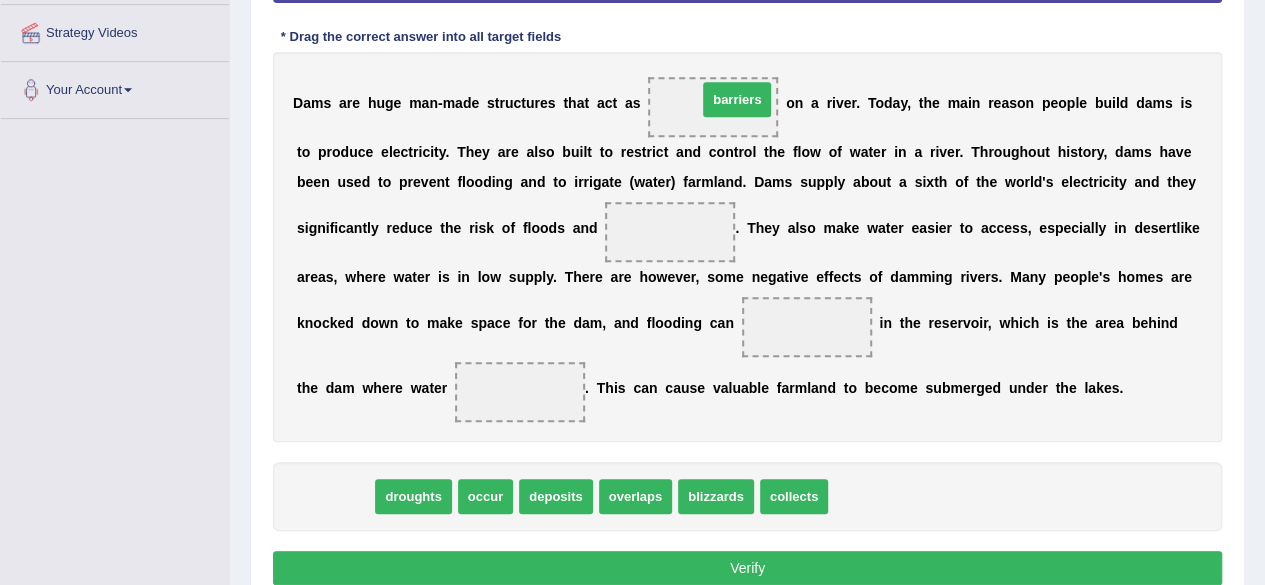 drag, startPoint x: 348, startPoint y: 504, endPoint x: 749, endPoint y: 107, distance: 564.2783 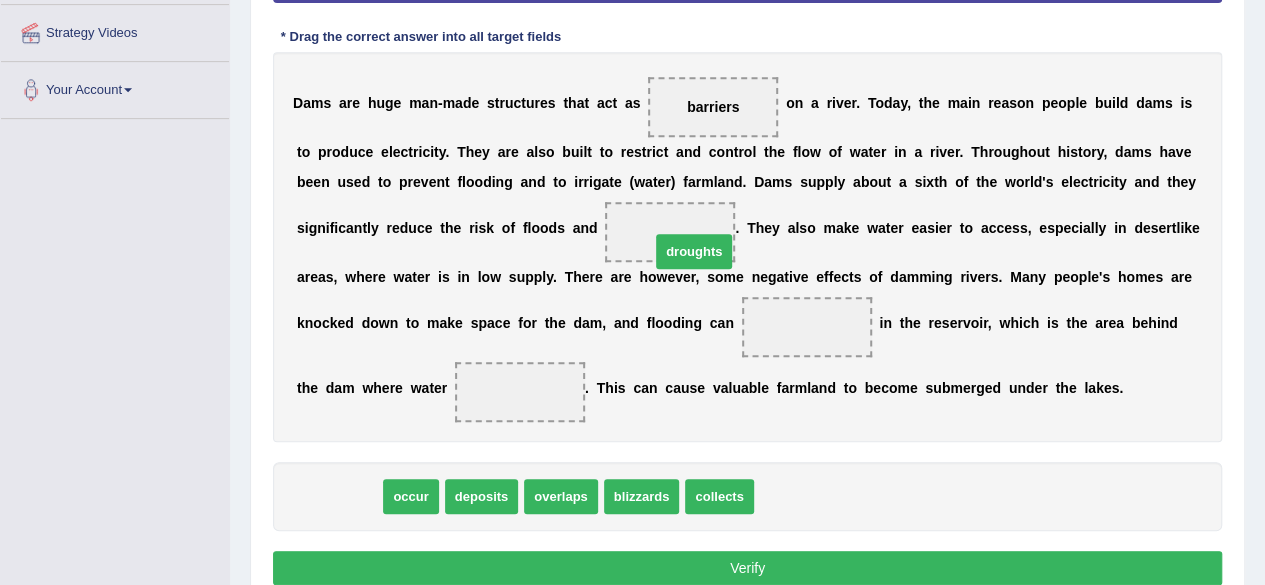drag, startPoint x: 353, startPoint y: 493, endPoint x: 706, endPoint y: 248, distance: 429.69058 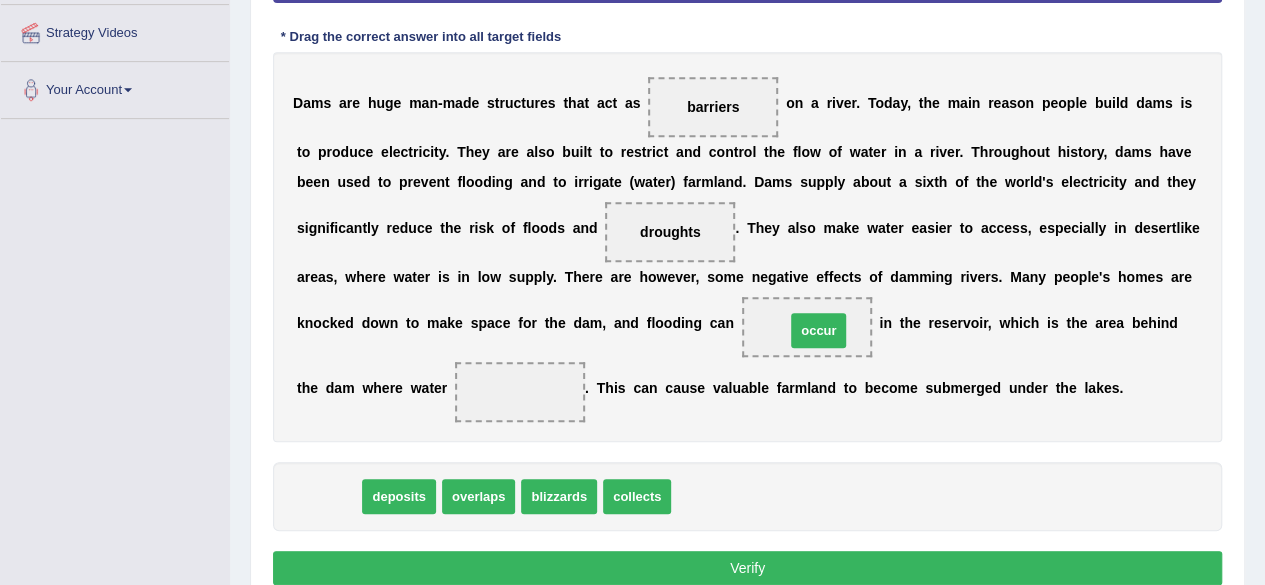 drag, startPoint x: 314, startPoint y: 493, endPoint x: 800, endPoint y: 332, distance: 511.97363 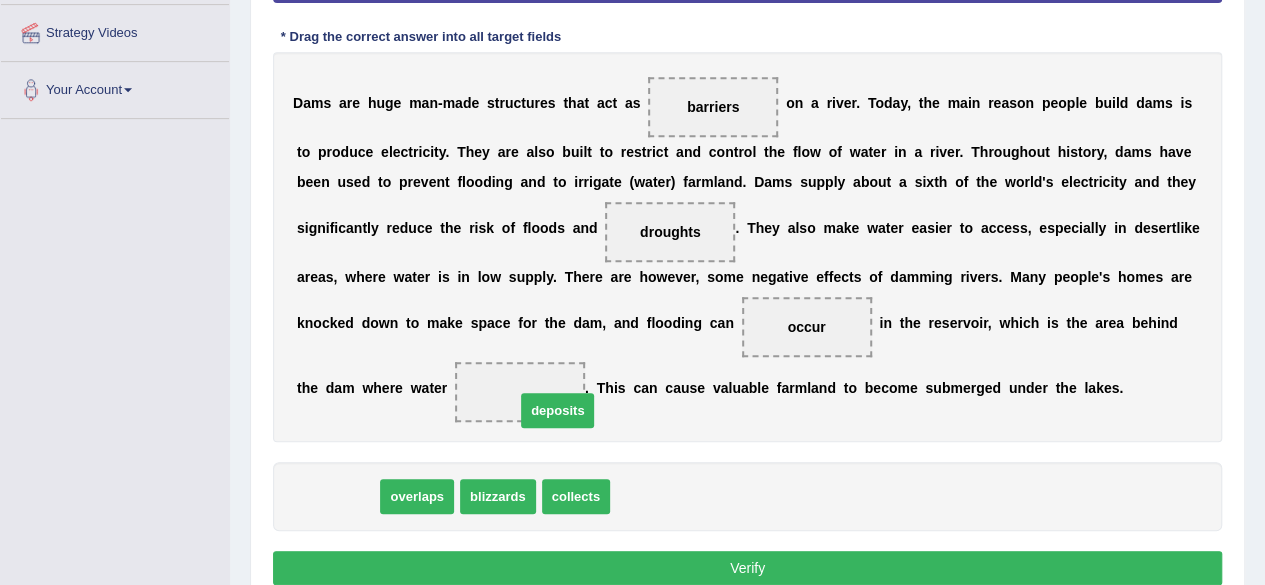 drag, startPoint x: 355, startPoint y: 501, endPoint x: 575, endPoint y: 415, distance: 236.21178 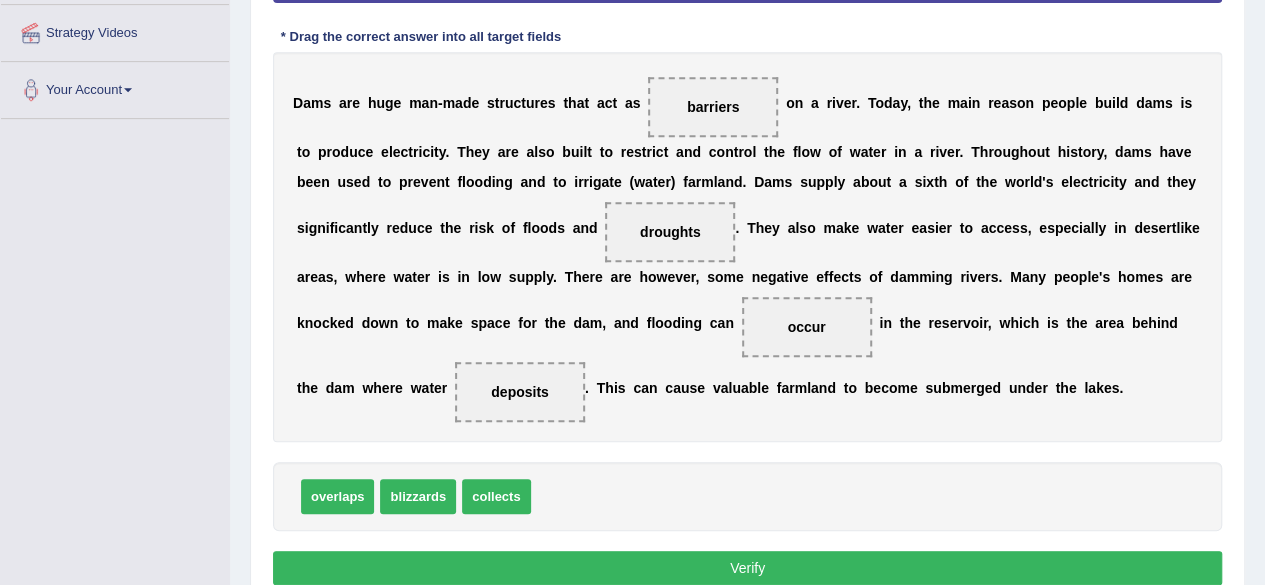 click on "Verify" at bounding box center (747, 568) 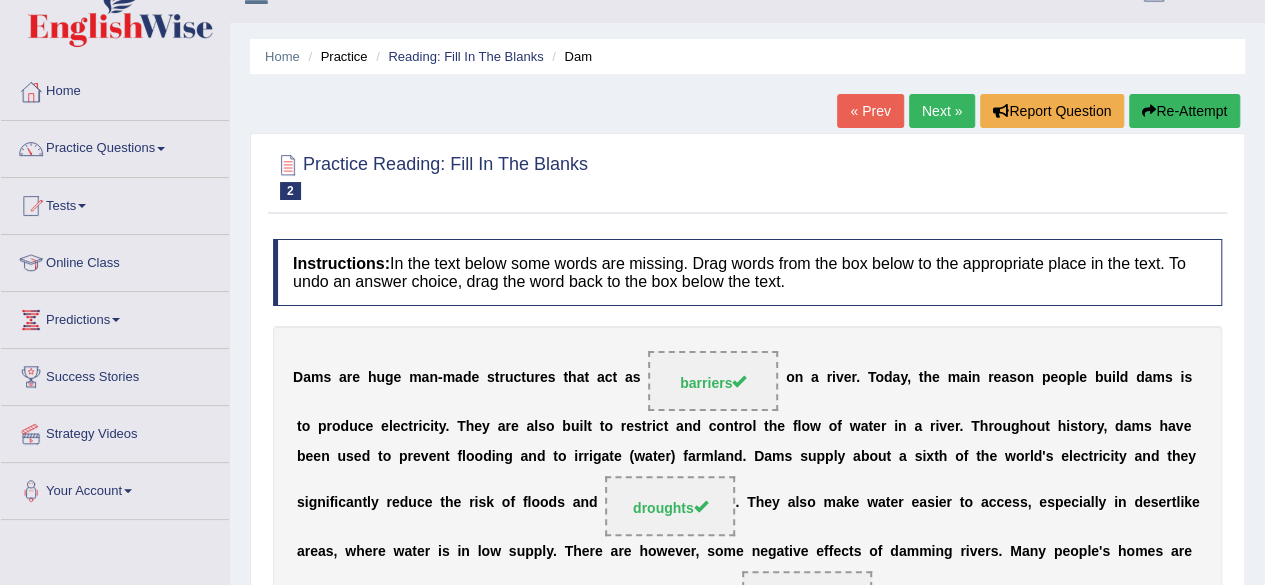 scroll, scrollTop: 0, scrollLeft: 0, axis: both 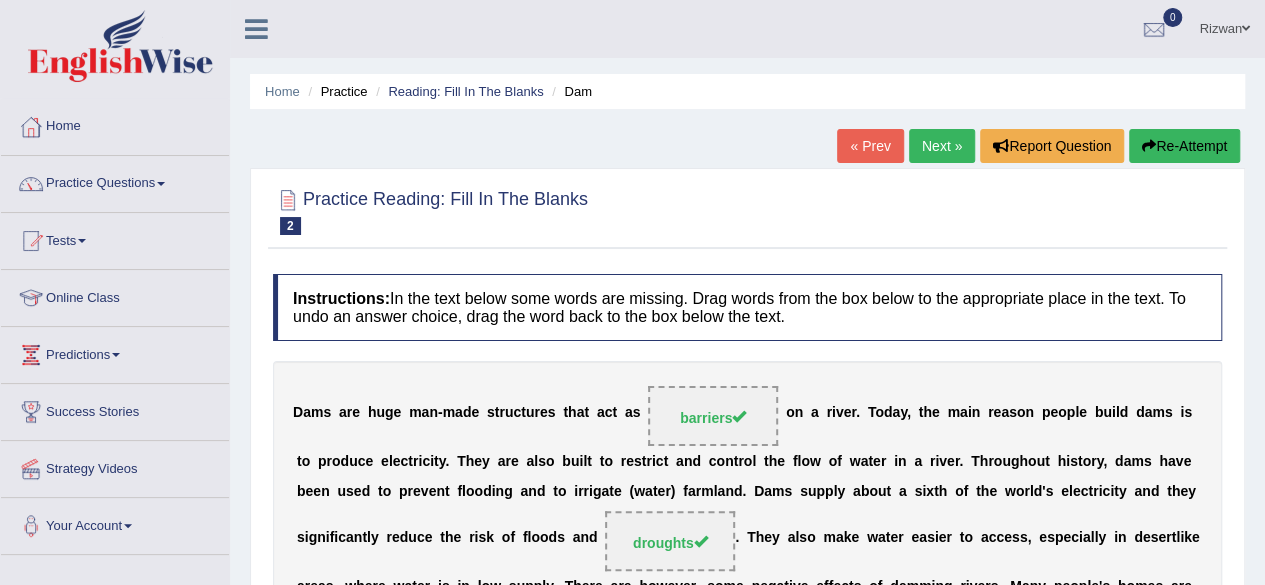 click on "Re-Attempt" at bounding box center [1184, 146] 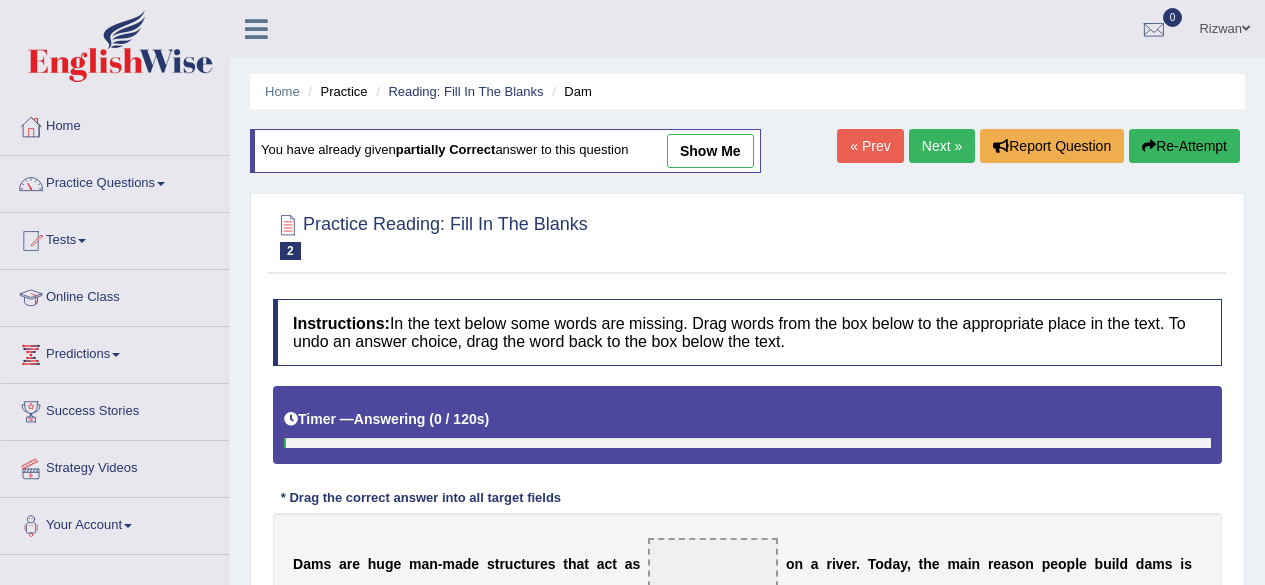 scroll, scrollTop: 0, scrollLeft: 0, axis: both 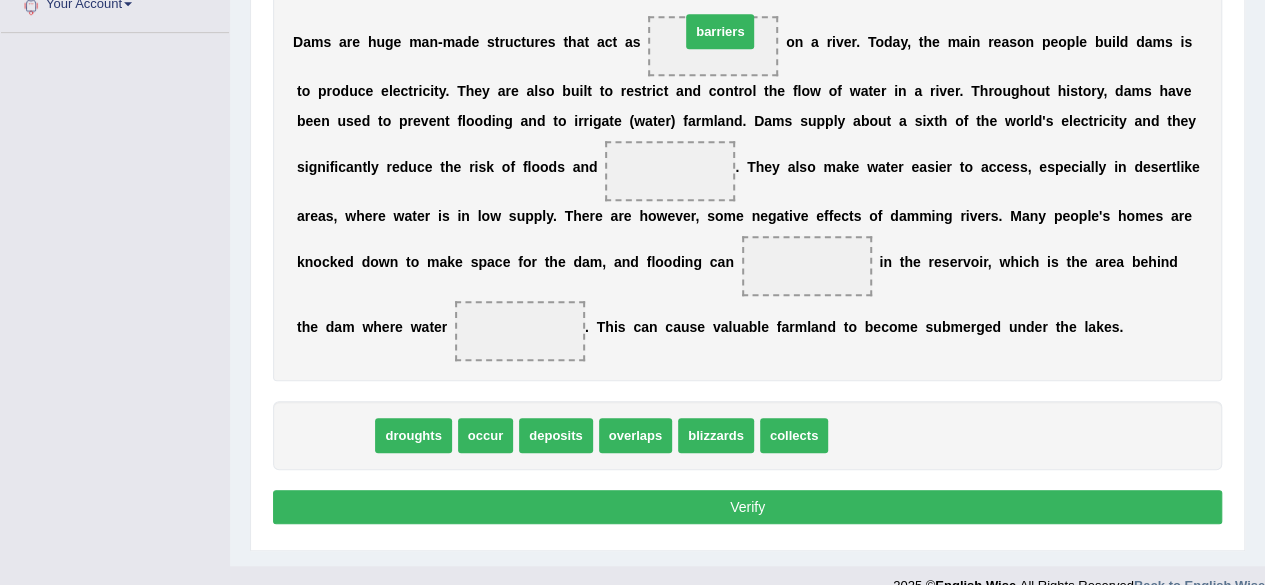 drag, startPoint x: 334, startPoint y: 426, endPoint x: 719, endPoint y: 25, distance: 555.90106 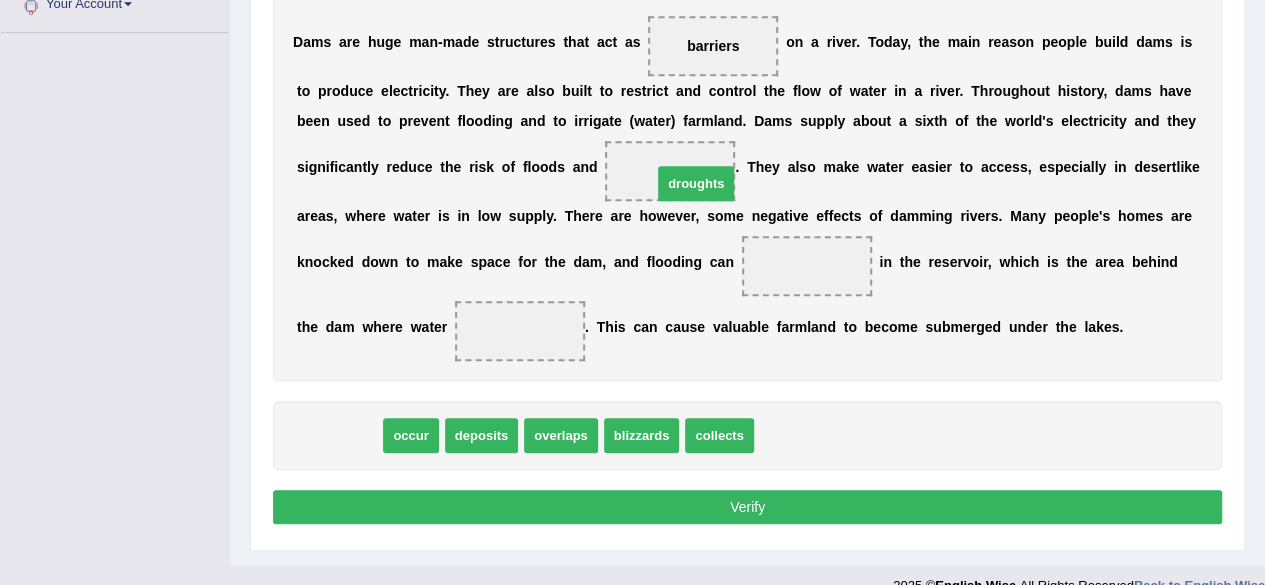 drag, startPoint x: 324, startPoint y: 433, endPoint x: 681, endPoint y: 181, distance: 436.9817 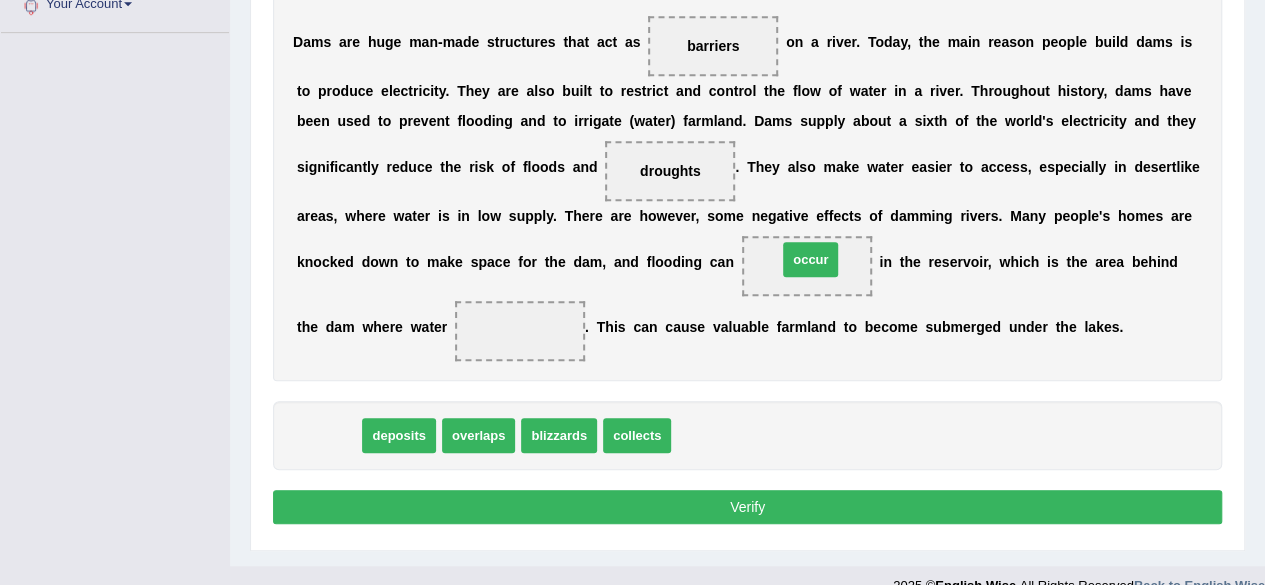 drag, startPoint x: 341, startPoint y: 431, endPoint x: 822, endPoint y: 255, distance: 512.1884 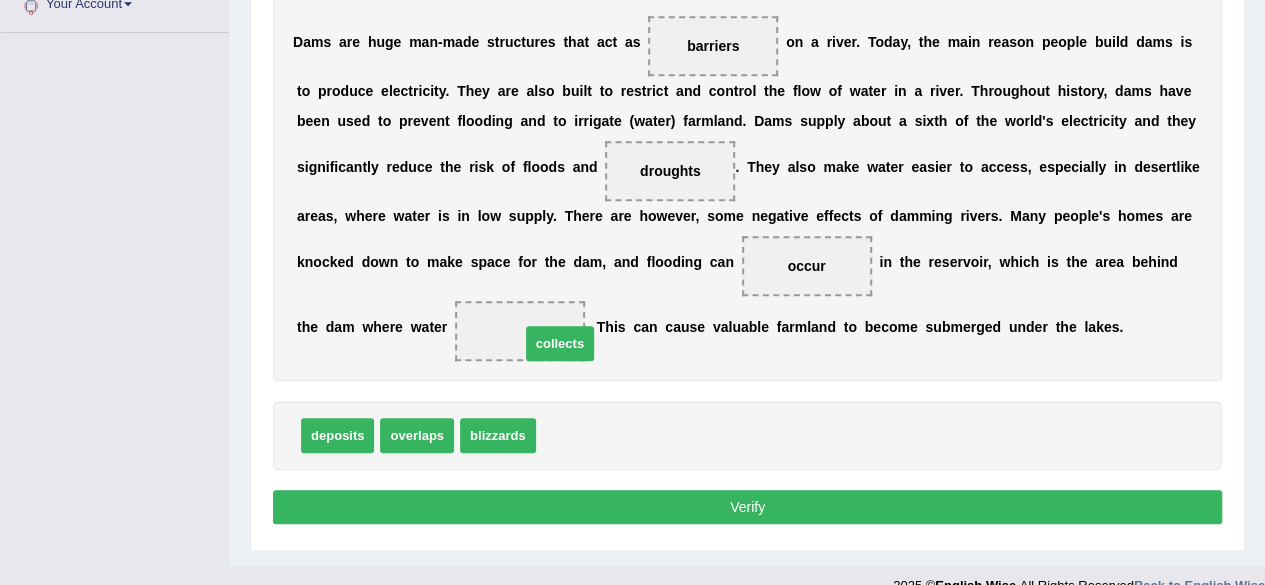 drag, startPoint x: 582, startPoint y: 447, endPoint x: 520, endPoint y: 339, distance: 124.53112 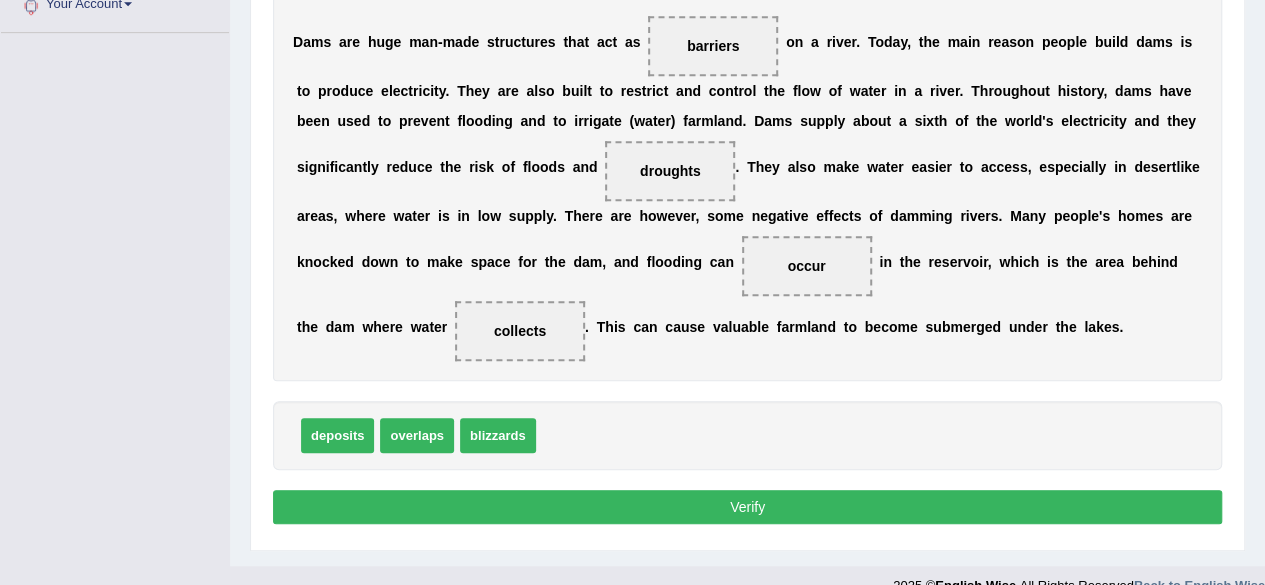 click on "Verify" at bounding box center [747, 507] 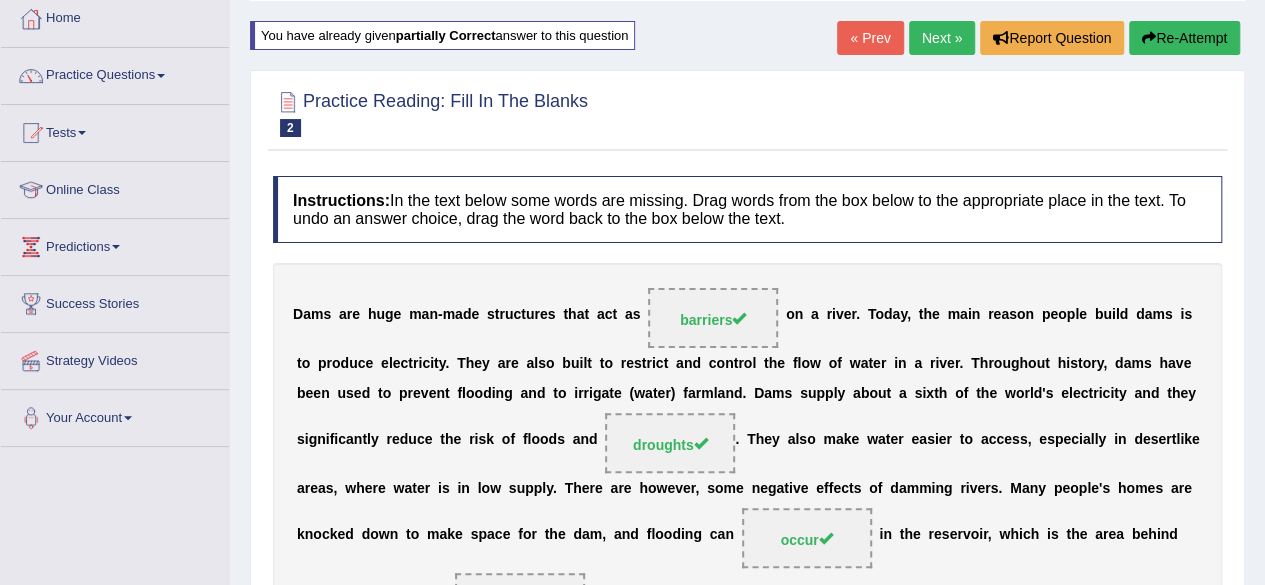 scroll, scrollTop: 106, scrollLeft: 0, axis: vertical 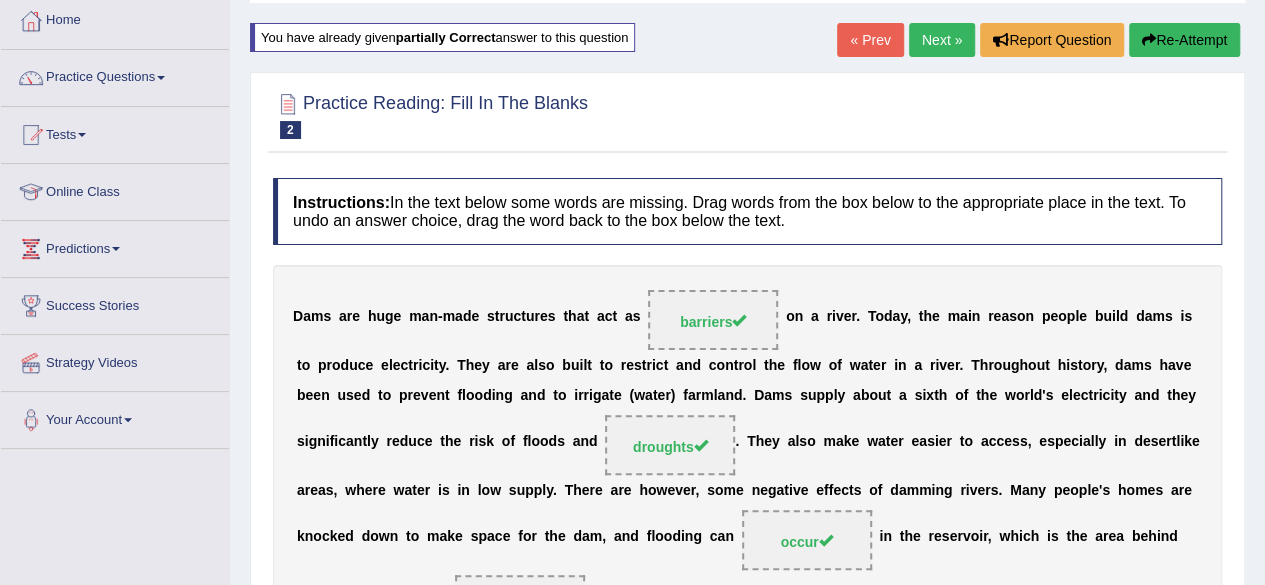 click on "Next »" at bounding box center (942, 40) 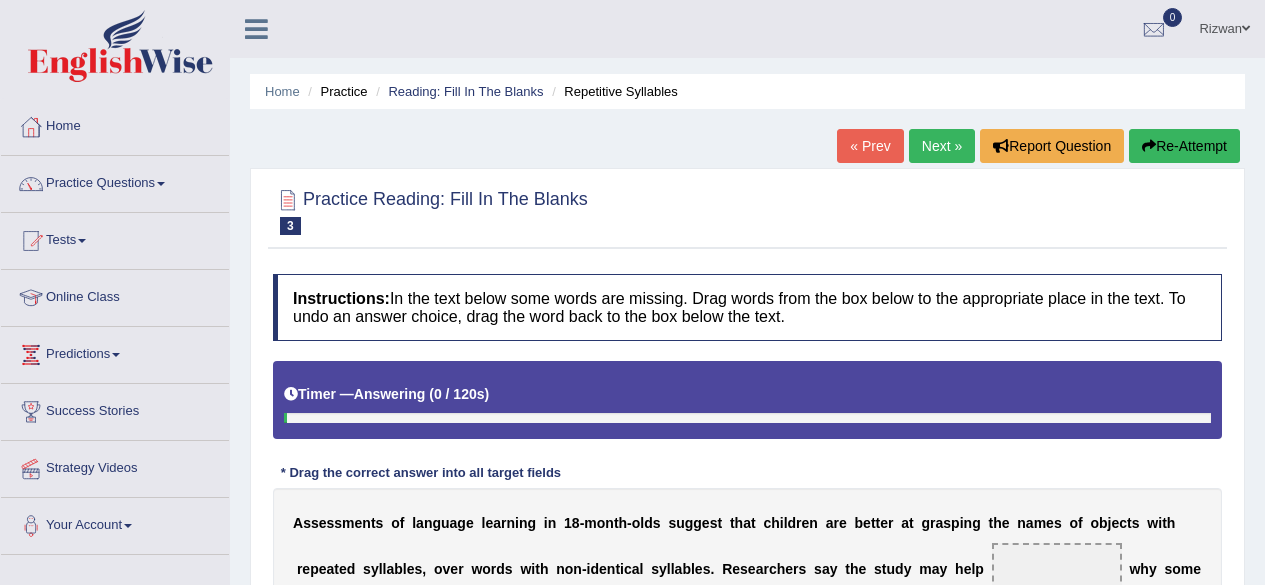 scroll, scrollTop: 287, scrollLeft: 0, axis: vertical 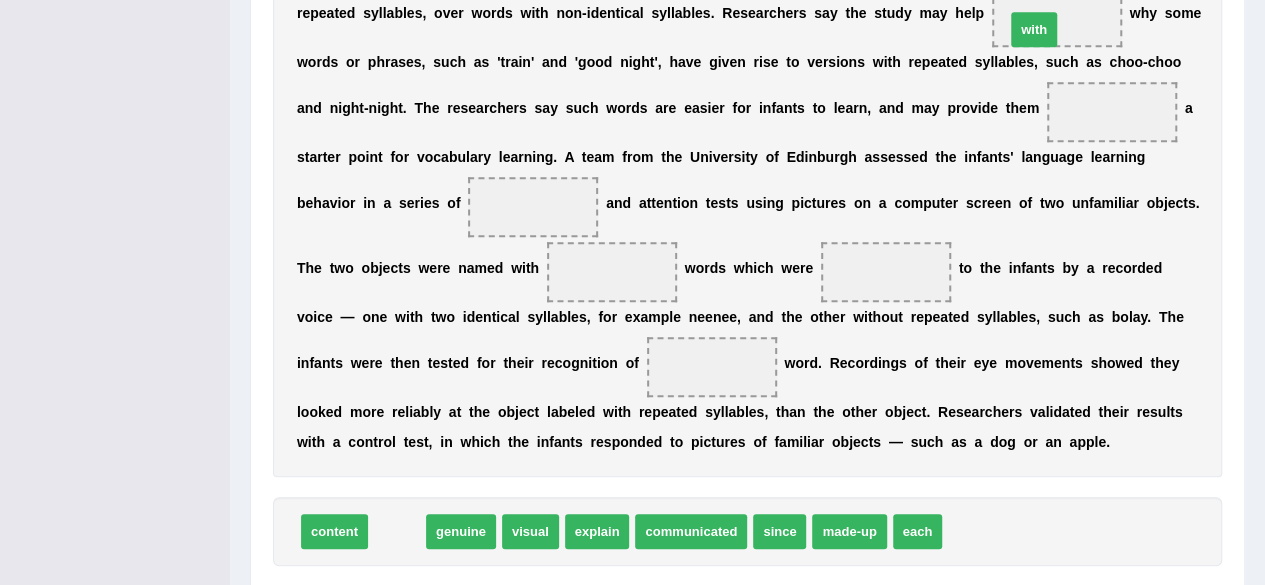 drag, startPoint x: 388, startPoint y: 530, endPoint x: 1025, endPoint y: 28, distance: 811.03204 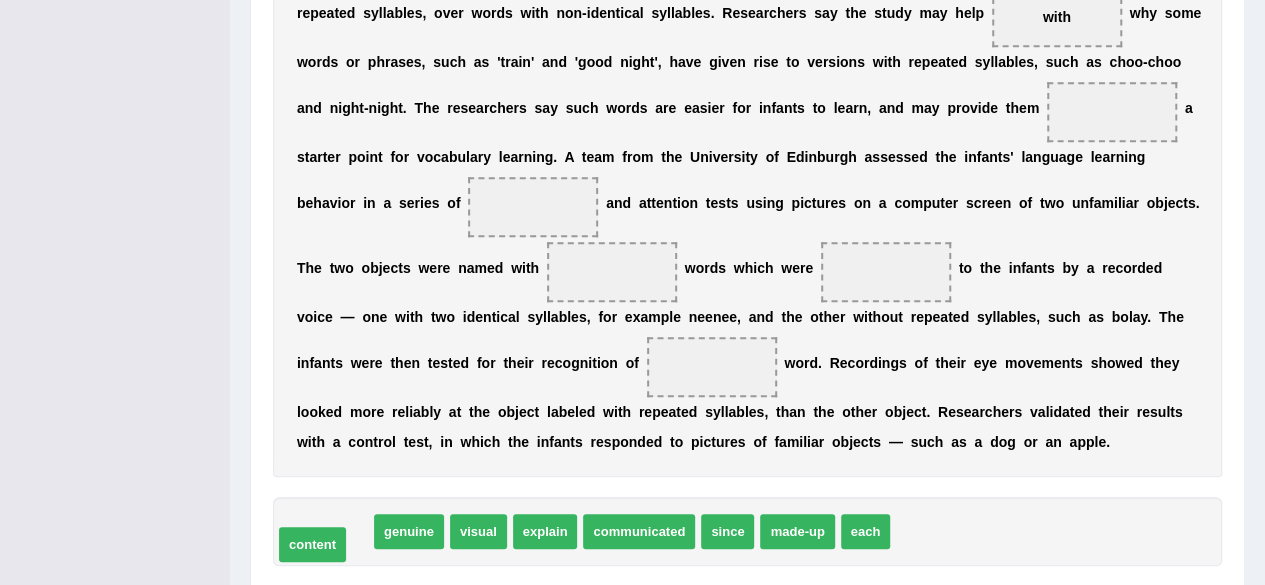 drag, startPoint x: 333, startPoint y: 520, endPoint x: 311, endPoint y: 533, distance: 25.553865 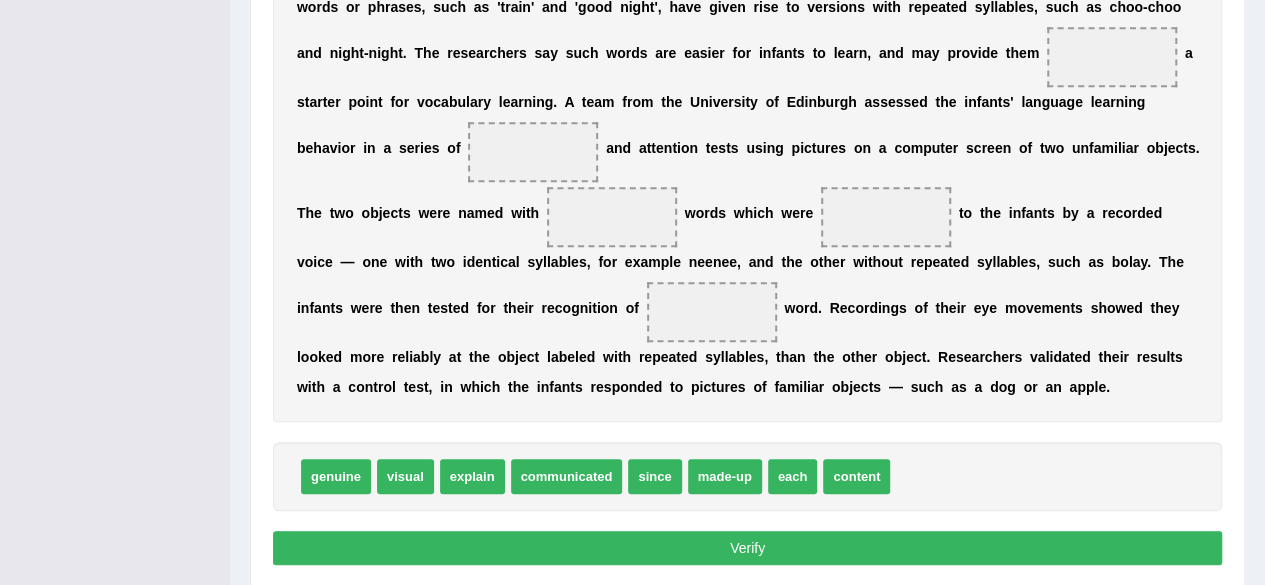 scroll, scrollTop: 612, scrollLeft: 0, axis: vertical 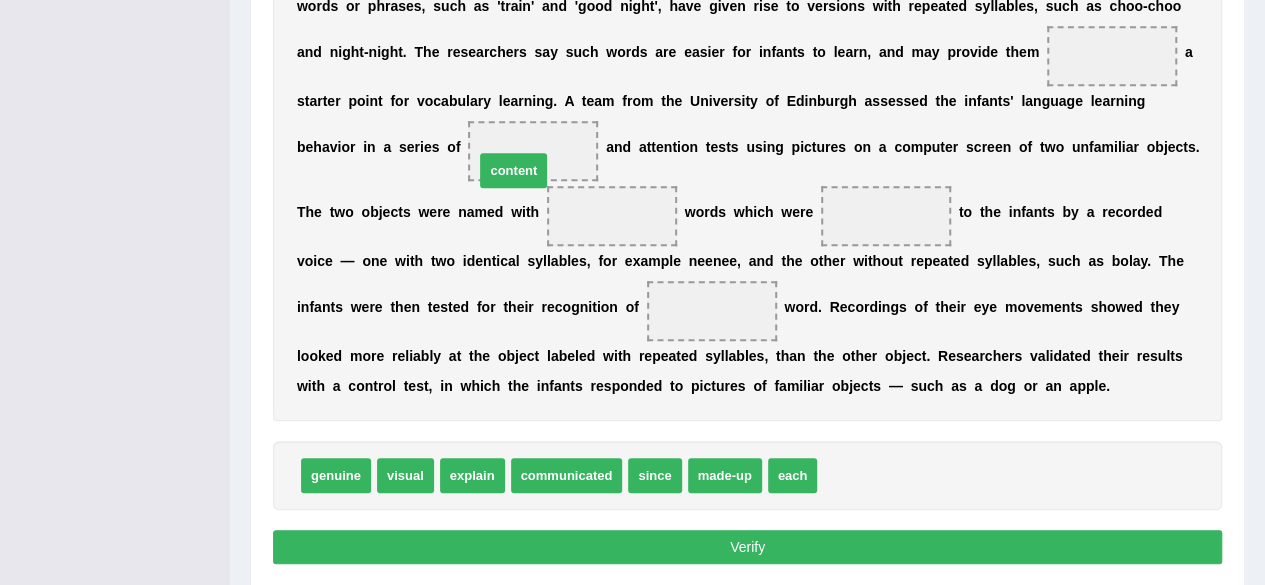 drag, startPoint x: 859, startPoint y: 481, endPoint x: 519, endPoint y: 175, distance: 457.42322 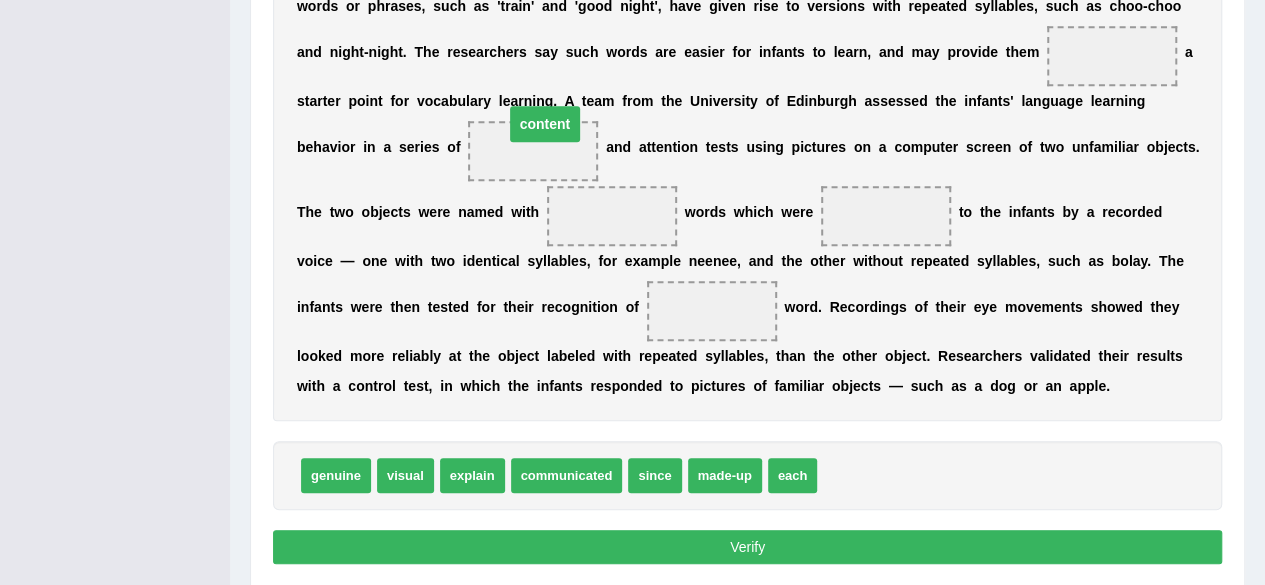 drag, startPoint x: 601, startPoint y: 221, endPoint x: 534, endPoint y: 129, distance: 113.81125 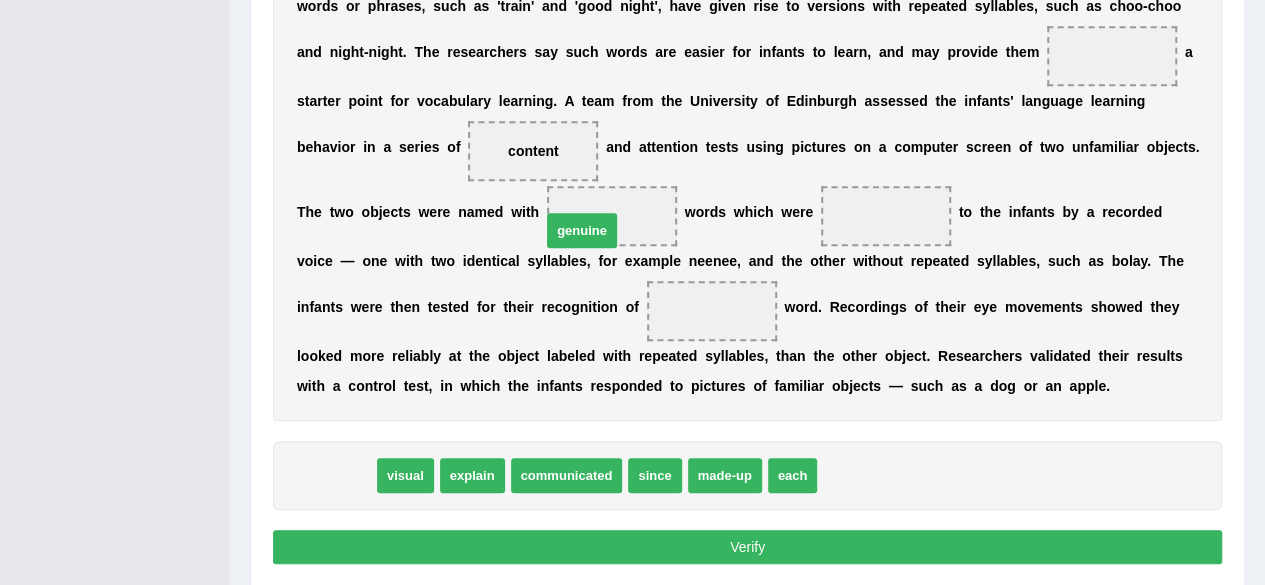 drag, startPoint x: 358, startPoint y: 473, endPoint x: 604, endPoint y: 228, distance: 347.19016 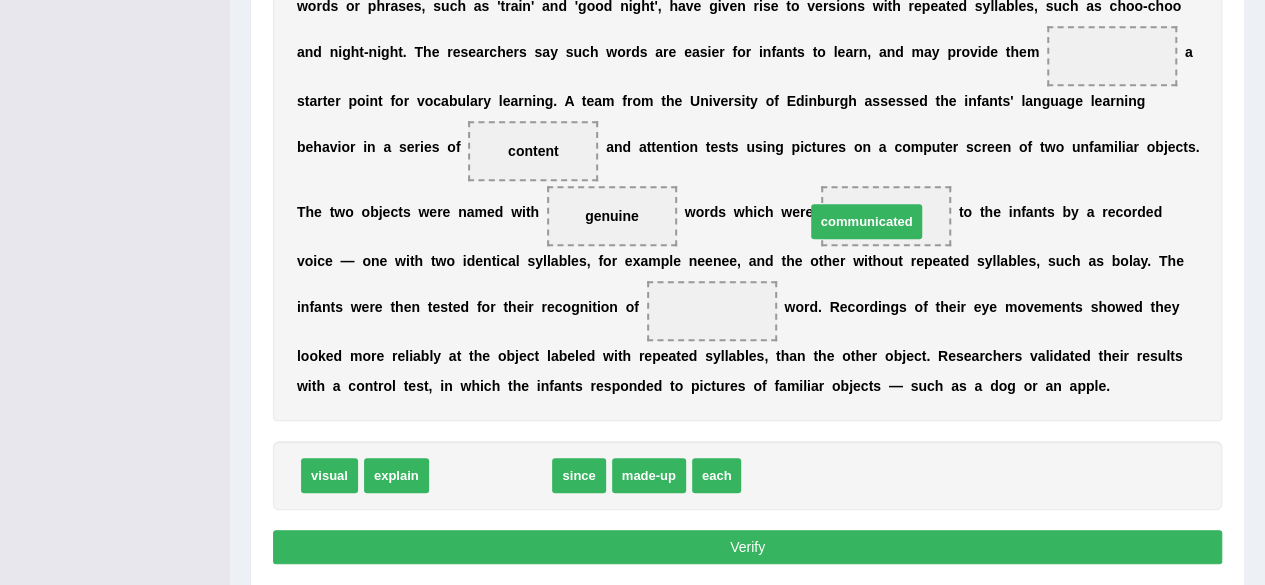 drag, startPoint x: 486, startPoint y: 474, endPoint x: 862, endPoint y: 220, distance: 453.75323 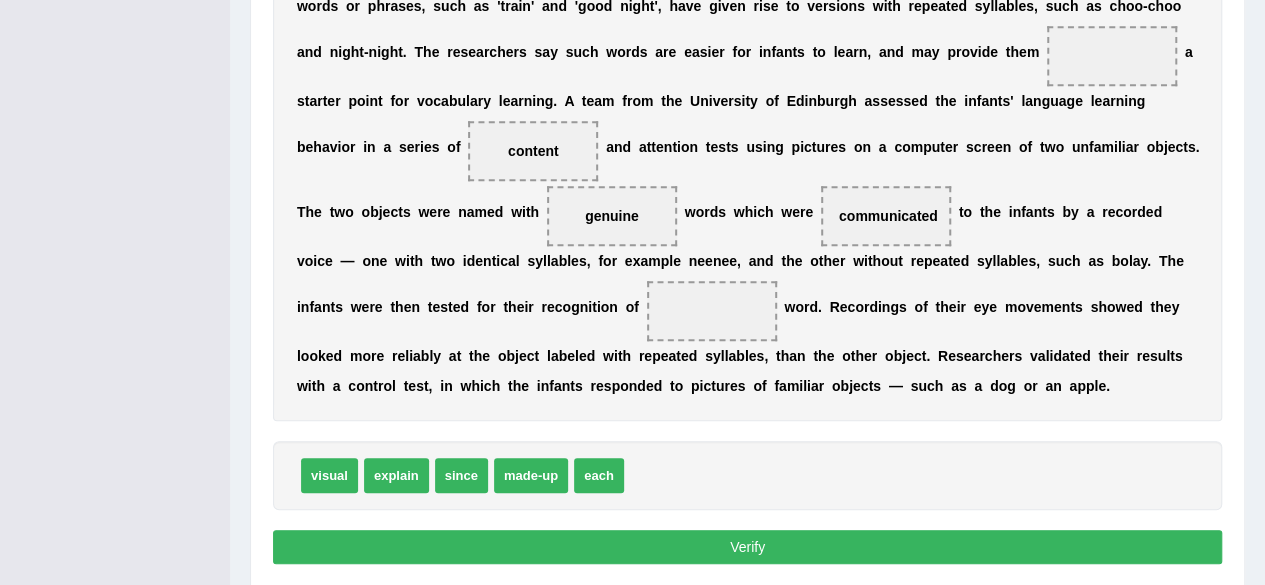 scroll, scrollTop: 563, scrollLeft: 0, axis: vertical 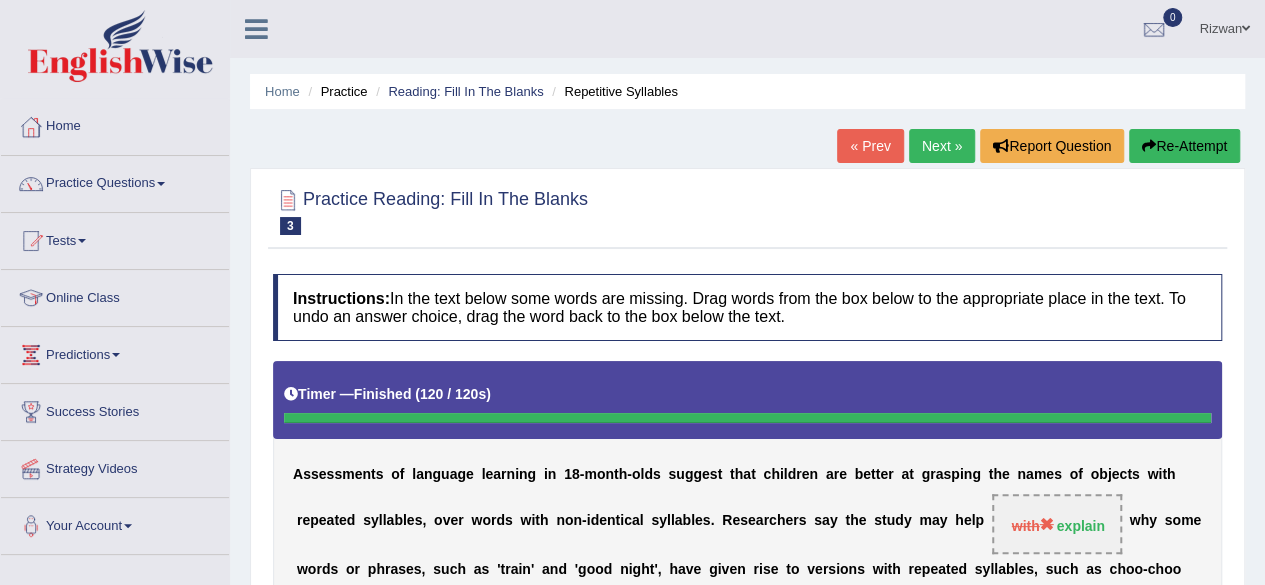 click on "Re-Attempt" at bounding box center (1184, 146) 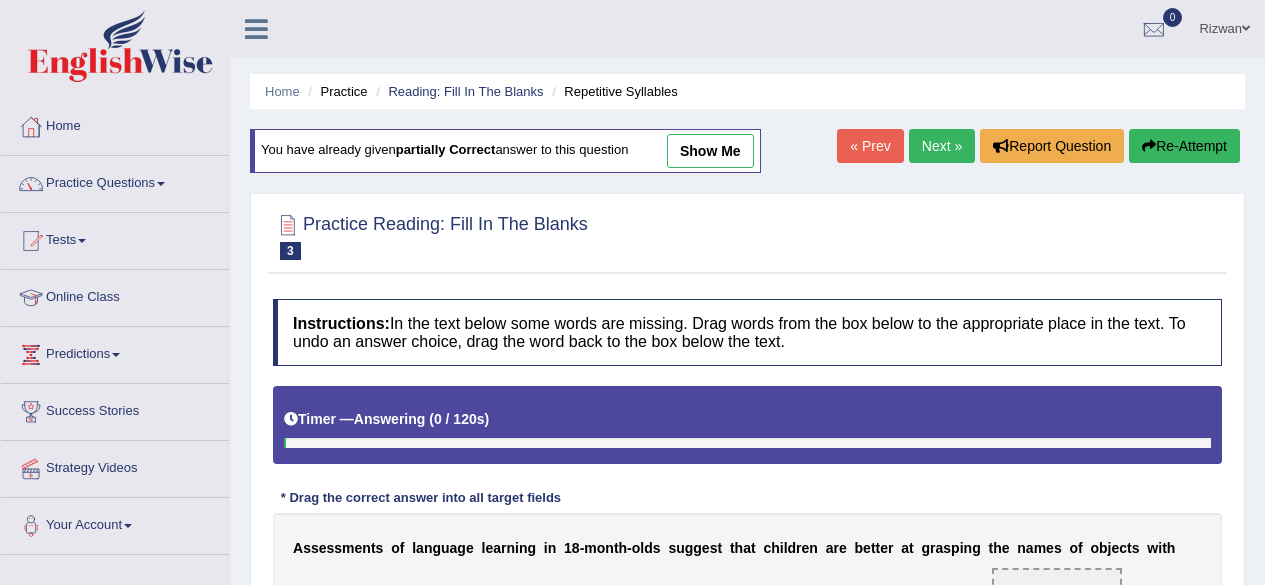 scroll, scrollTop: 359, scrollLeft: 0, axis: vertical 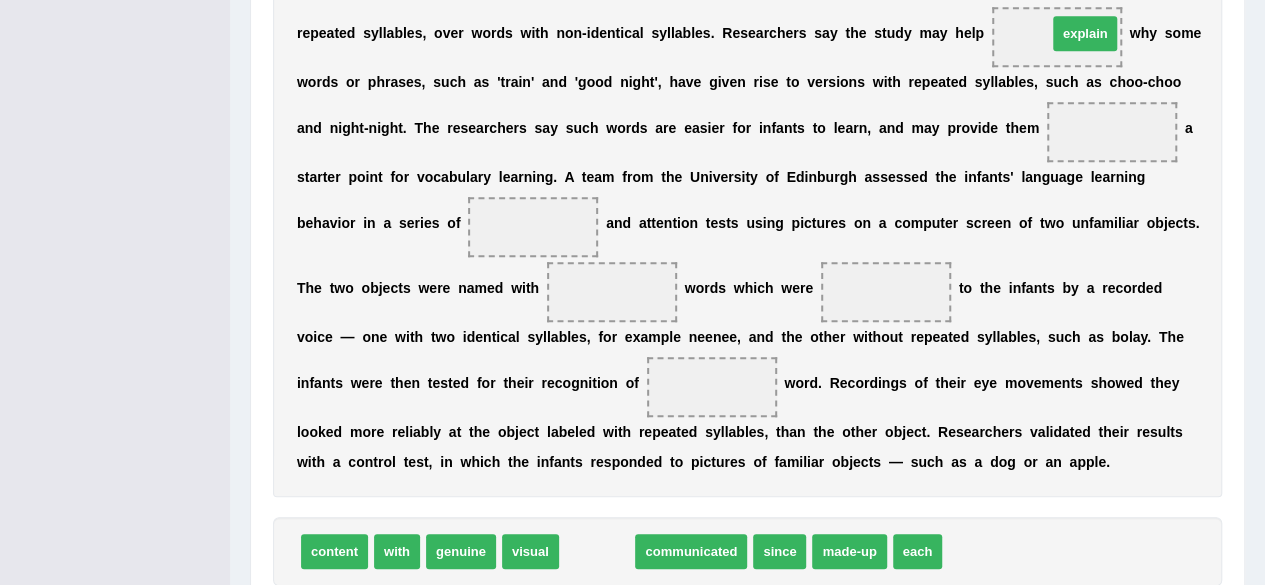 drag, startPoint x: 583, startPoint y: 556, endPoint x: 1067, endPoint y: 27, distance: 717.00555 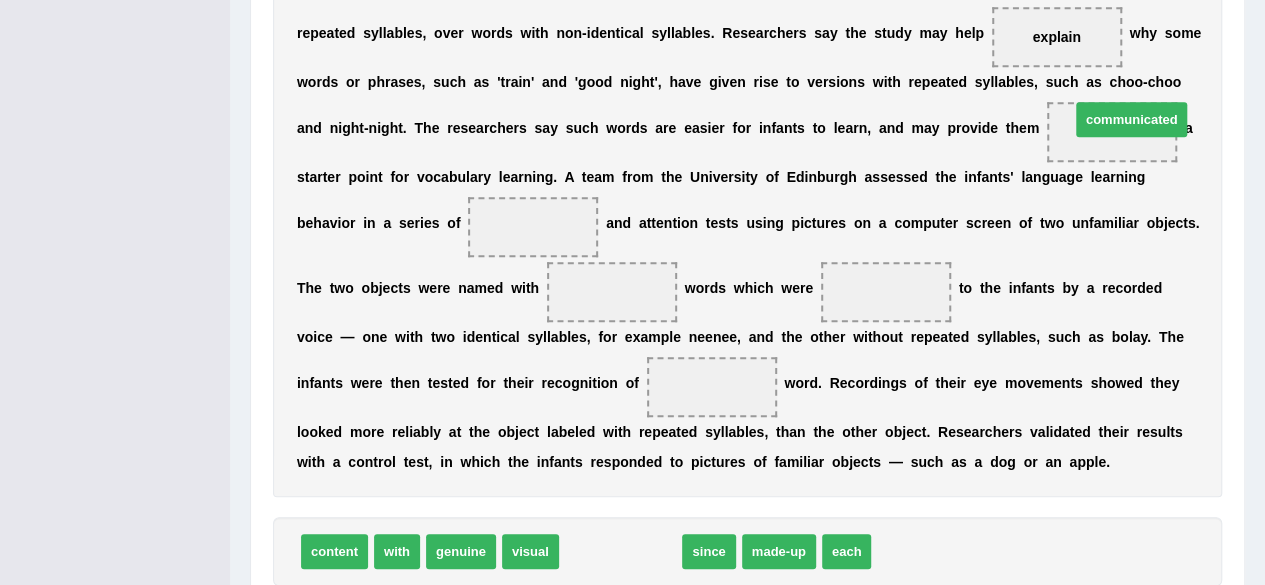 drag, startPoint x: 640, startPoint y: 546, endPoint x: 1151, endPoint y: 114, distance: 669.1375 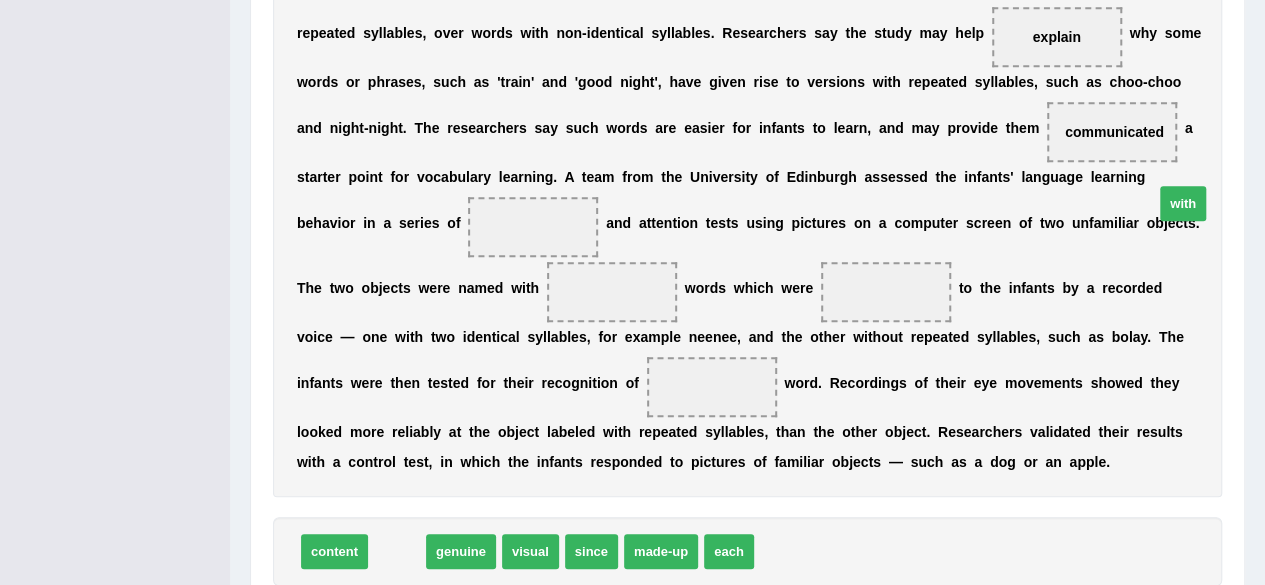 drag, startPoint x: 381, startPoint y: 548, endPoint x: 1197, endPoint y: 97, distance: 932.33954 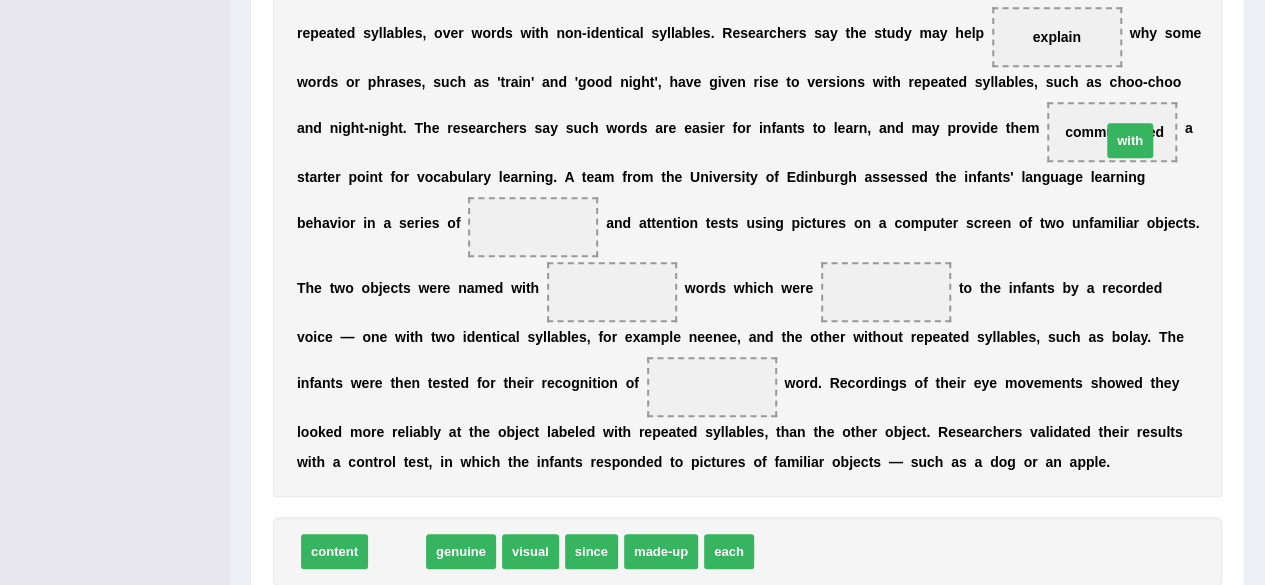 drag, startPoint x: 386, startPoint y: 559, endPoint x: 1119, endPoint y: 147, distance: 840.85254 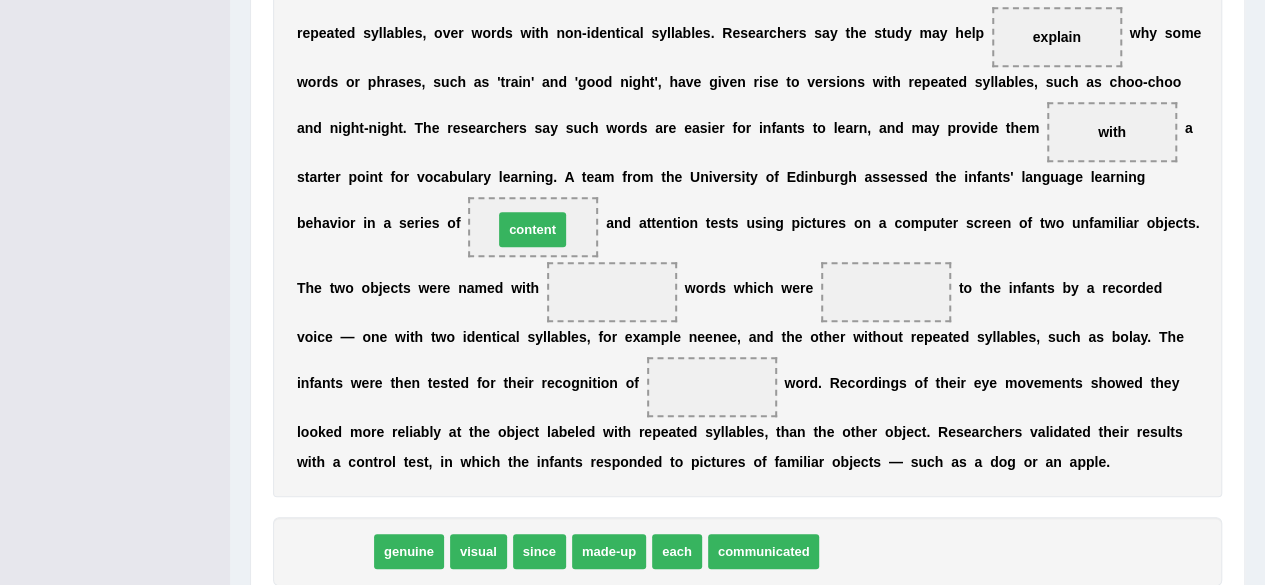 drag, startPoint x: 345, startPoint y: 551, endPoint x: 543, endPoint y: 229, distance: 378.00528 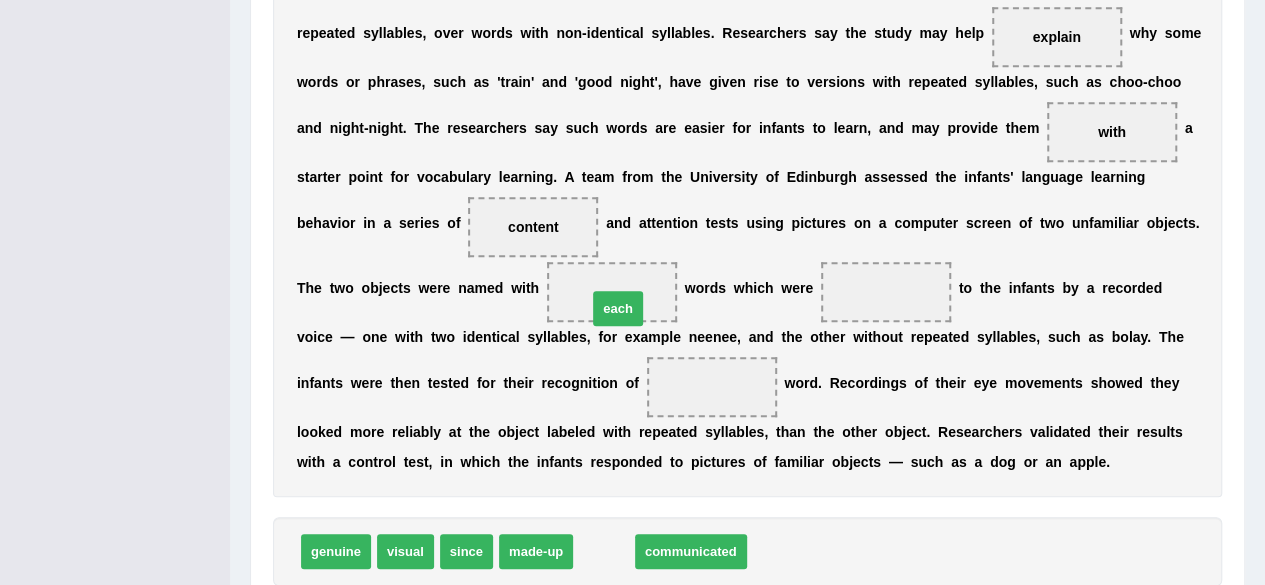 drag, startPoint x: 598, startPoint y: 551, endPoint x: 612, endPoint y: 307, distance: 244.4013 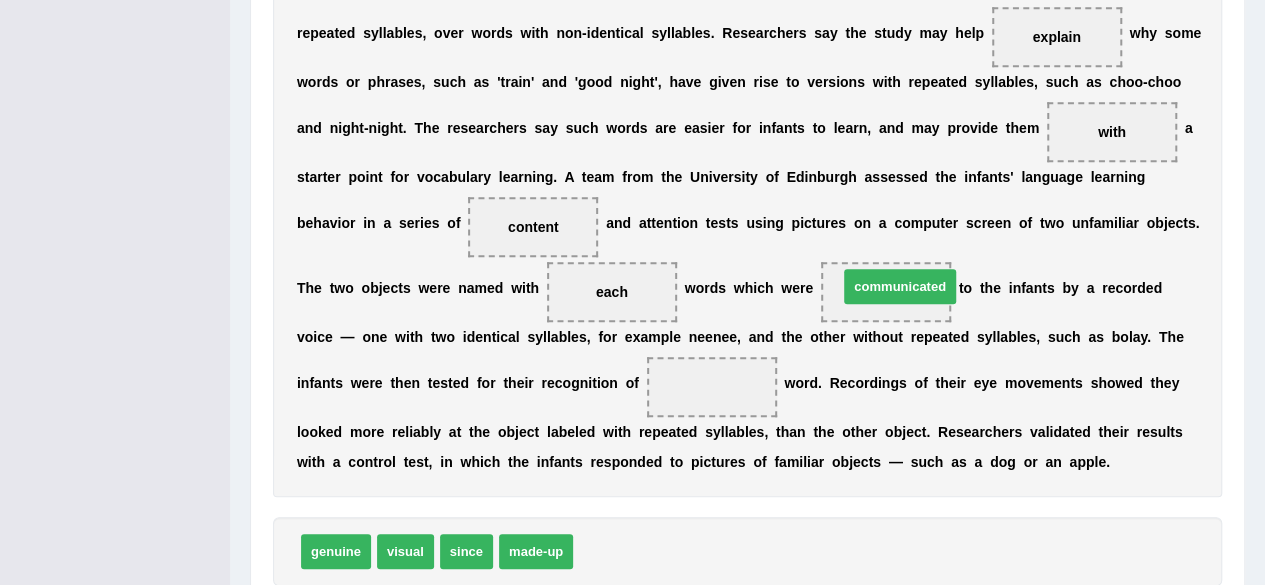 drag, startPoint x: 628, startPoint y: 555, endPoint x: 893, endPoint y: 290, distance: 374.7666 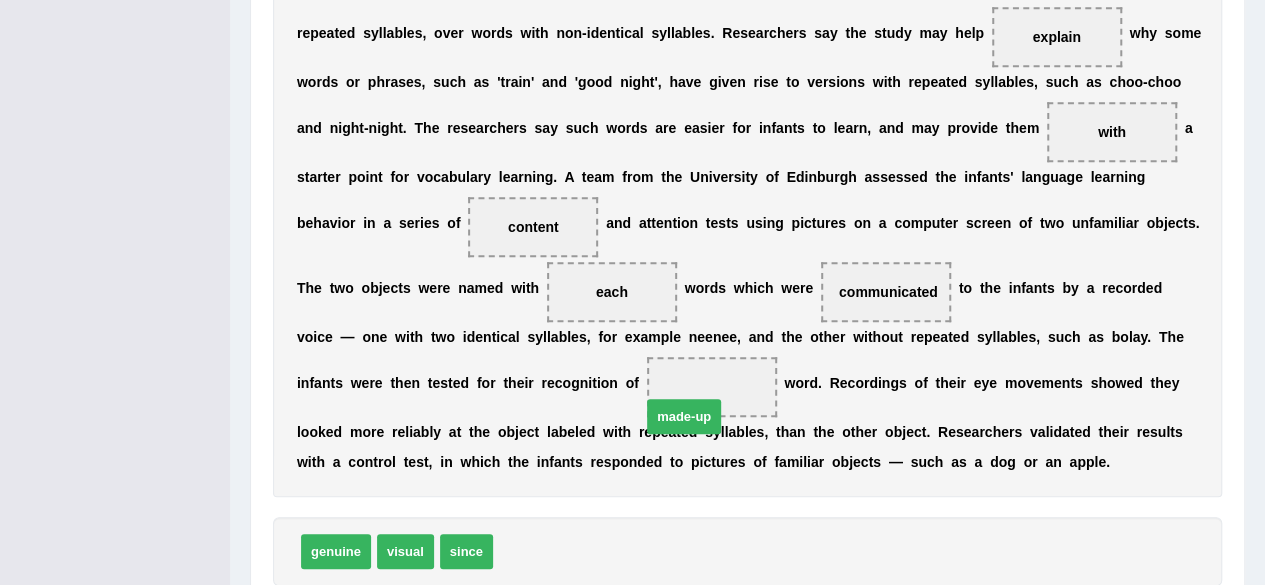 drag, startPoint x: 556, startPoint y: 557, endPoint x: 719, endPoint y: 415, distance: 216.17816 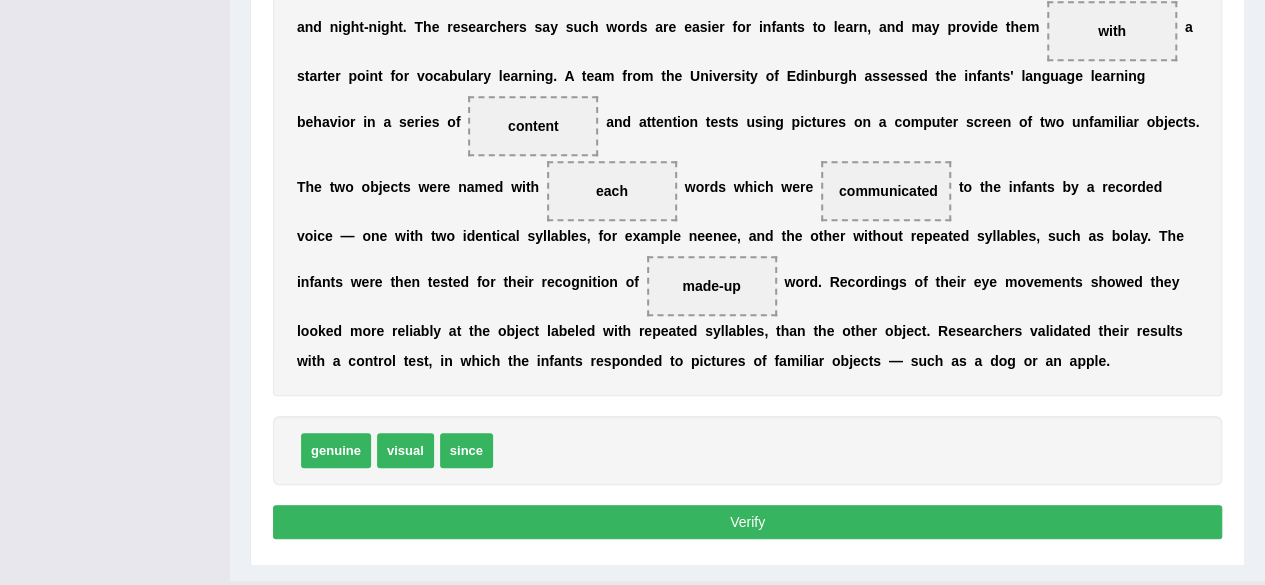 scroll, scrollTop: 671, scrollLeft: 0, axis: vertical 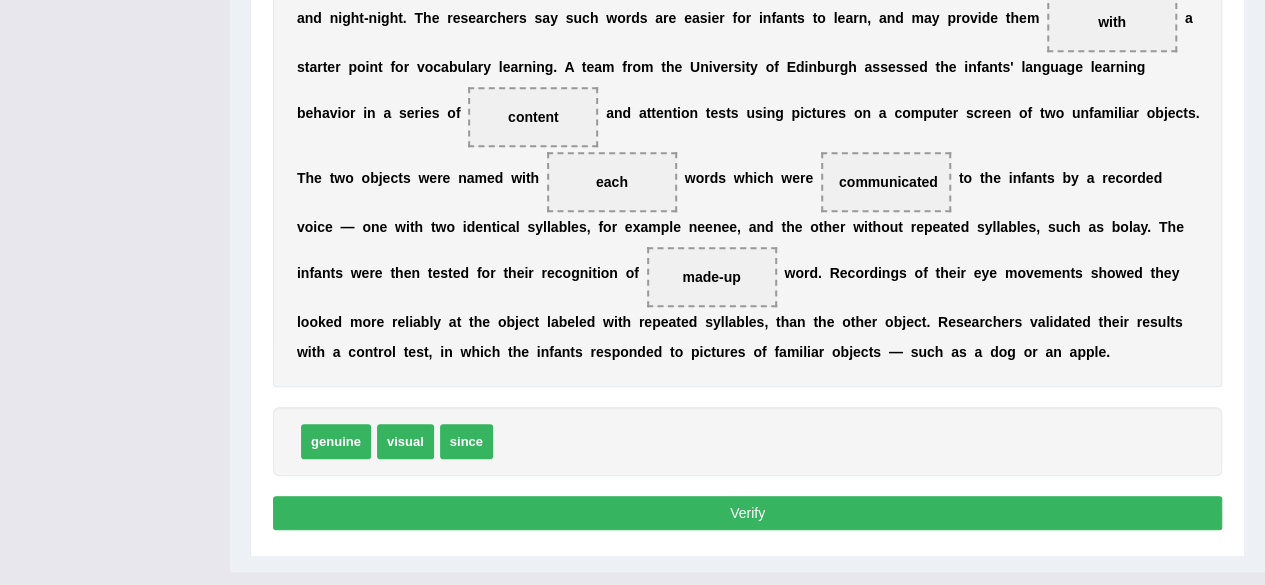 click on "Verify" at bounding box center [747, 513] 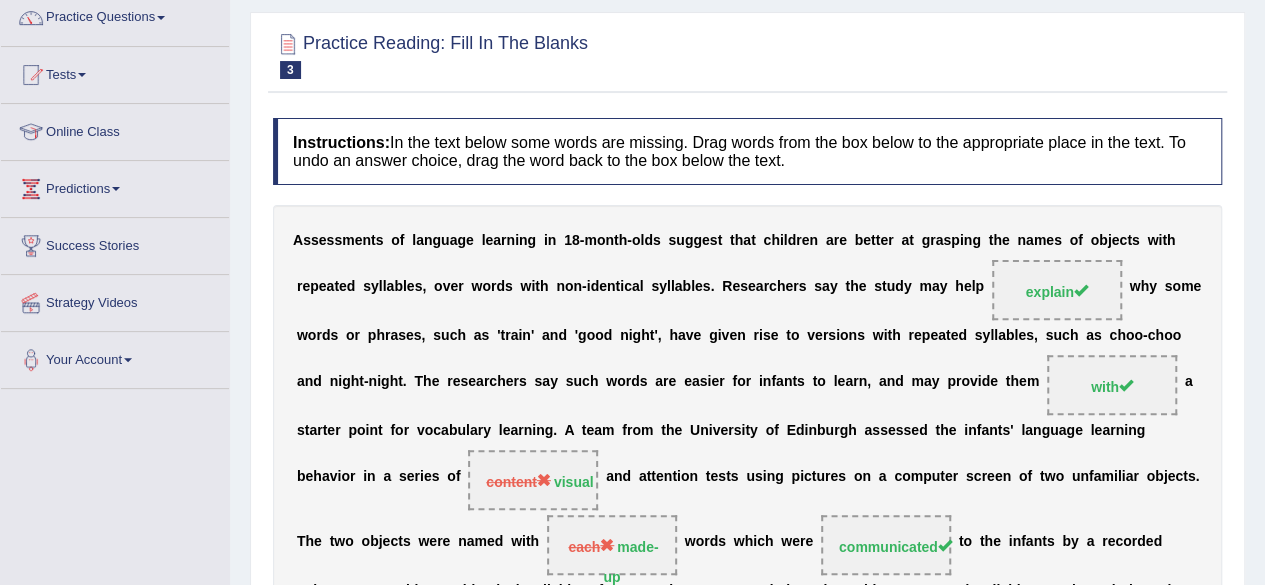 scroll, scrollTop: 0, scrollLeft: 0, axis: both 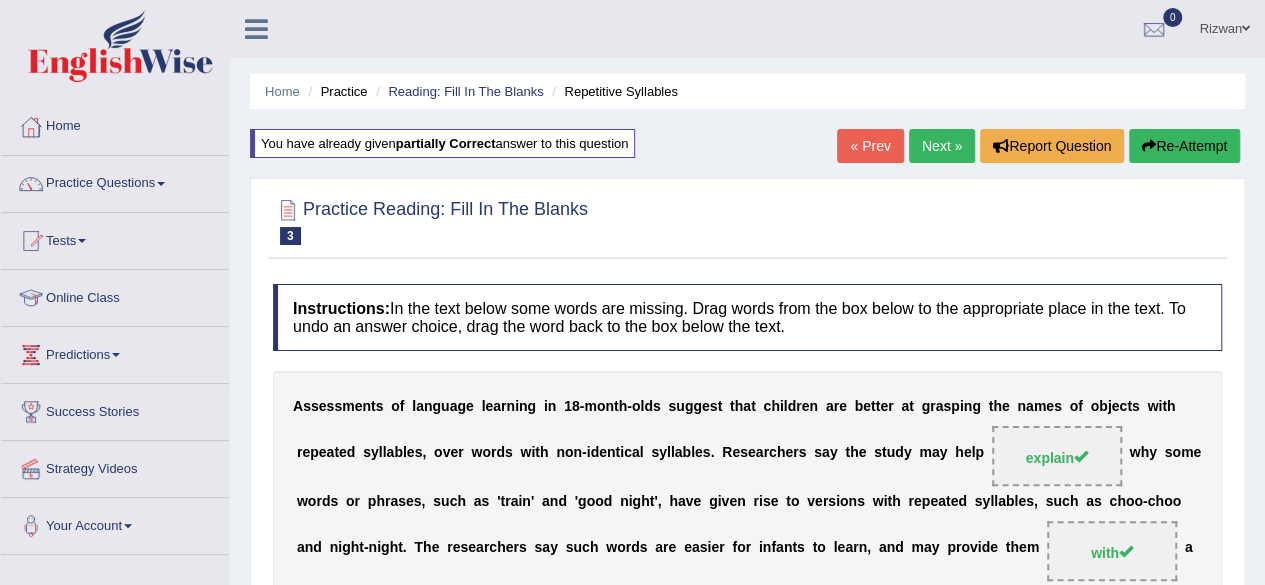 click on "Re-Attempt" at bounding box center [1184, 146] 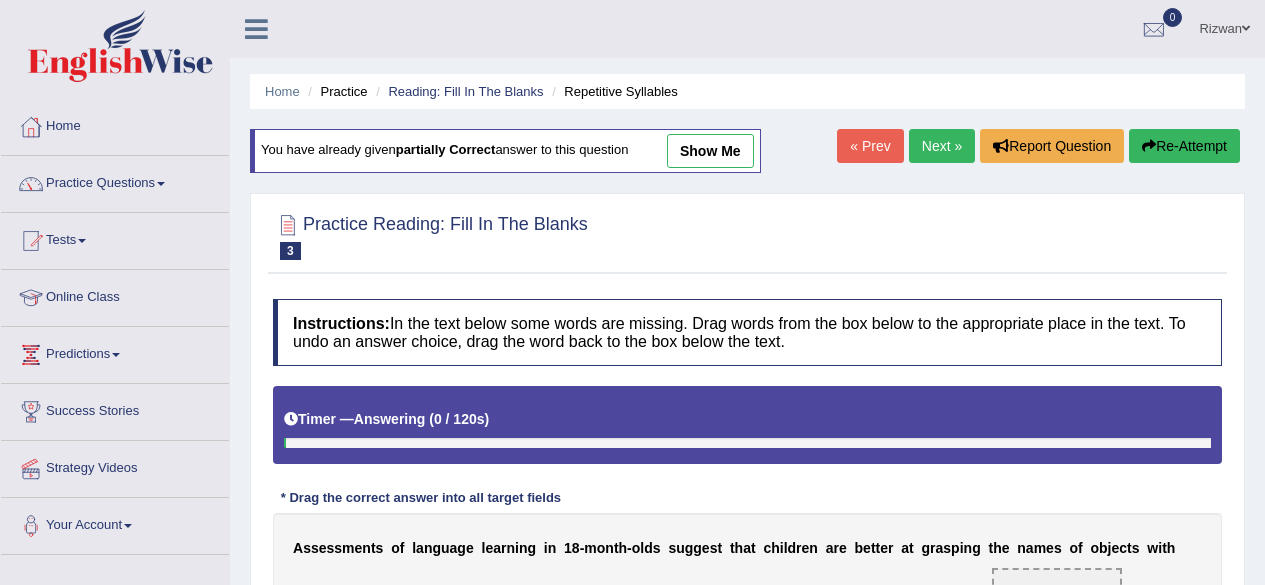 scroll, scrollTop: 293, scrollLeft: 0, axis: vertical 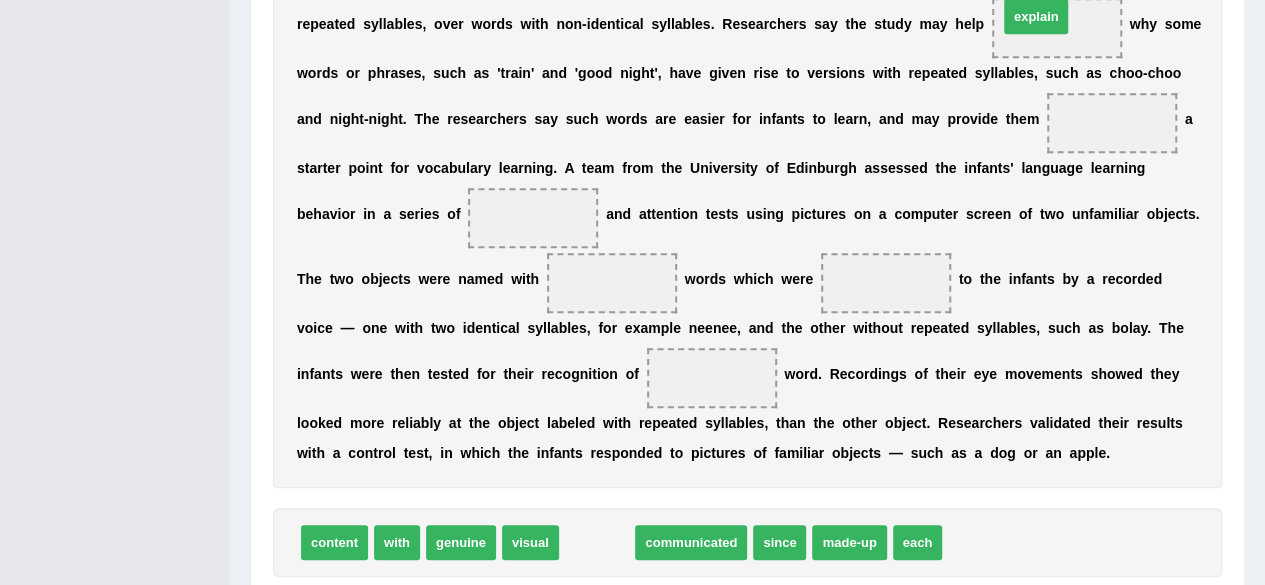 drag, startPoint x: 575, startPoint y: 539, endPoint x: 1019, endPoint y: 25, distance: 679.21423 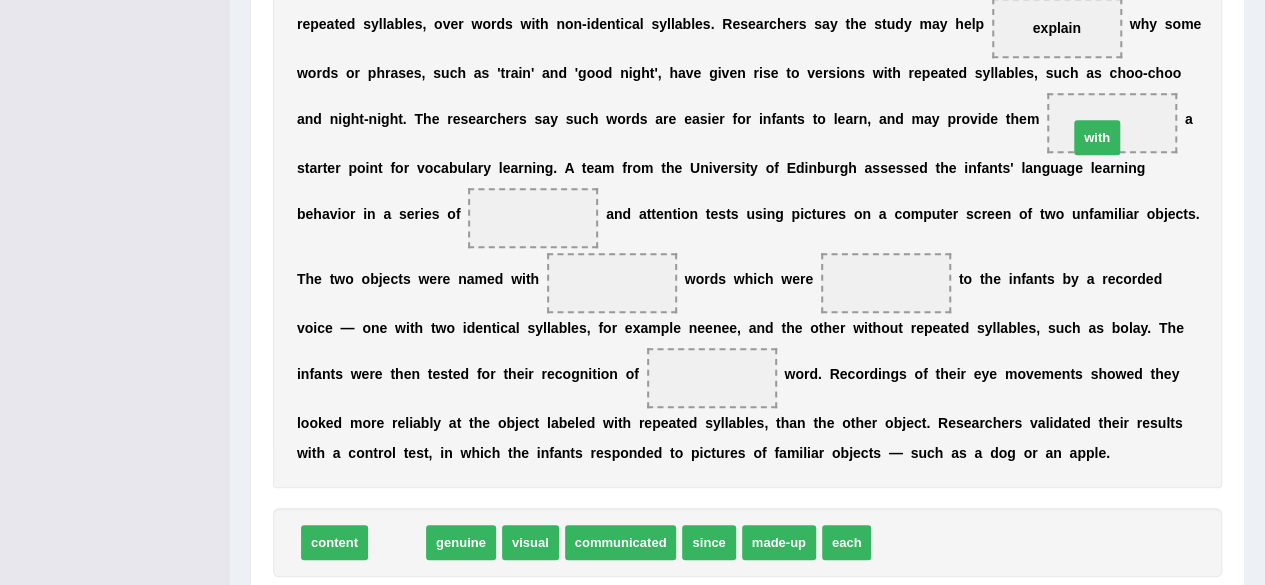 drag, startPoint x: 392, startPoint y: 553, endPoint x: 1092, endPoint y: 148, distance: 808.71814 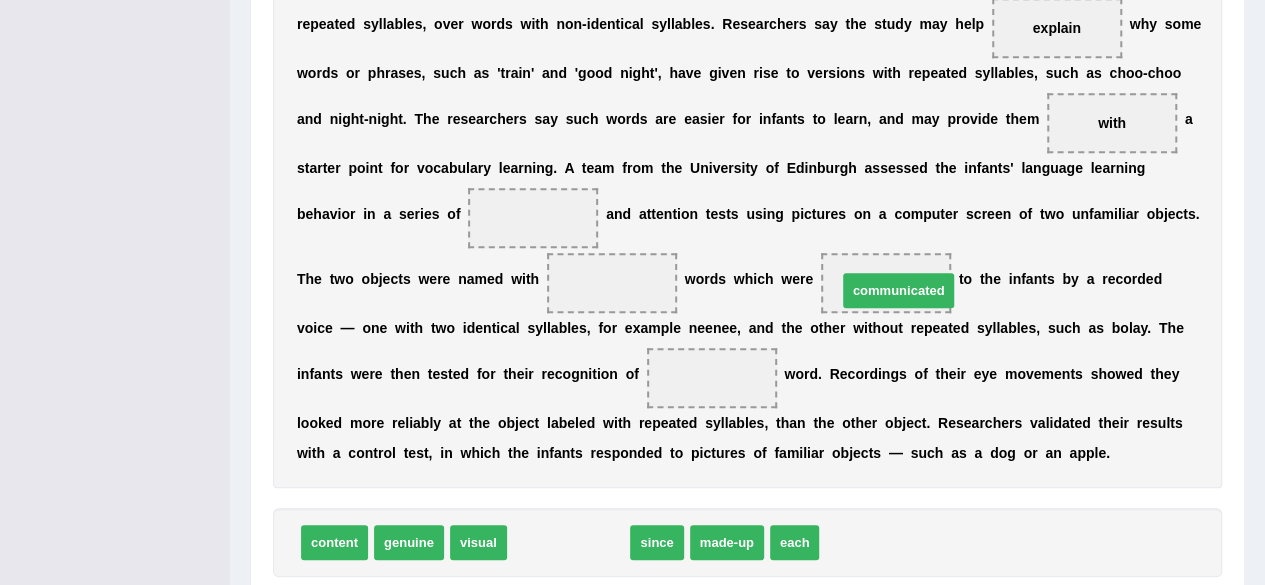 drag, startPoint x: 580, startPoint y: 538, endPoint x: 910, endPoint y: 286, distance: 415.2156 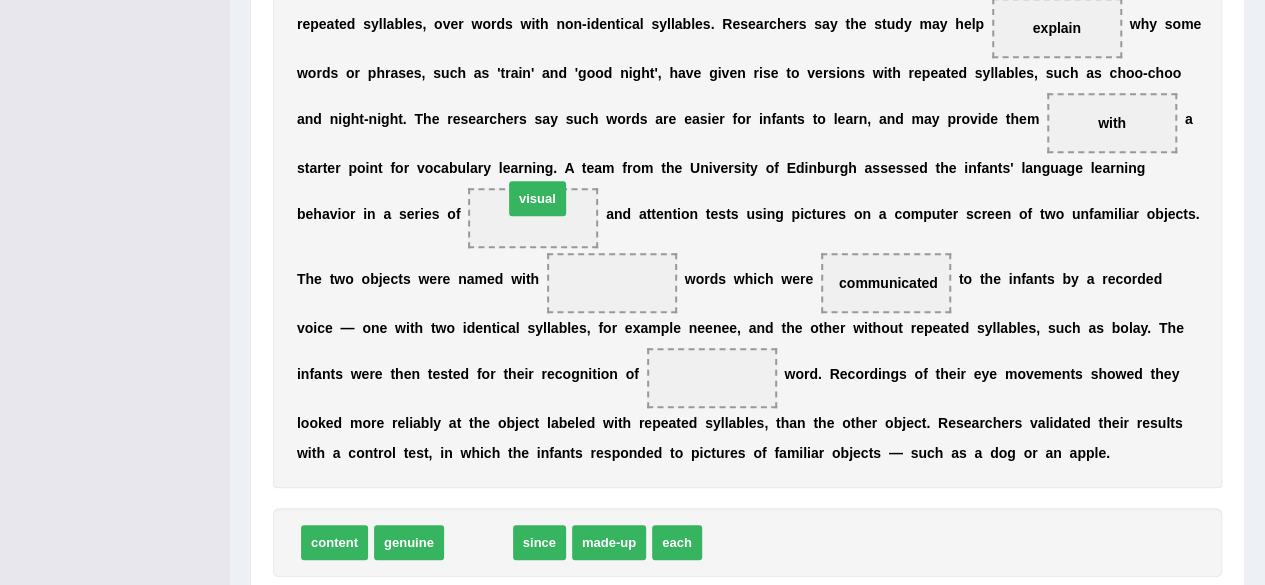 drag, startPoint x: 488, startPoint y: 543, endPoint x: 547, endPoint y: 184, distance: 363.8159 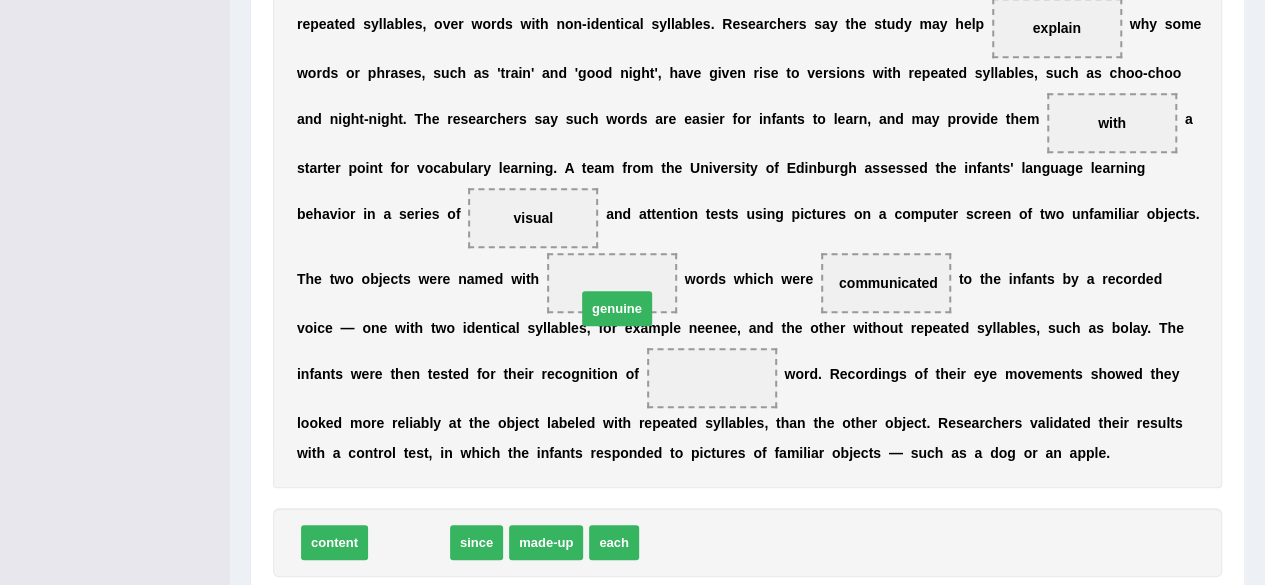 drag, startPoint x: 400, startPoint y: 535, endPoint x: 608, endPoint y: 301, distance: 313.08145 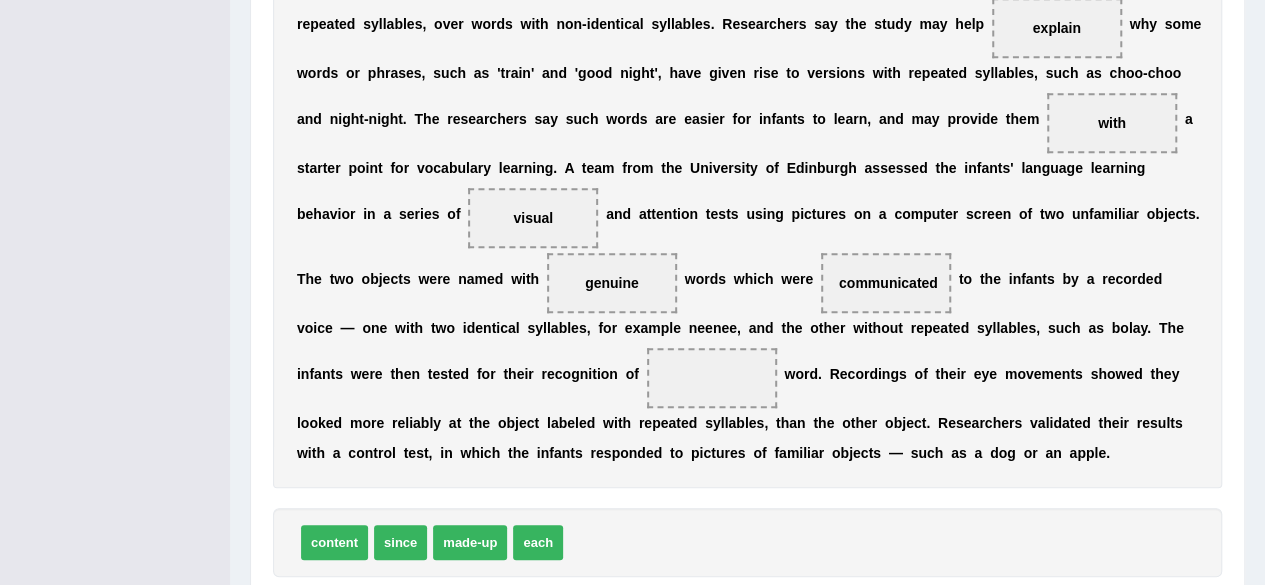 click on "content" at bounding box center (334, 542) 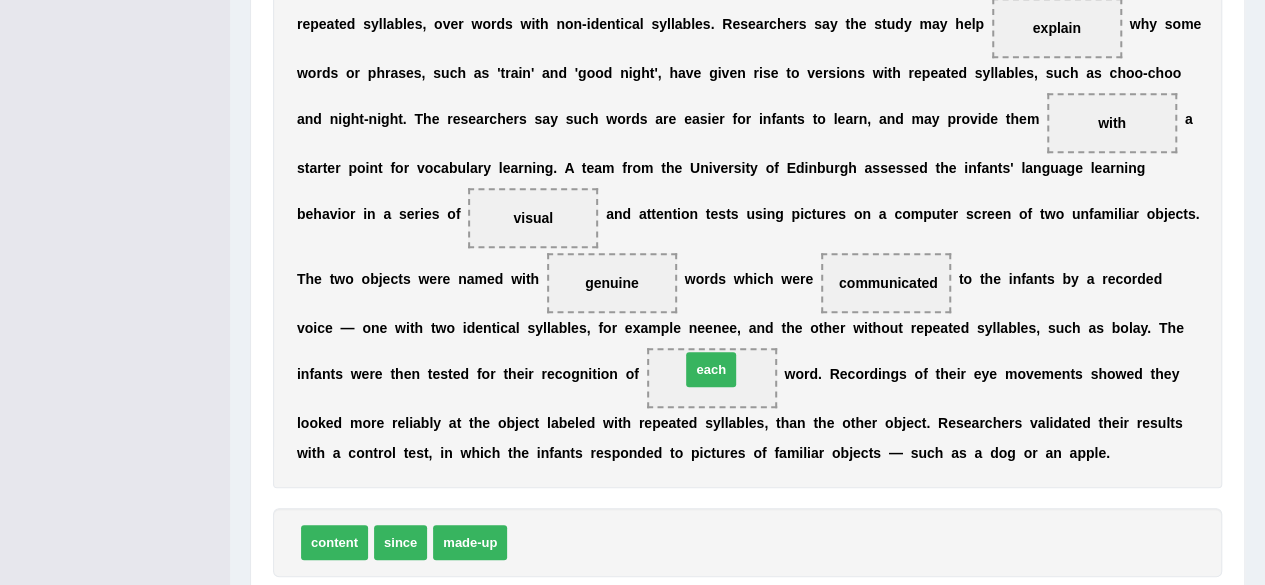 drag, startPoint x: 543, startPoint y: 540, endPoint x: 720, endPoint y: 330, distance: 274.6434 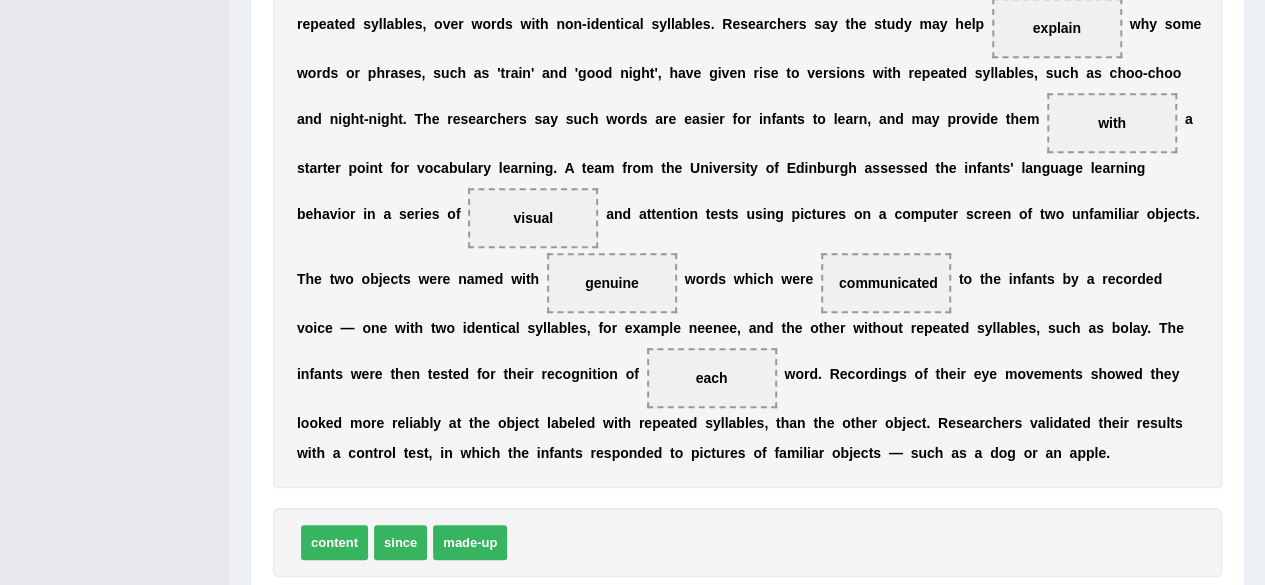 scroll, scrollTop: 703, scrollLeft: 0, axis: vertical 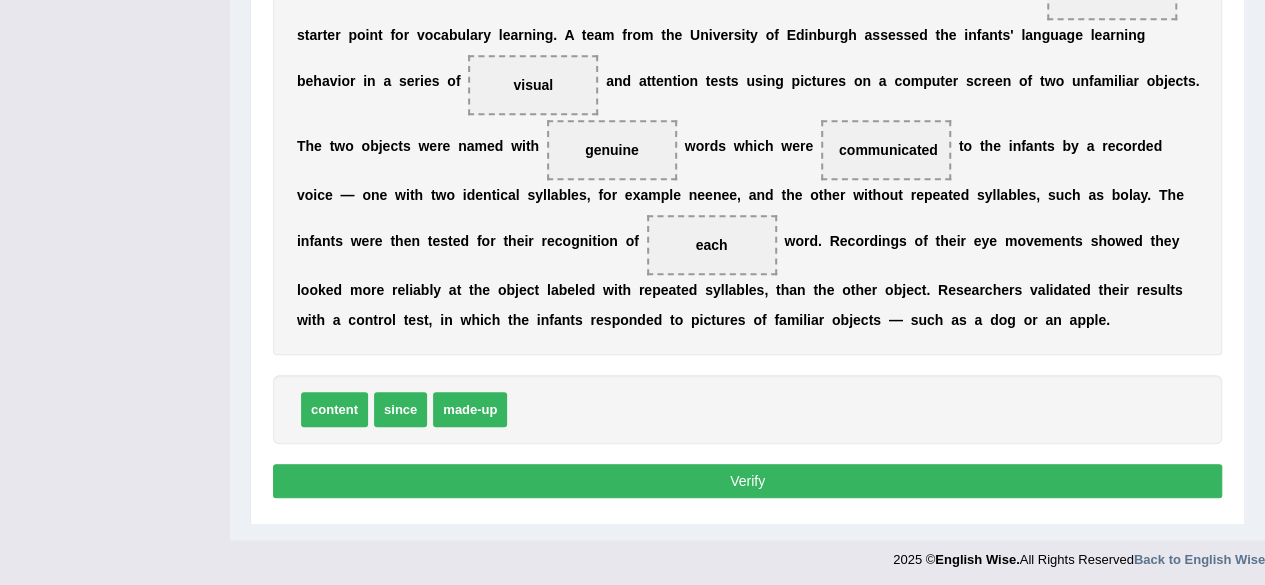 click on "Verify" at bounding box center (747, 481) 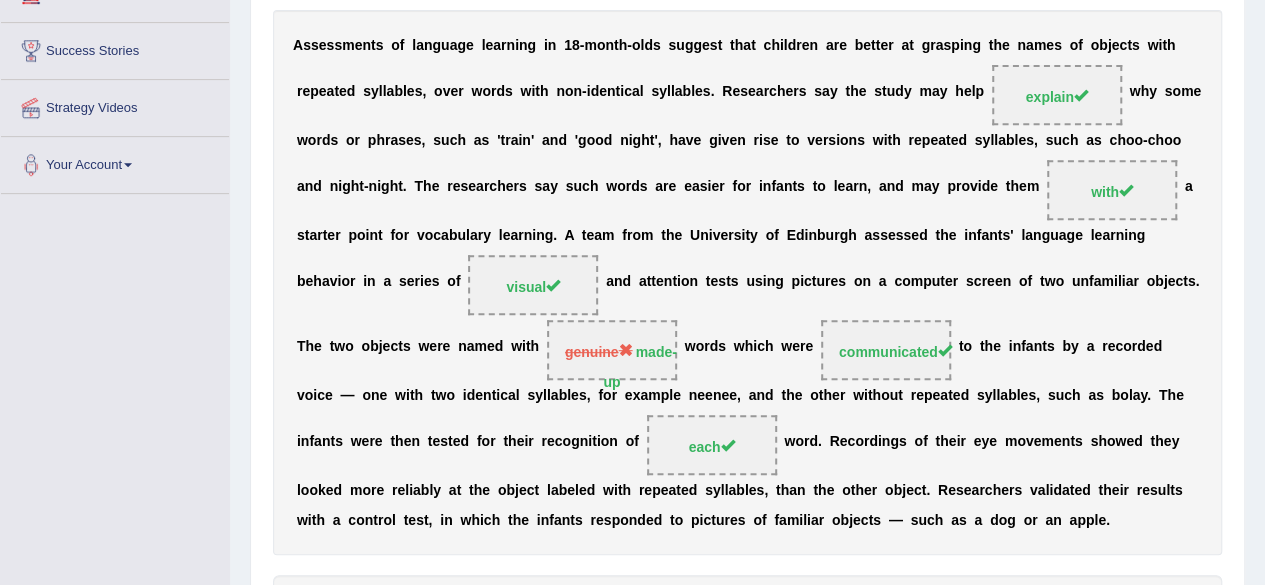scroll, scrollTop: 0, scrollLeft: 0, axis: both 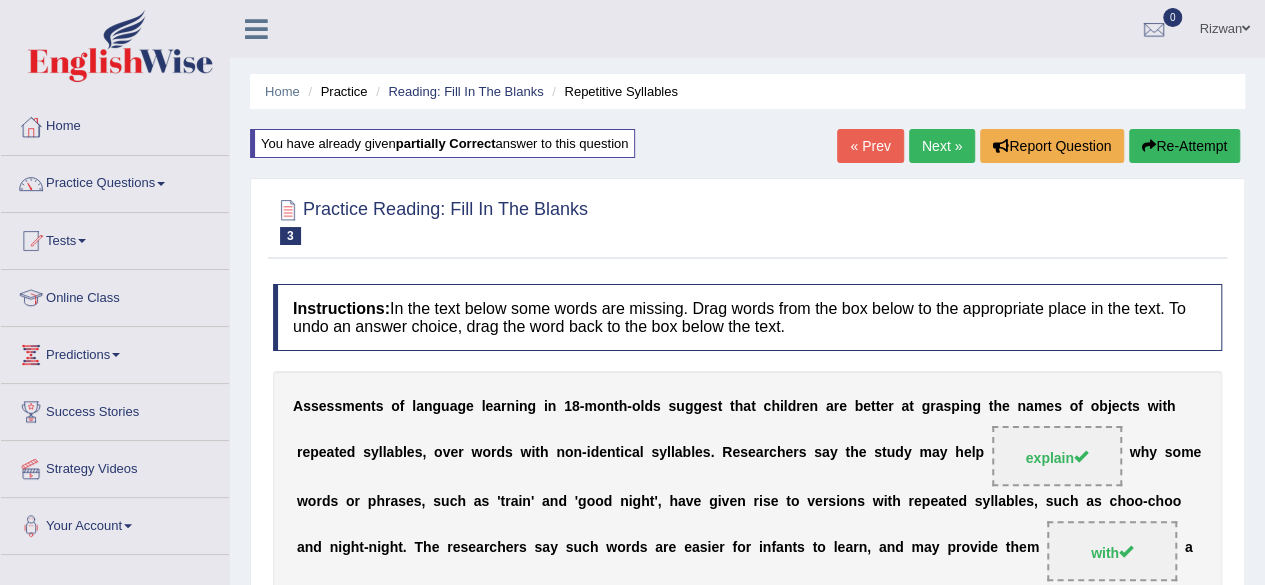 click on "Next »" at bounding box center (942, 146) 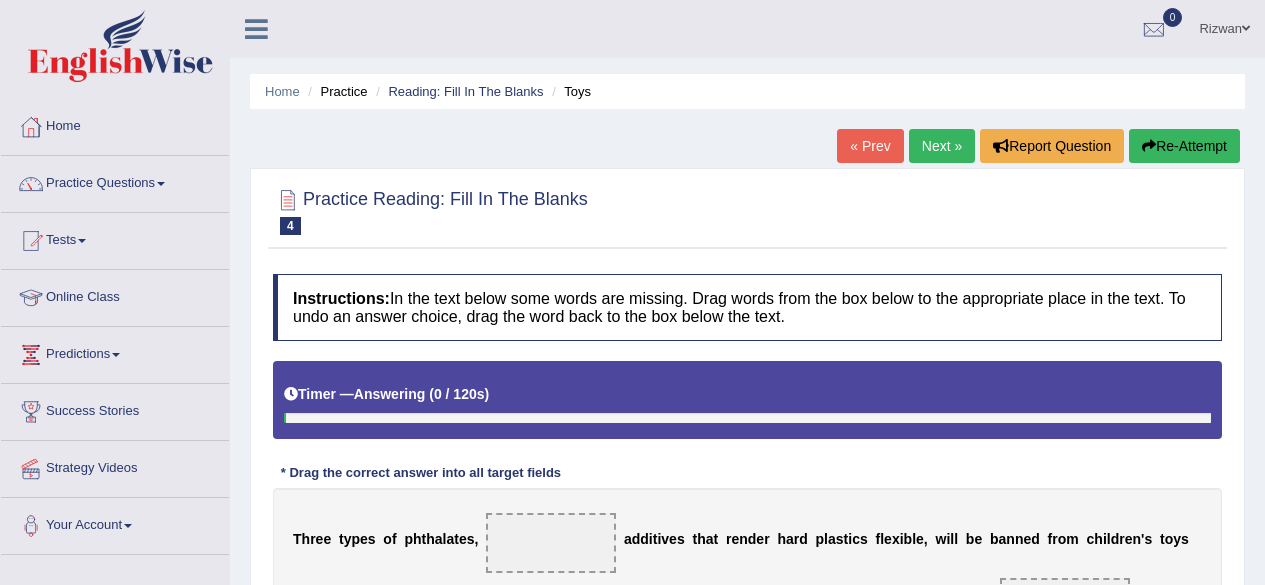scroll, scrollTop: 0, scrollLeft: 0, axis: both 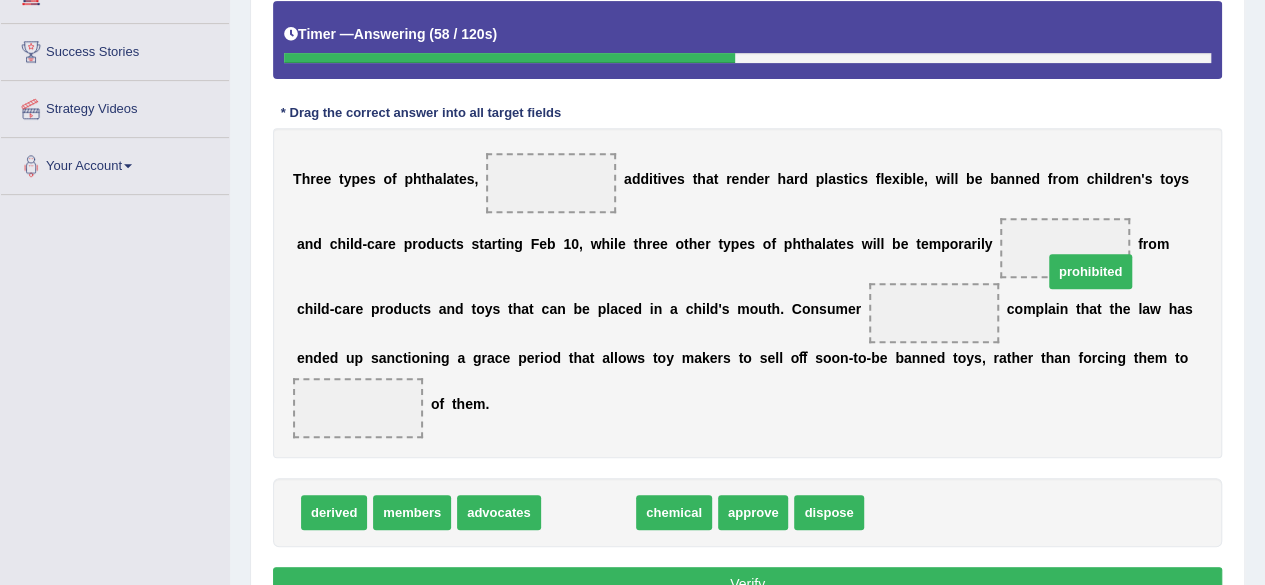 drag, startPoint x: 586, startPoint y: 503, endPoint x: 1088, endPoint y: 262, distance: 556.8528 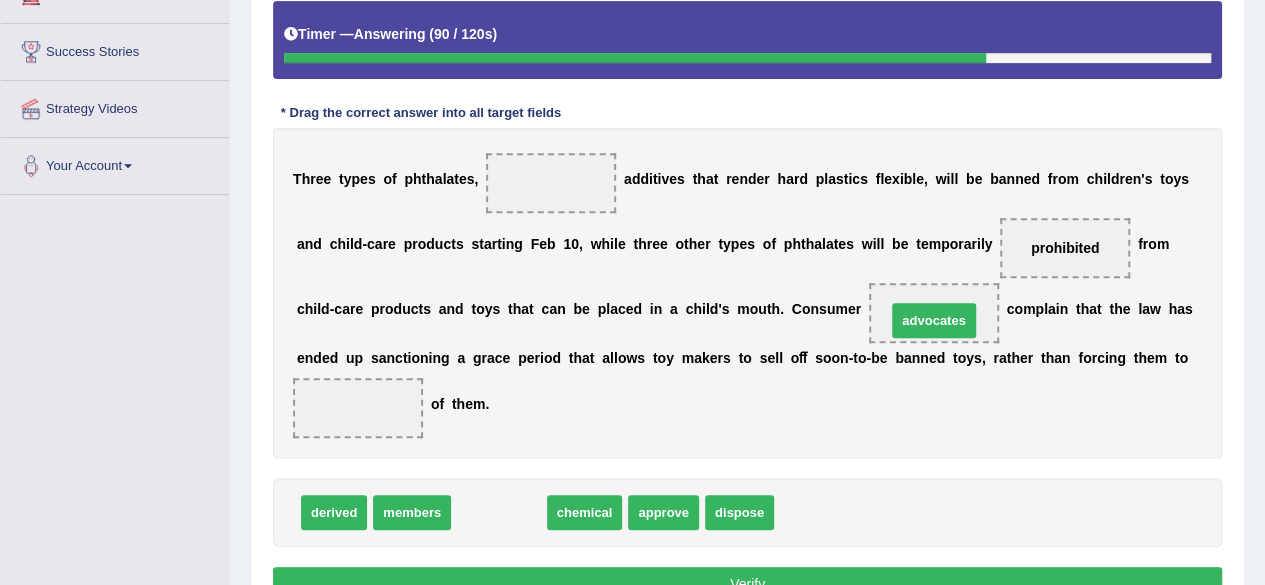 drag, startPoint x: 509, startPoint y: 519, endPoint x: 941, endPoint y: 327, distance: 472.74518 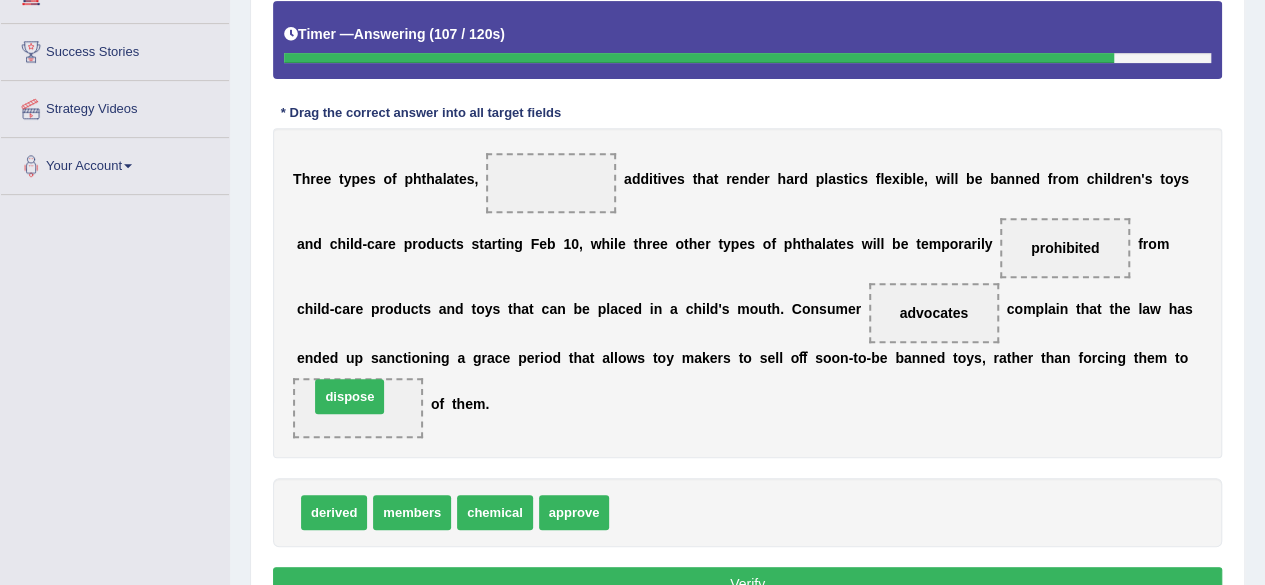drag, startPoint x: 640, startPoint y: 516, endPoint x: 346, endPoint y: 409, distance: 312.86578 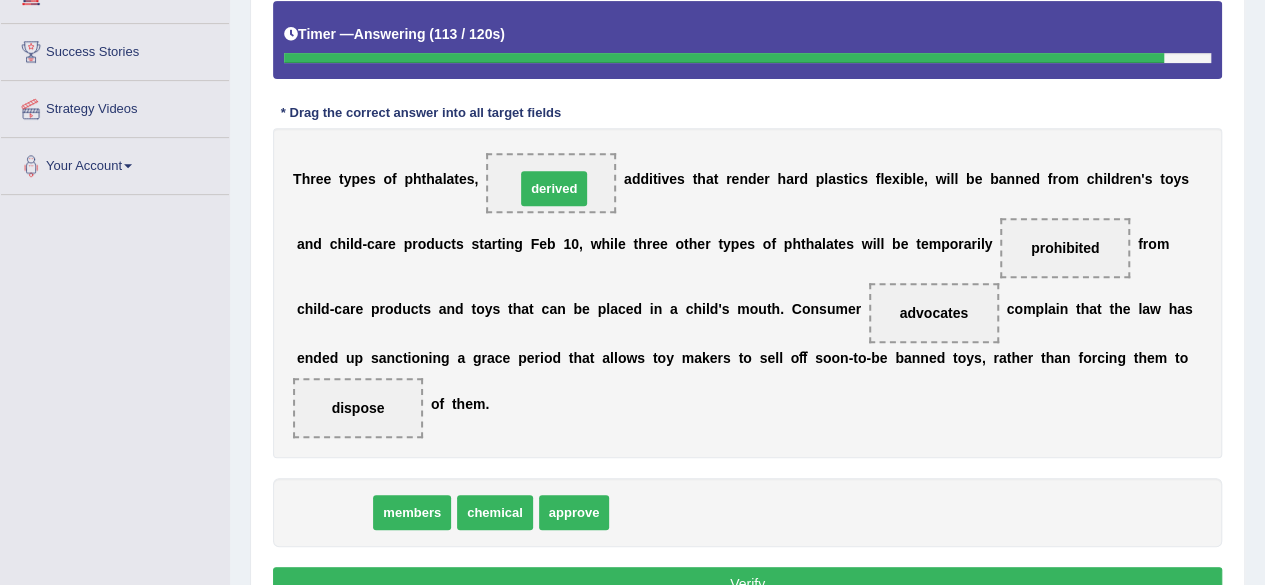 drag, startPoint x: 348, startPoint y: 513, endPoint x: 568, endPoint y: 189, distance: 391.63248 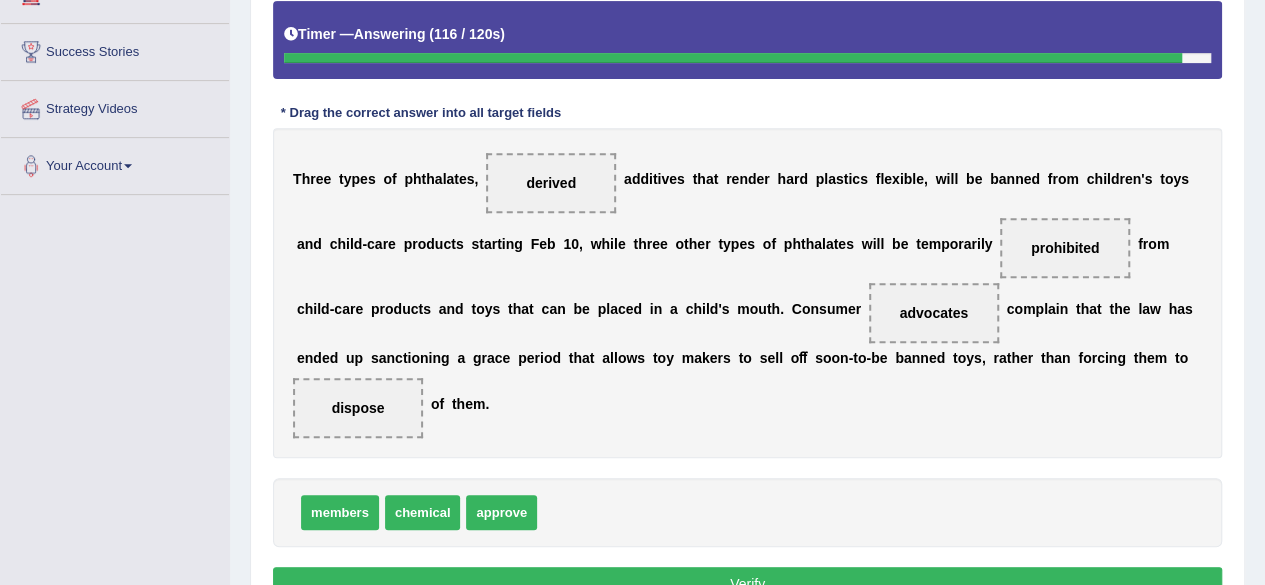 click on "Verify" at bounding box center (747, 584) 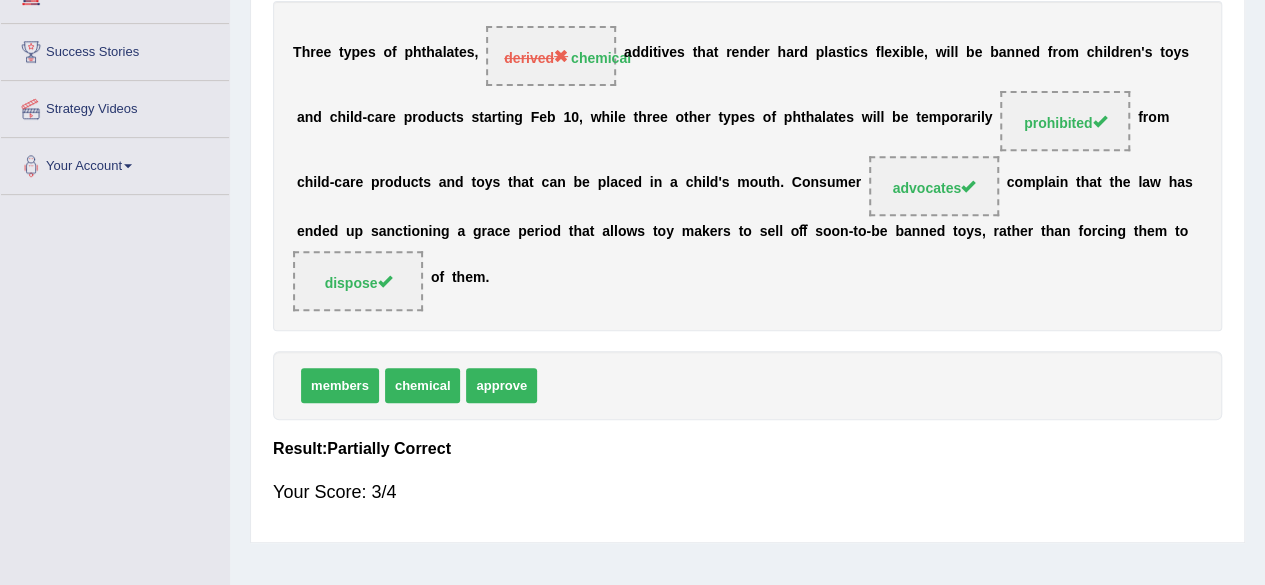 scroll, scrollTop: 0, scrollLeft: 0, axis: both 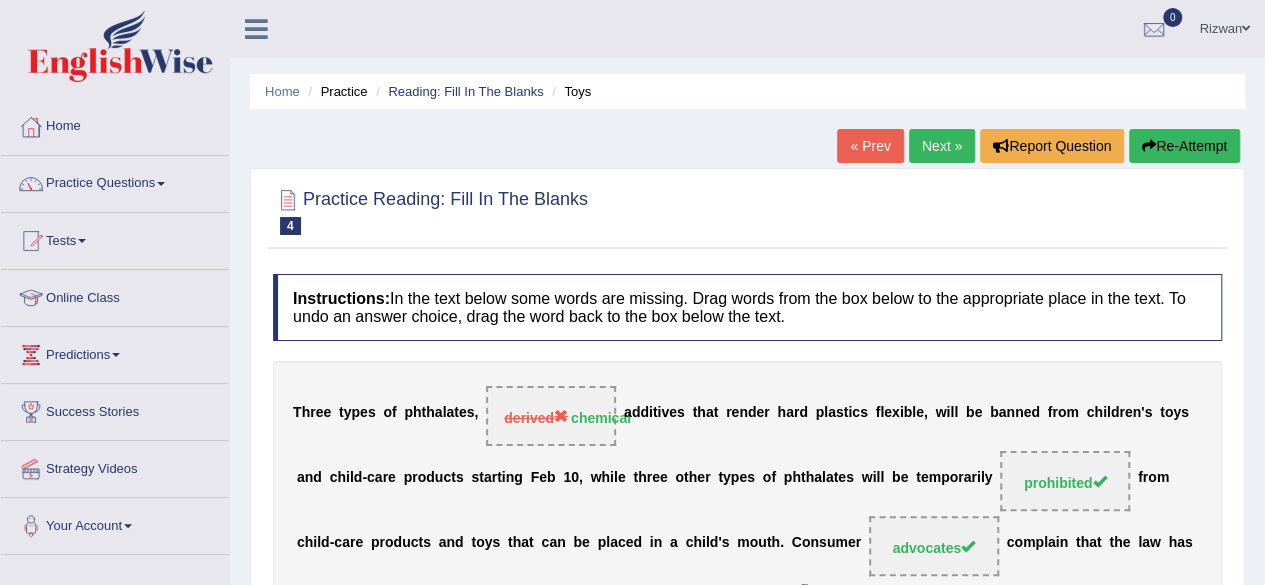 click on "Next »" at bounding box center [942, 146] 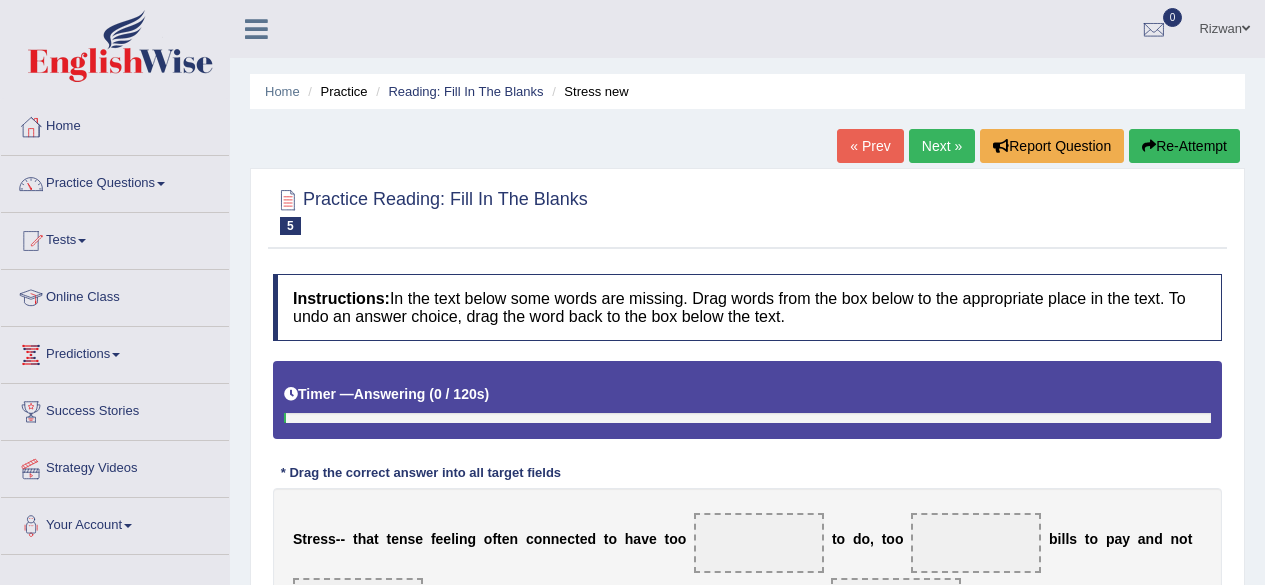 scroll, scrollTop: 0, scrollLeft: 0, axis: both 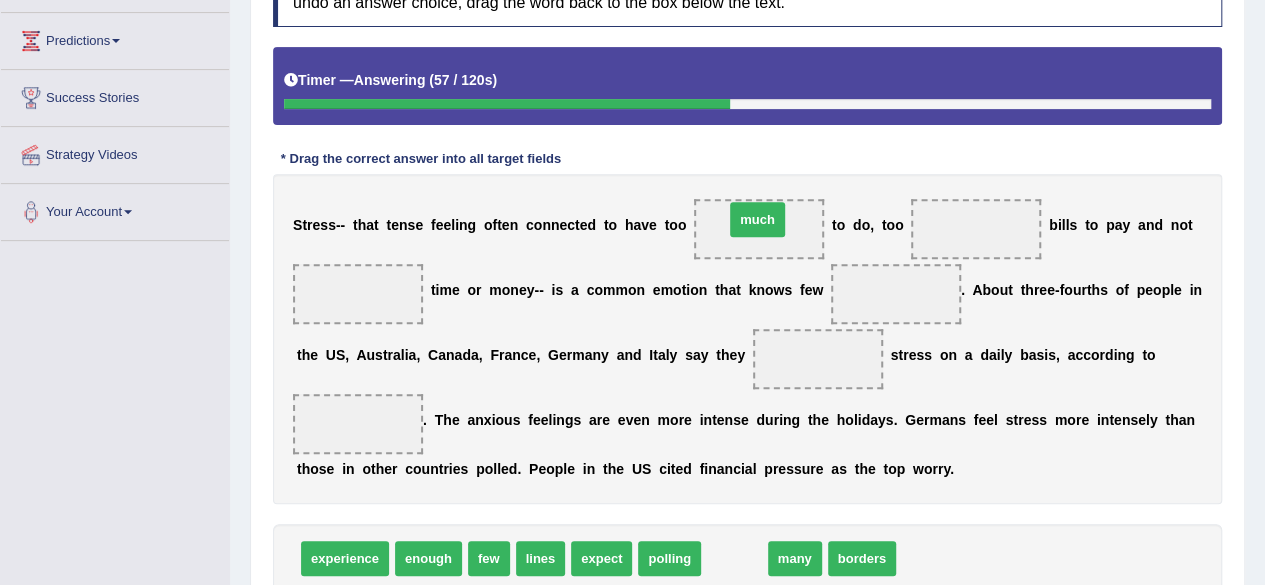 drag, startPoint x: 732, startPoint y: 553, endPoint x: 755, endPoint y: 214, distance: 339.77933 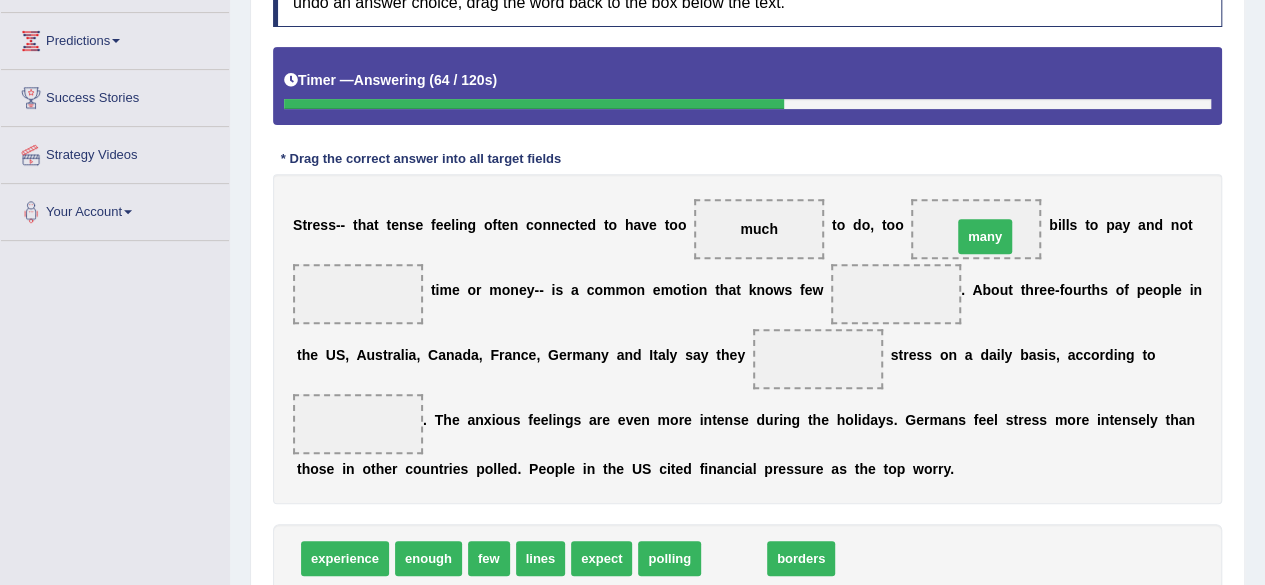 drag, startPoint x: 752, startPoint y: 560, endPoint x: 997, endPoint y: 241, distance: 402.22632 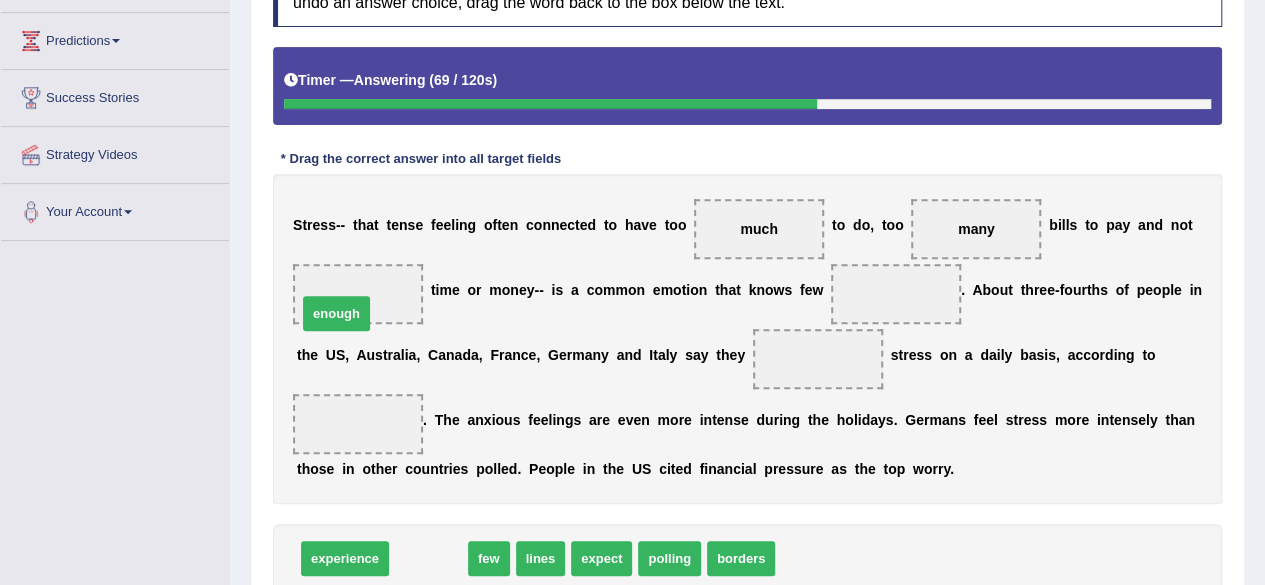 drag, startPoint x: 431, startPoint y: 550, endPoint x: 343, endPoint y: 303, distance: 262.20795 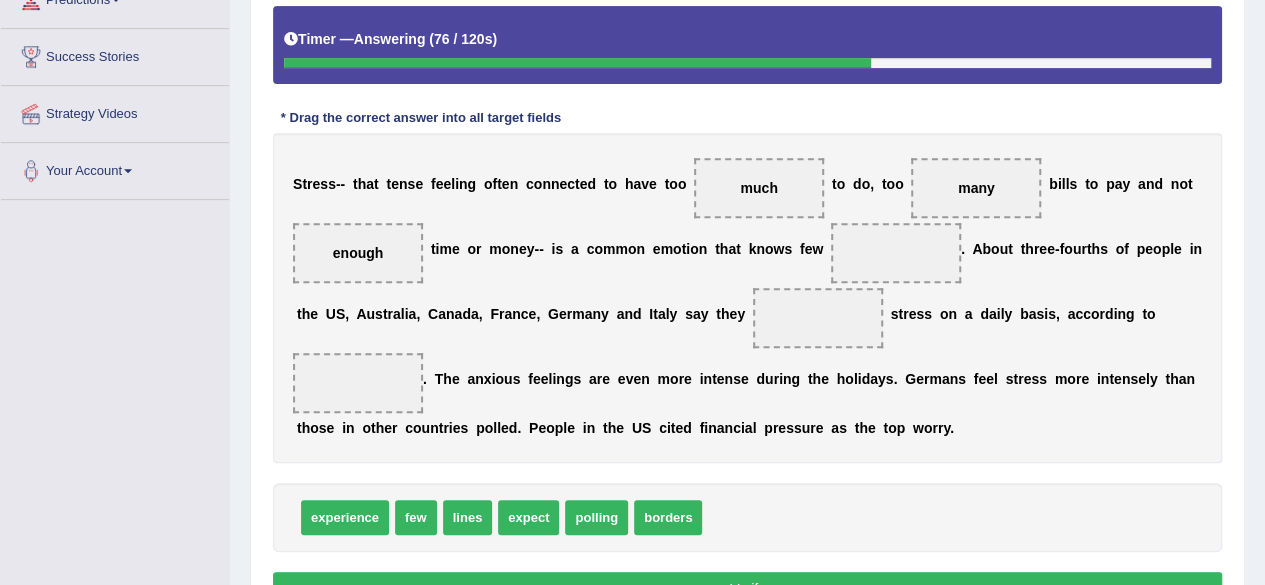 scroll, scrollTop: 334, scrollLeft: 0, axis: vertical 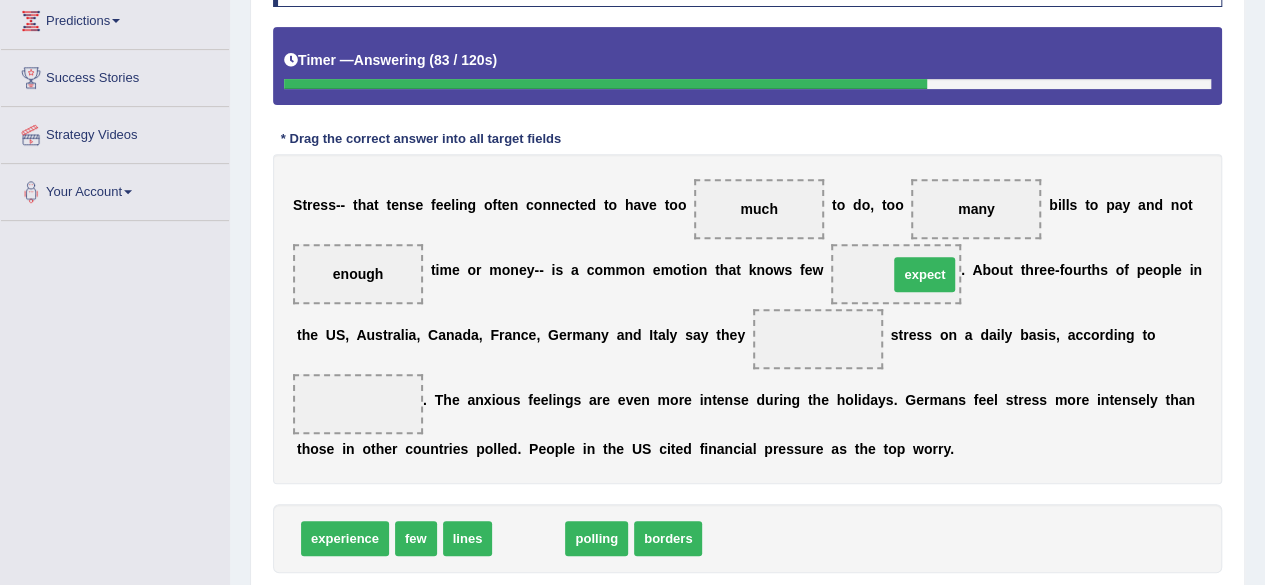 drag, startPoint x: 536, startPoint y: 535, endPoint x: 932, endPoint y: 271, distance: 475.93277 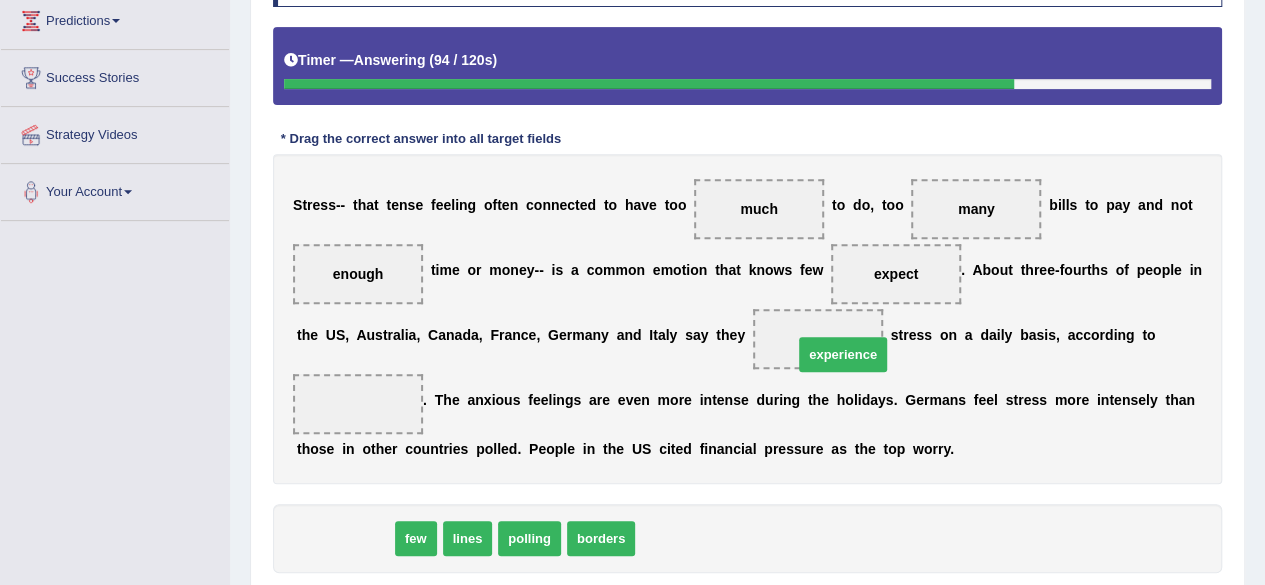 drag, startPoint x: 330, startPoint y: 541, endPoint x: 828, endPoint y: 357, distance: 530.9049 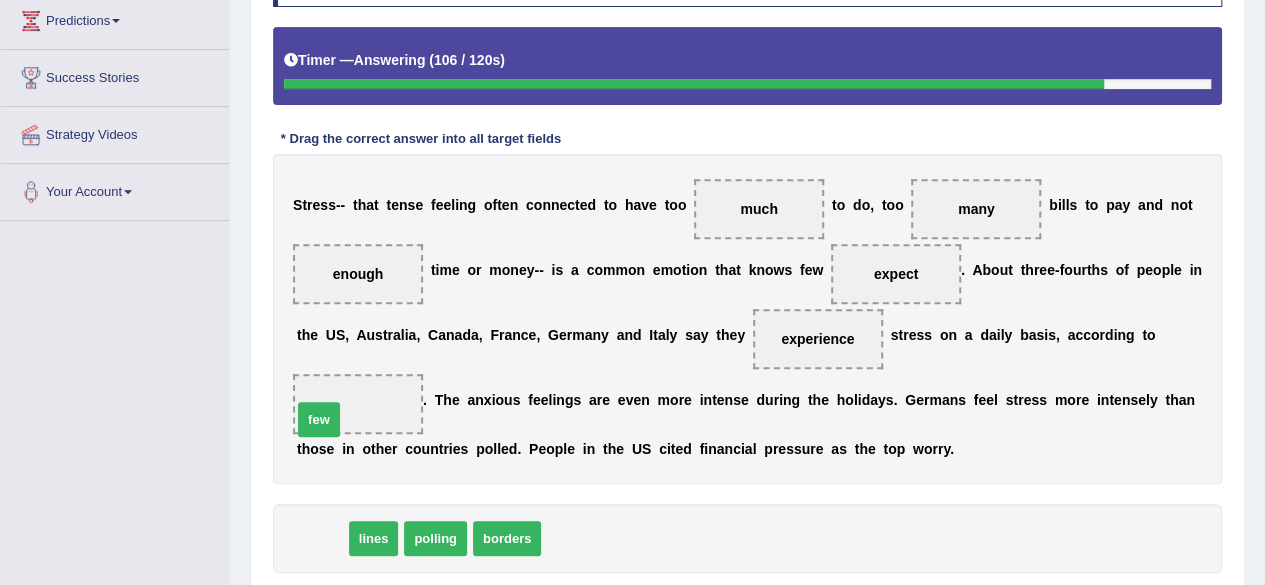 drag, startPoint x: 325, startPoint y: 528, endPoint x: 344, endPoint y: 401, distance: 128.41339 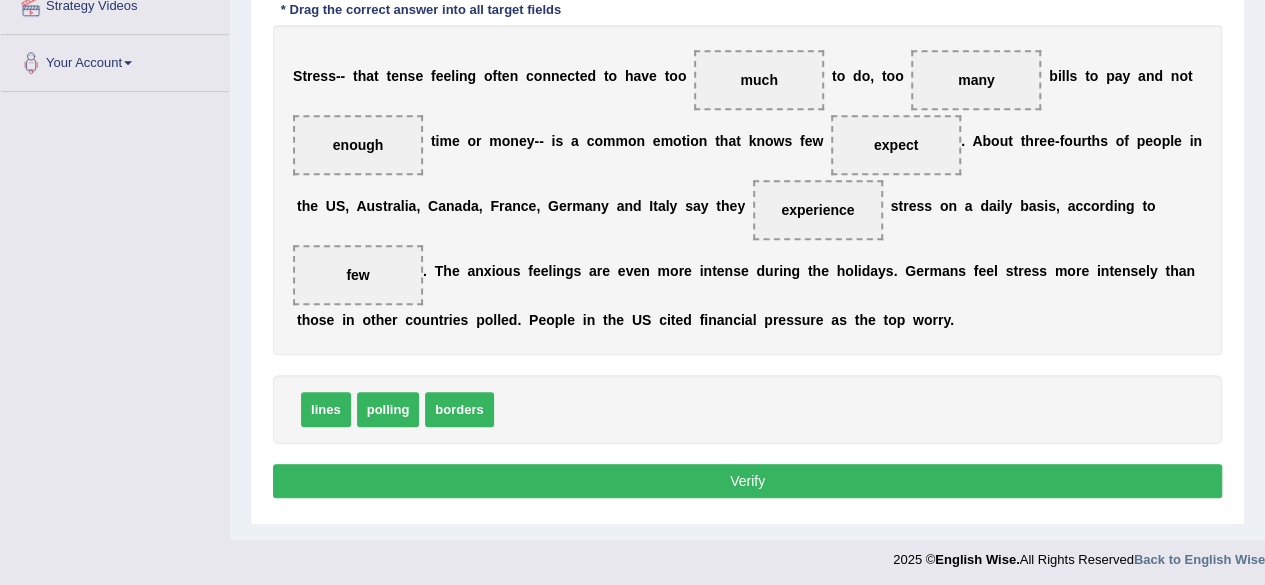 scroll, scrollTop: 464, scrollLeft: 0, axis: vertical 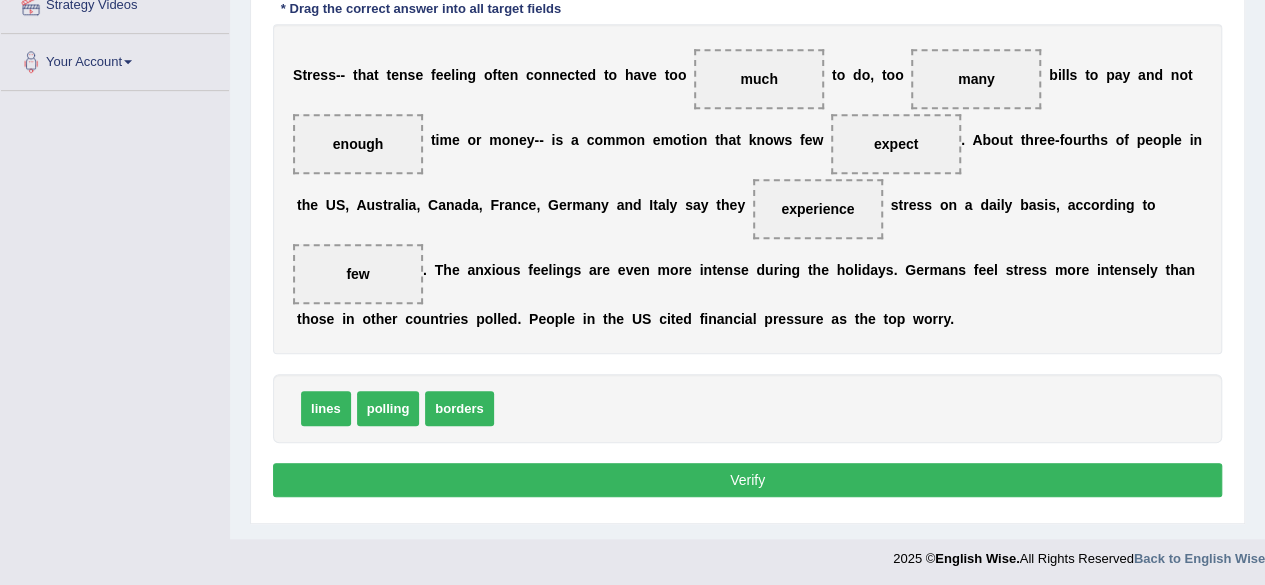 click on "Verify" at bounding box center [747, 480] 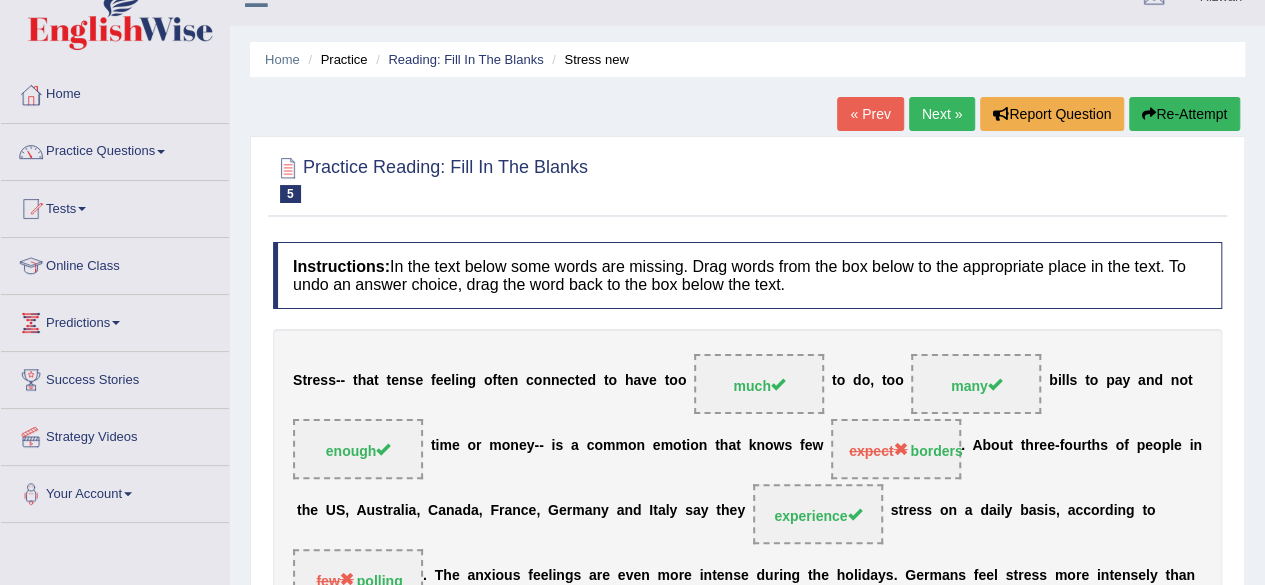 scroll, scrollTop: 0, scrollLeft: 0, axis: both 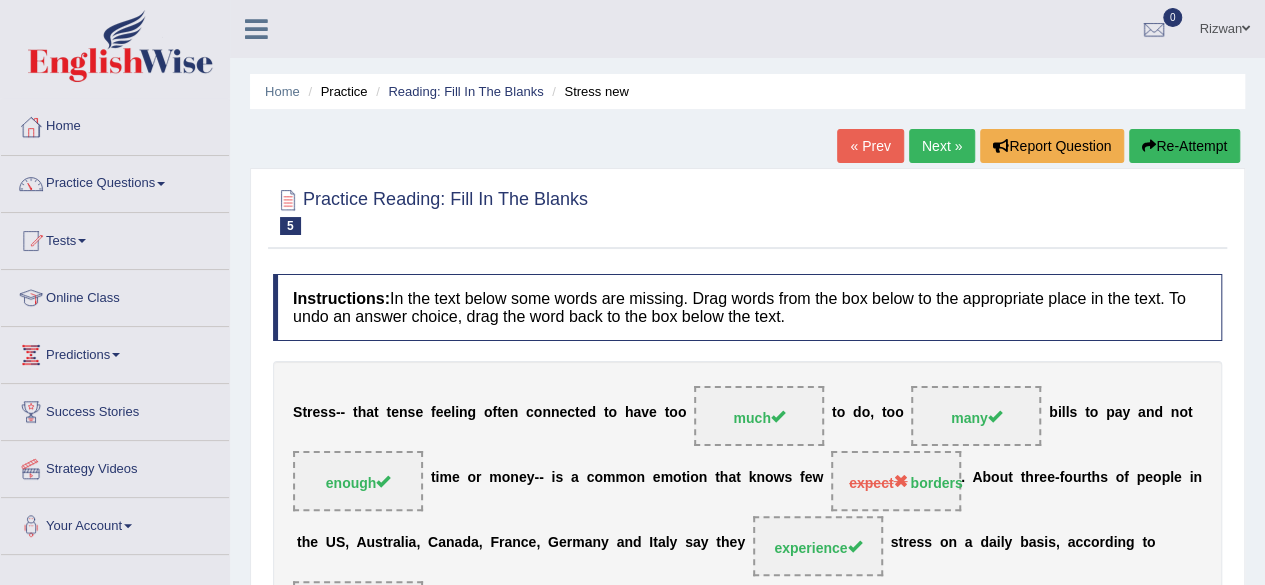 click on "Next »" at bounding box center (942, 146) 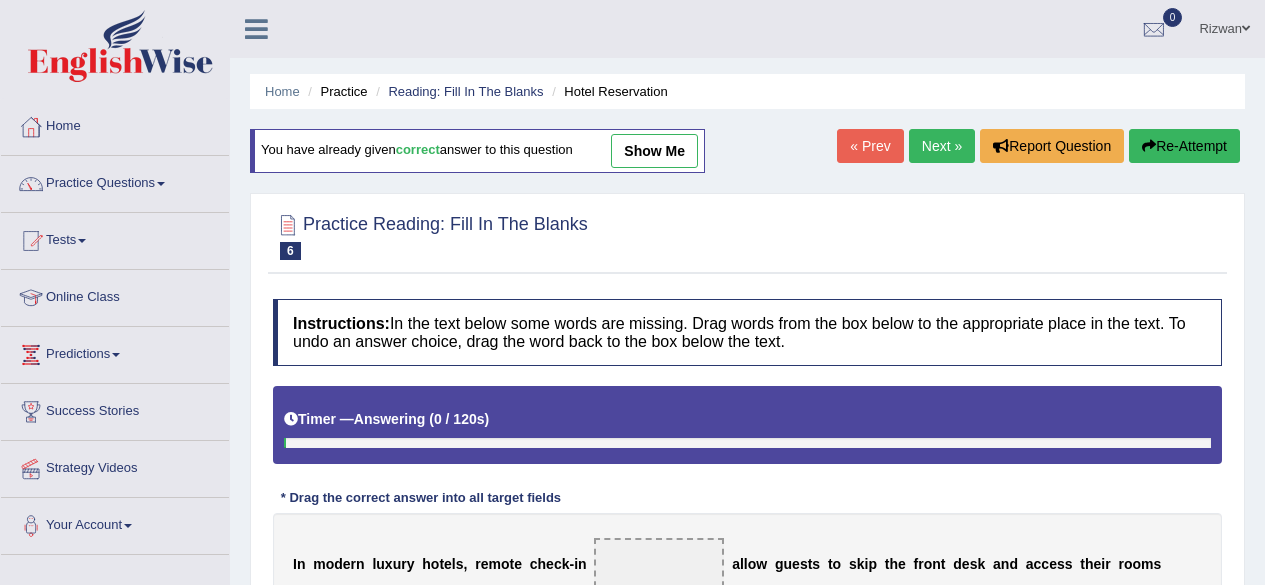 scroll, scrollTop: 95, scrollLeft: 0, axis: vertical 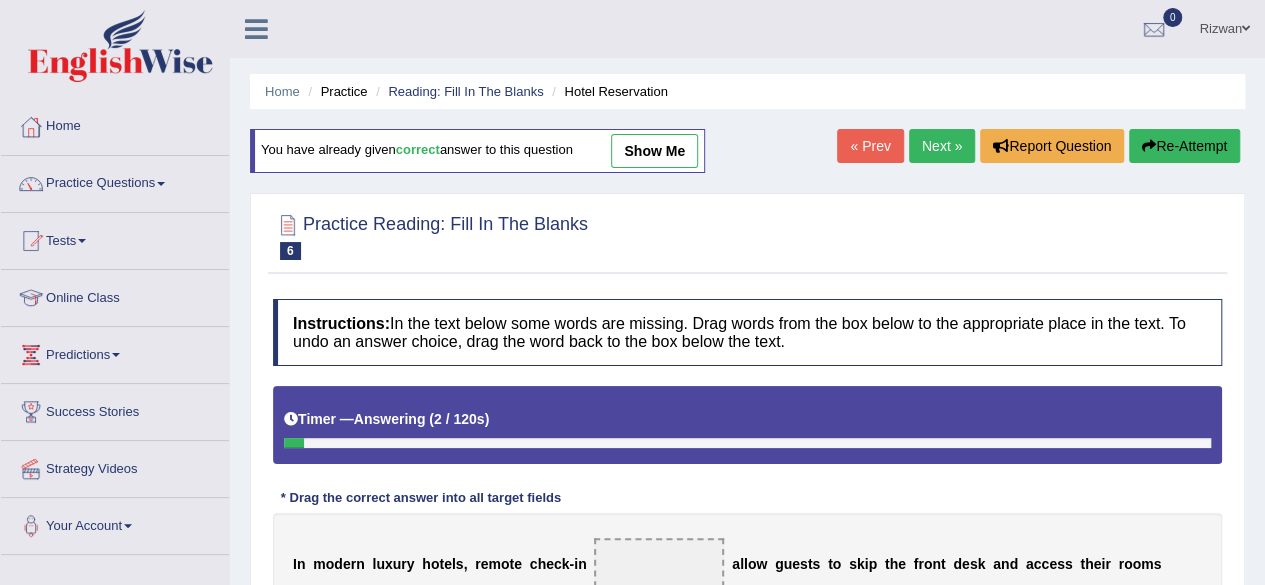 click on "Next »" at bounding box center [942, 146] 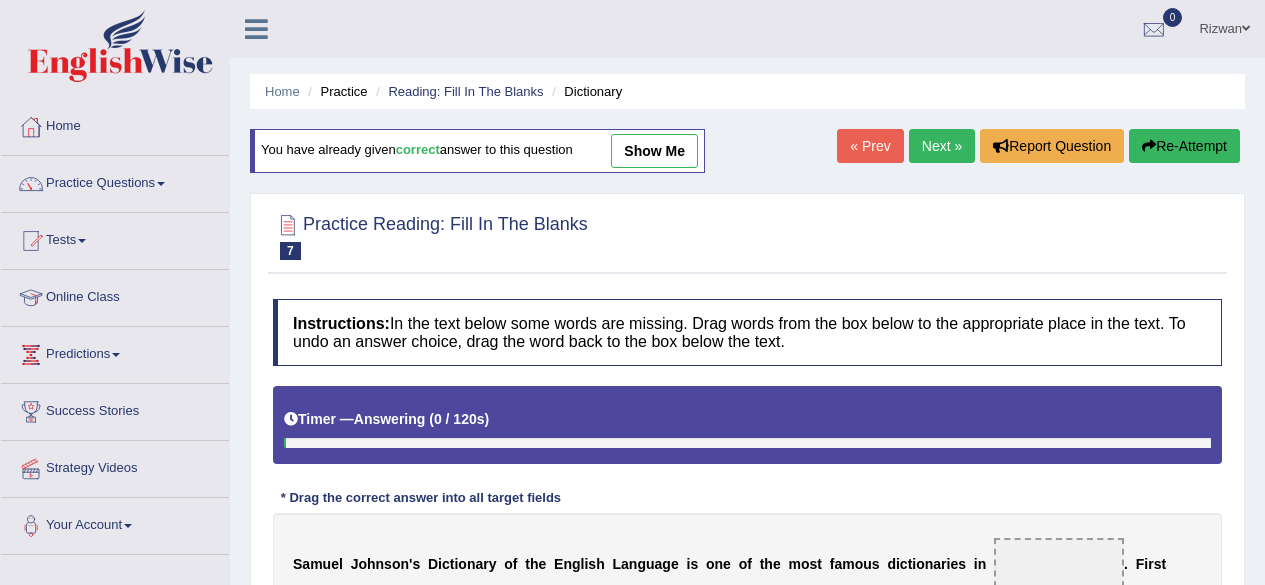 scroll, scrollTop: 0, scrollLeft: 0, axis: both 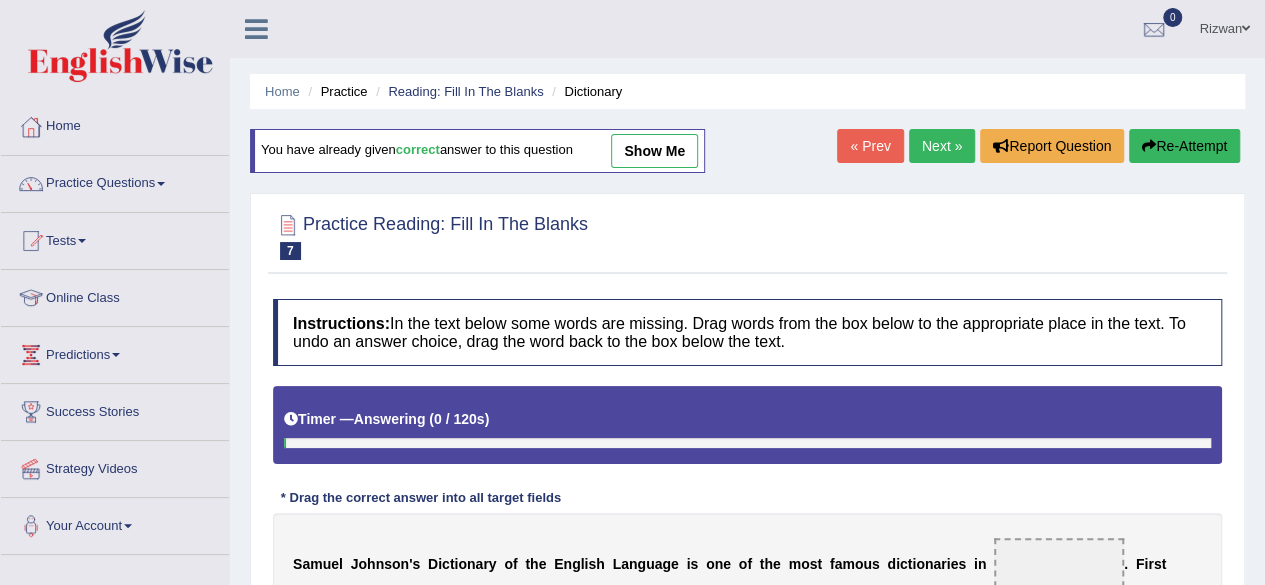 click on "Next »" at bounding box center [942, 146] 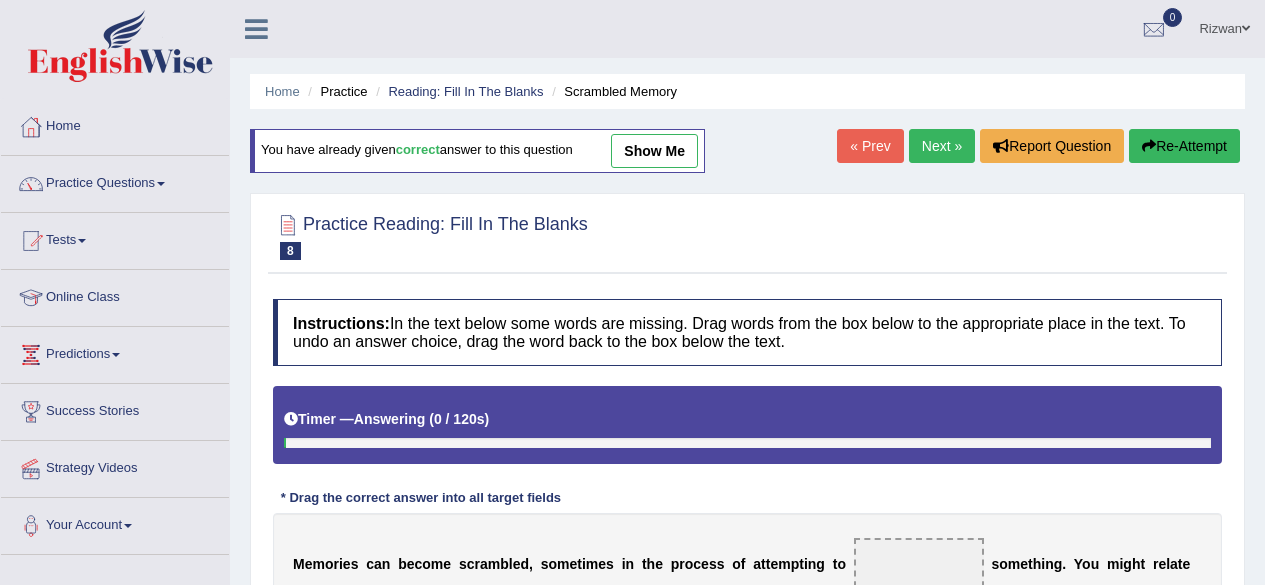 scroll, scrollTop: 0, scrollLeft: 0, axis: both 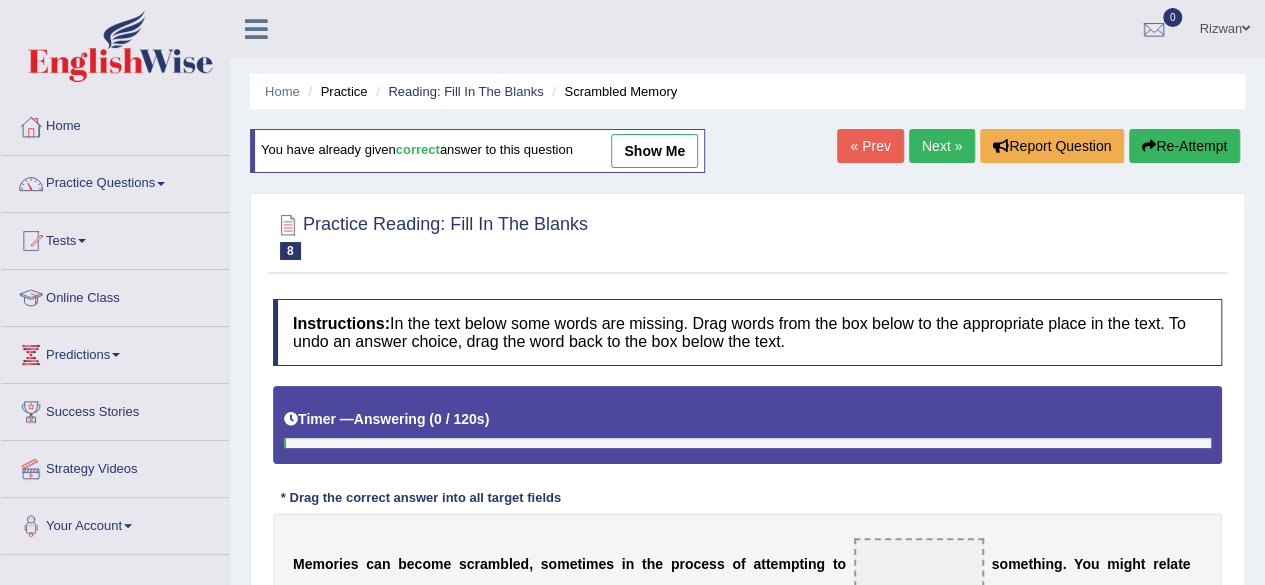 click on "Next »" at bounding box center (942, 146) 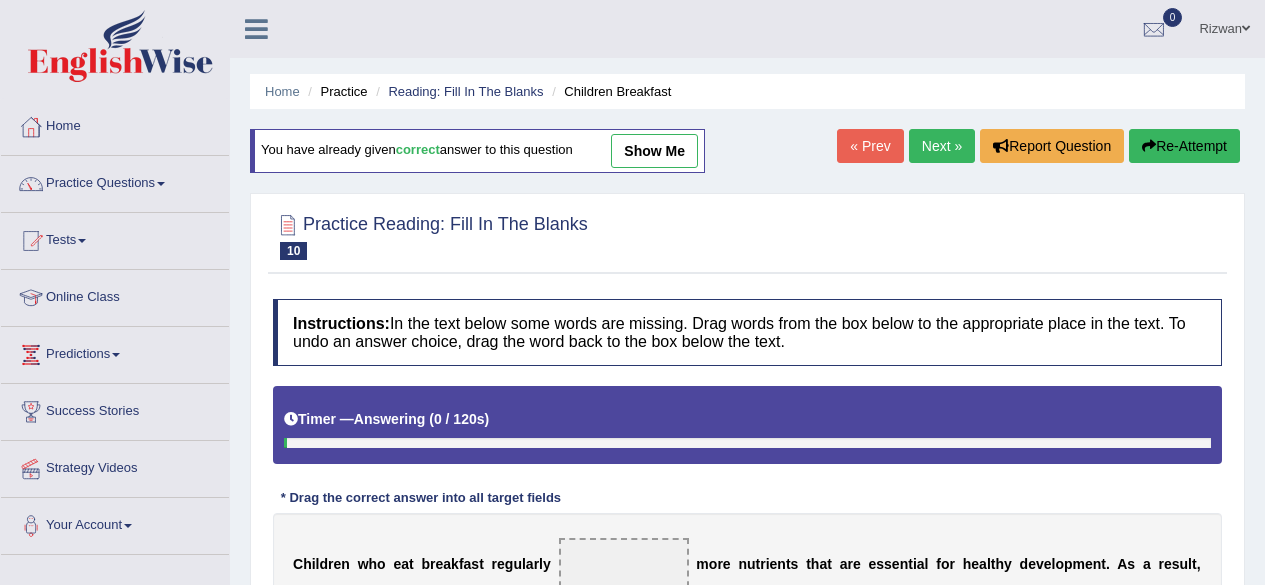 click on "Next »" at bounding box center [942, 146] 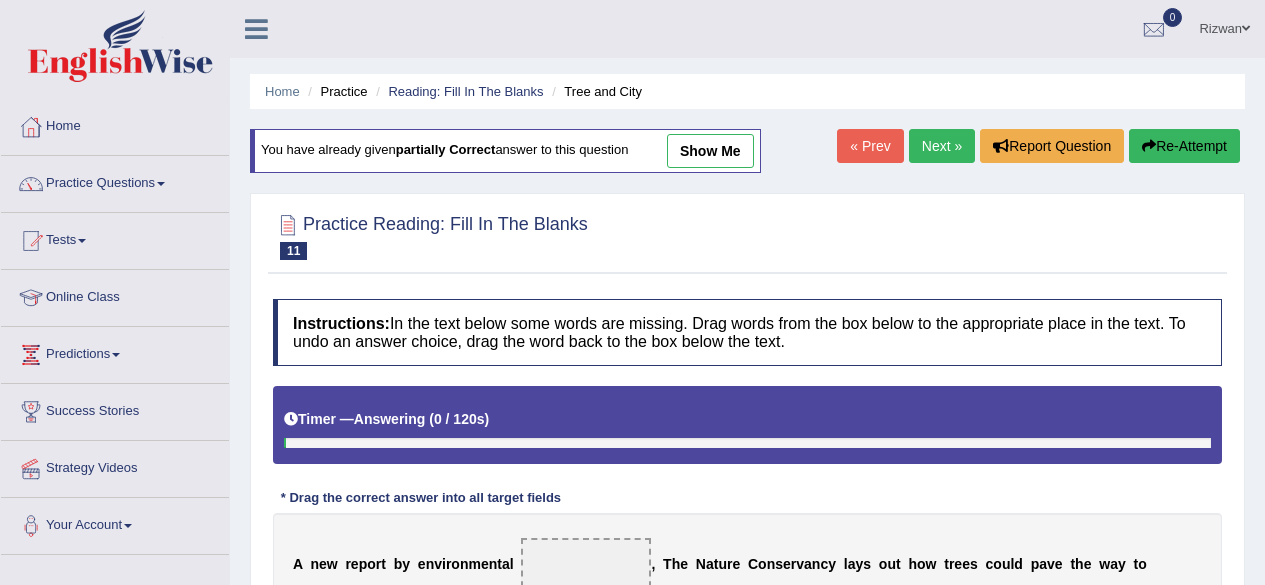scroll, scrollTop: 0, scrollLeft: 0, axis: both 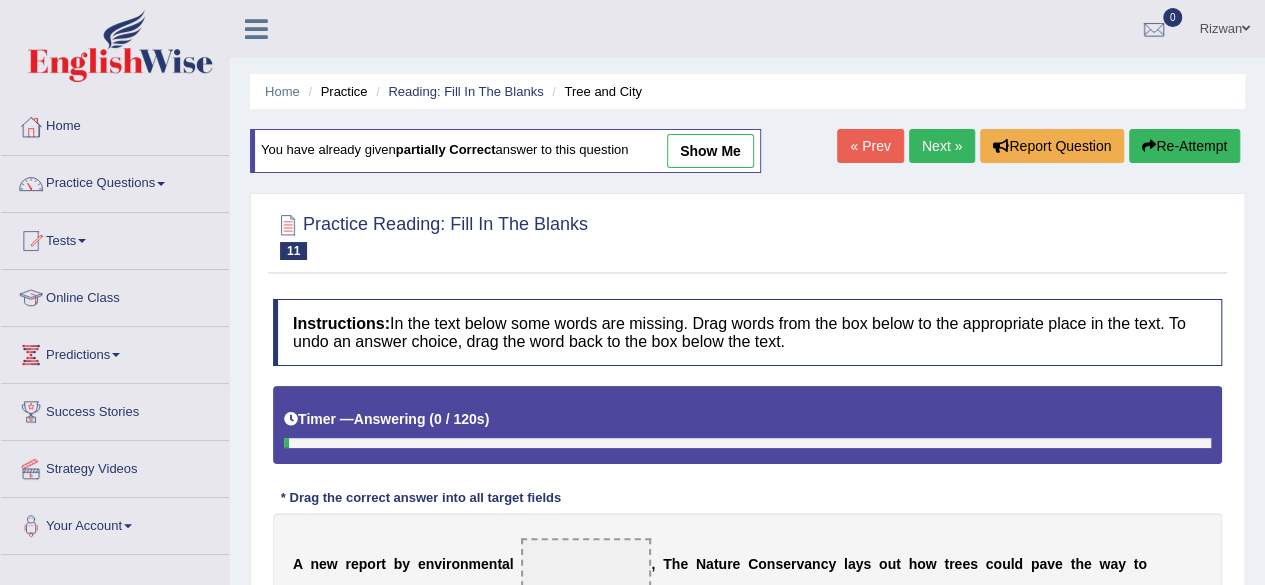 click on "Next »" at bounding box center [942, 146] 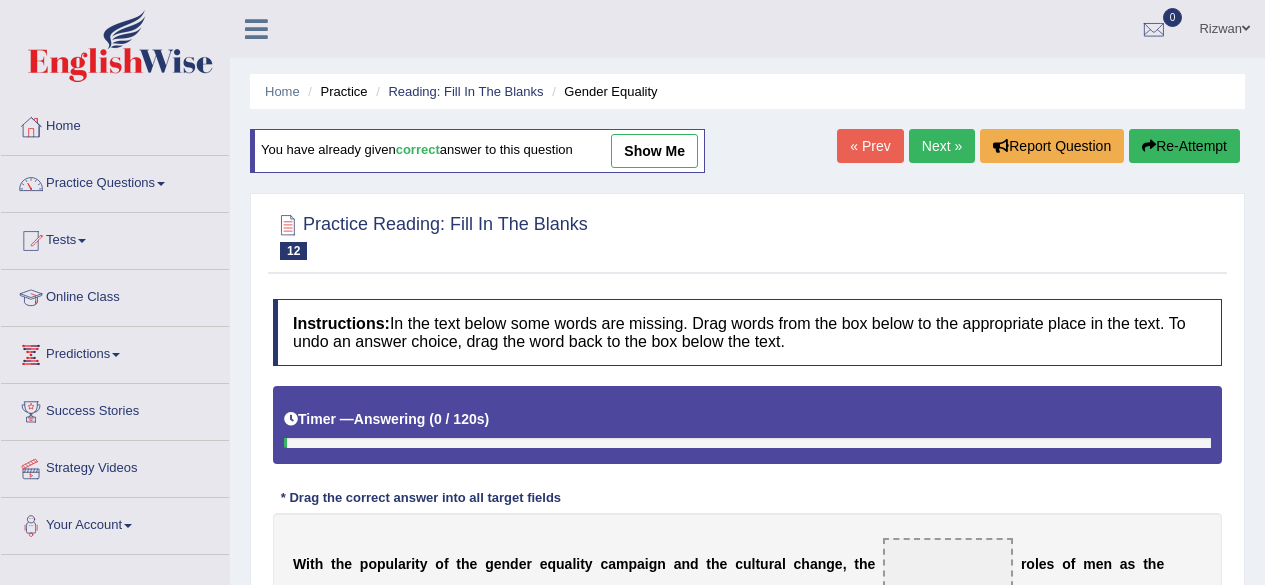 click on "Home
Practice
Reading: Fill In The Blanks
Gender Equality" at bounding box center [747, 91] 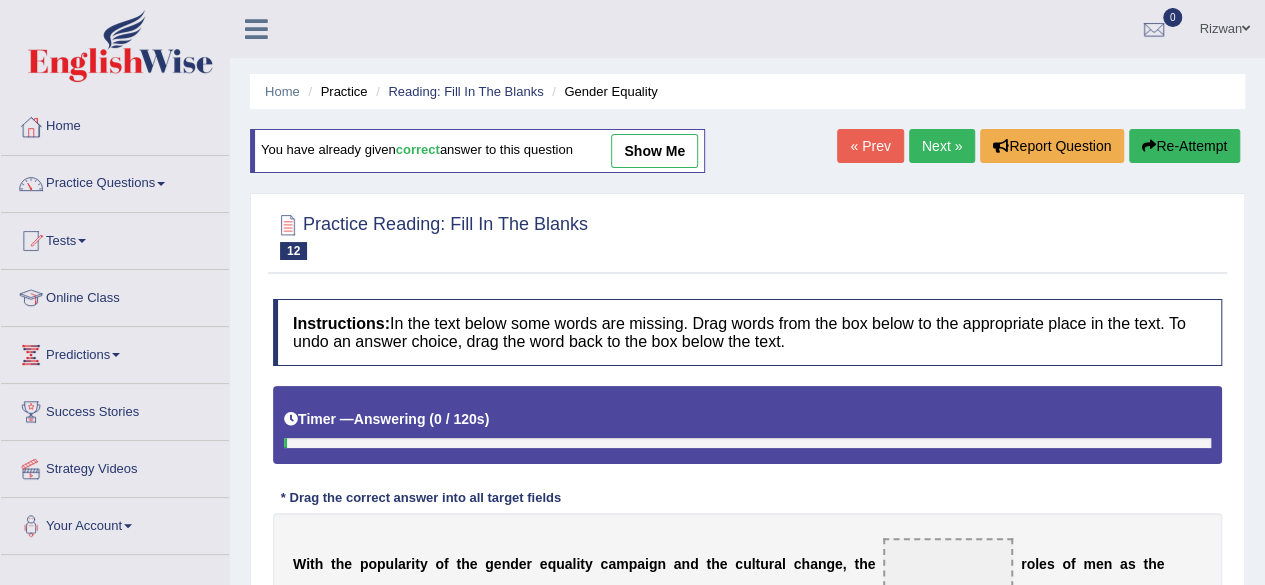scroll, scrollTop: 0, scrollLeft: 0, axis: both 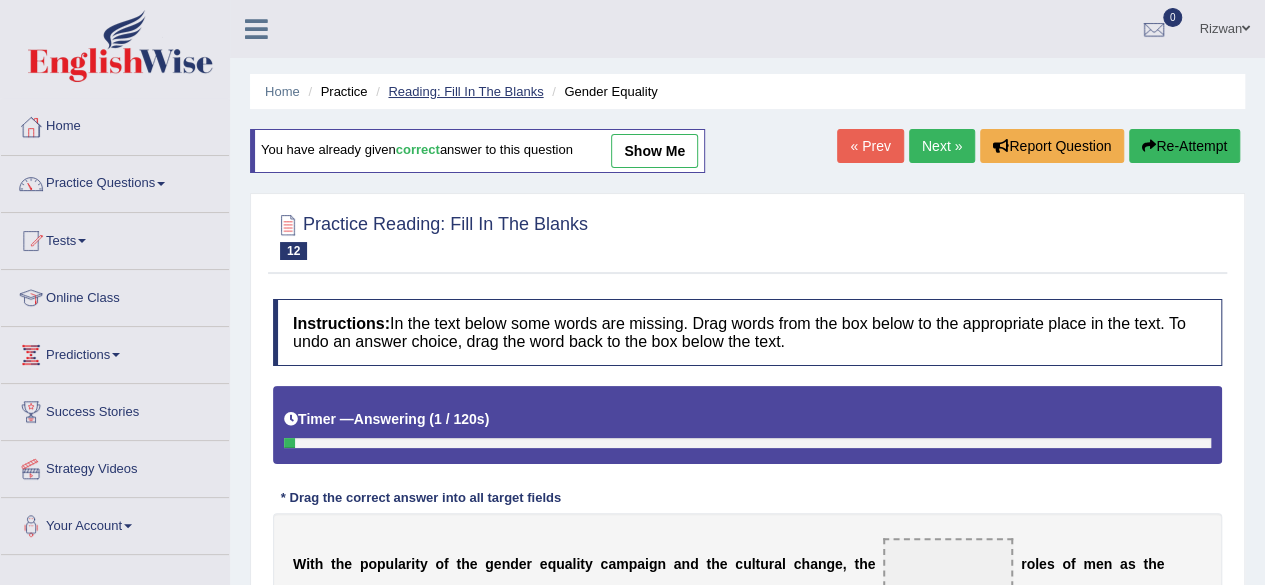 click on "Reading: Fill In The Blanks" at bounding box center [465, 91] 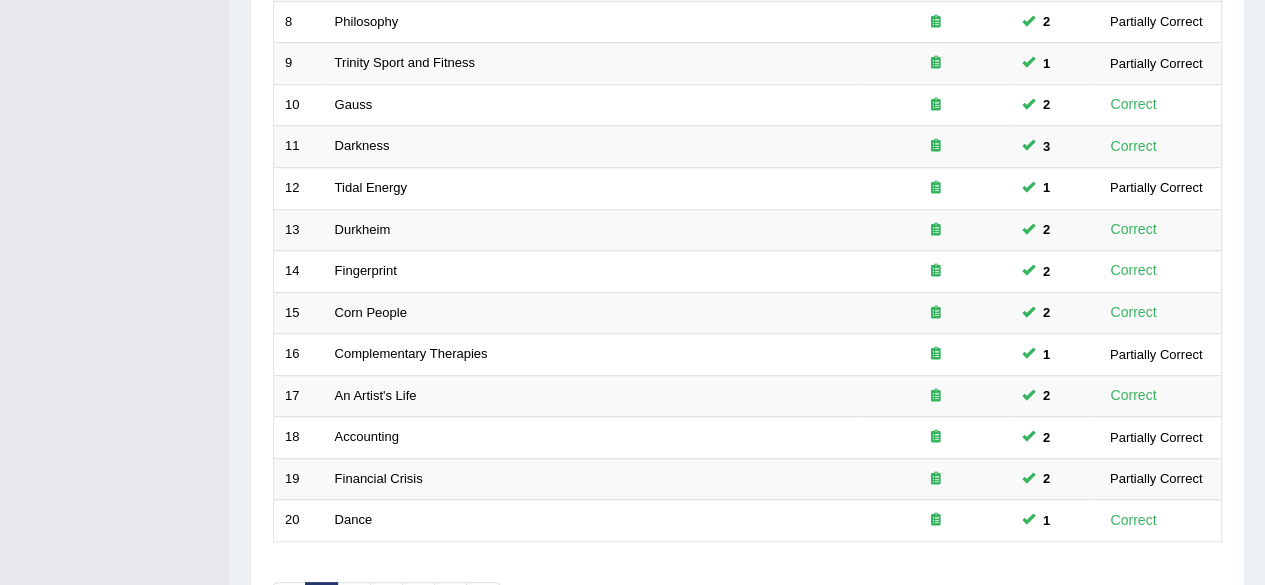 scroll, scrollTop: 0, scrollLeft: 0, axis: both 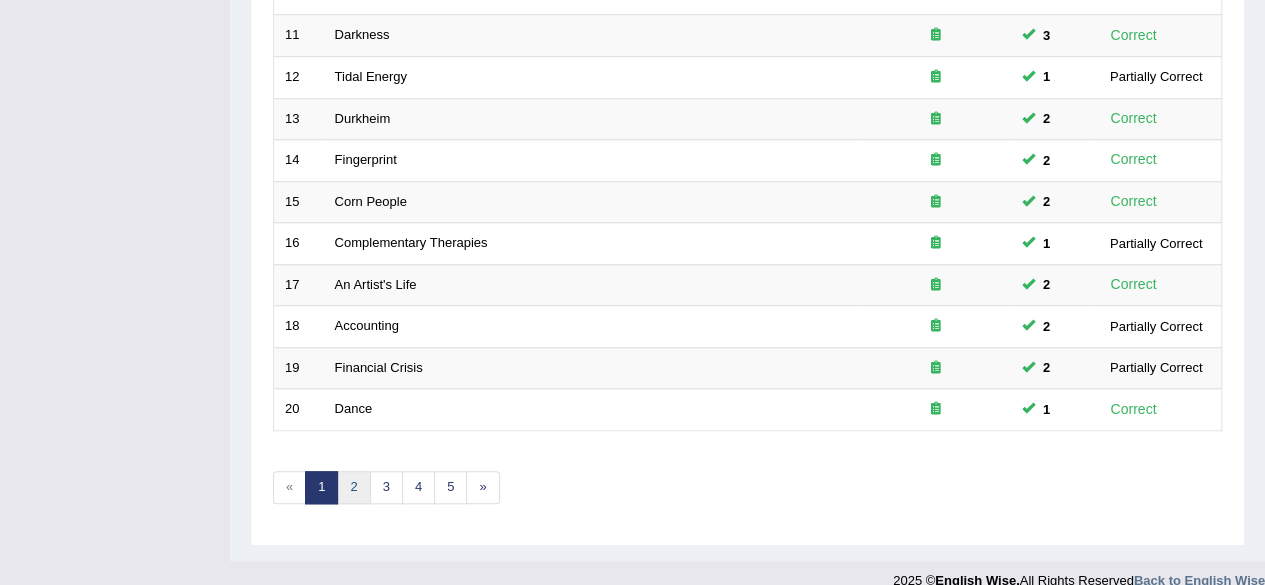 click on "2" at bounding box center [353, 487] 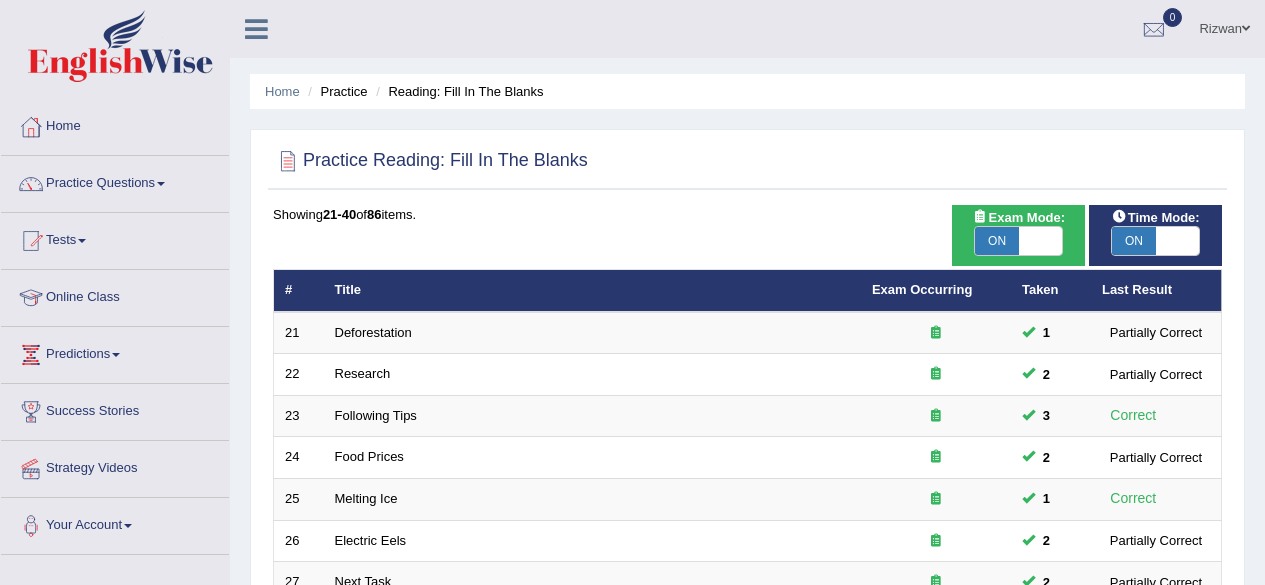 scroll, scrollTop: 729, scrollLeft: 0, axis: vertical 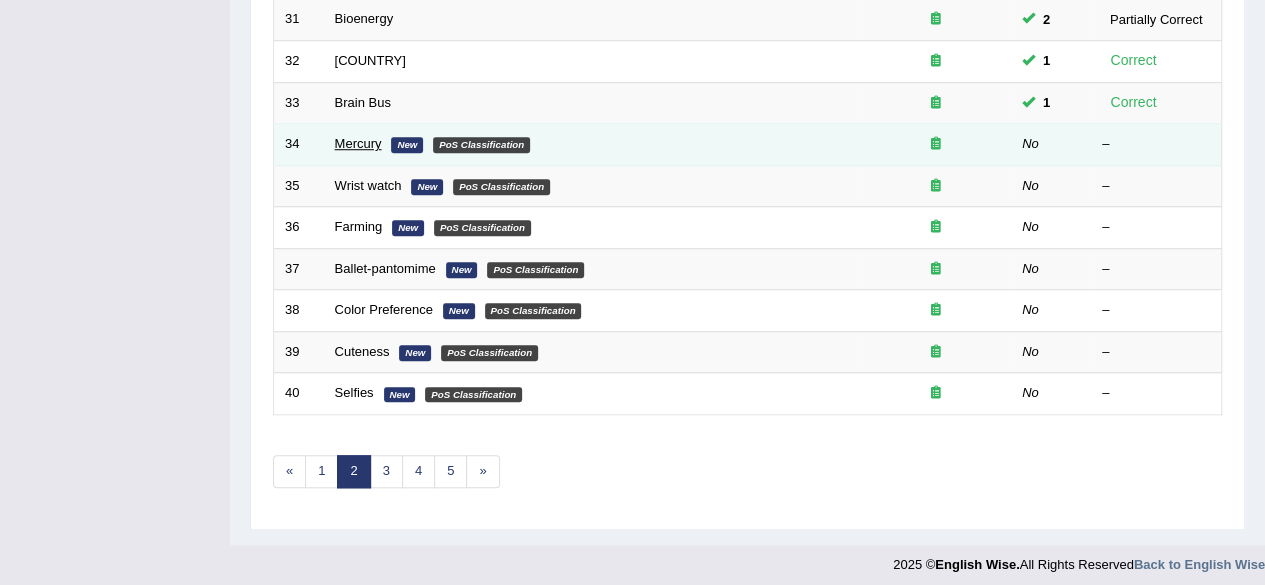 click on "Mercury" at bounding box center [358, 143] 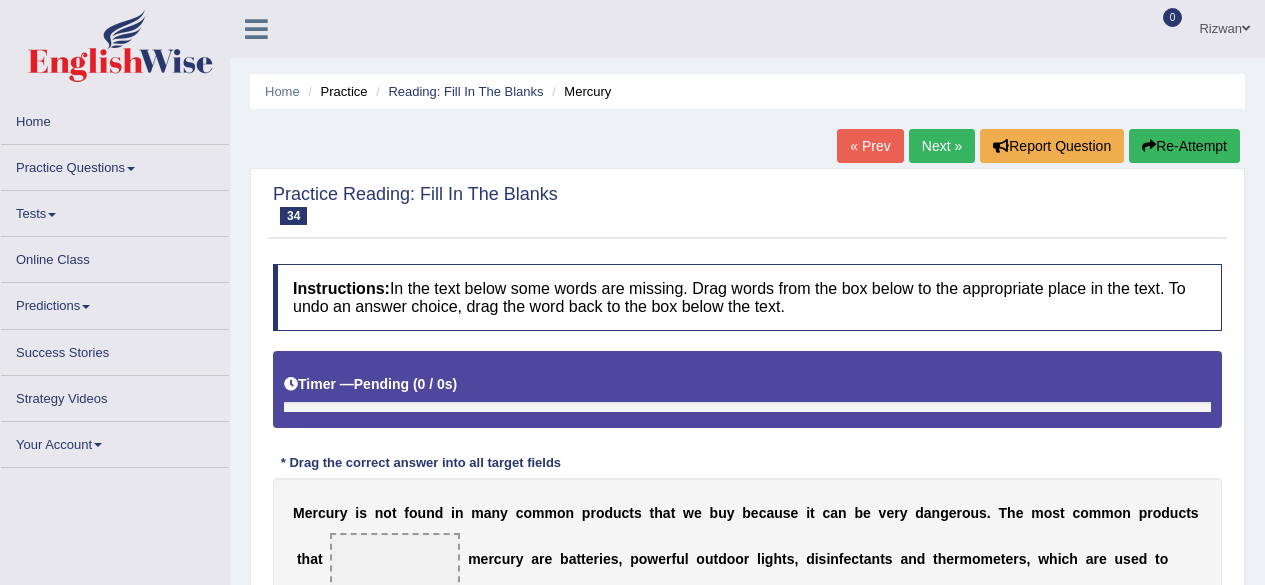 scroll, scrollTop: 0, scrollLeft: 0, axis: both 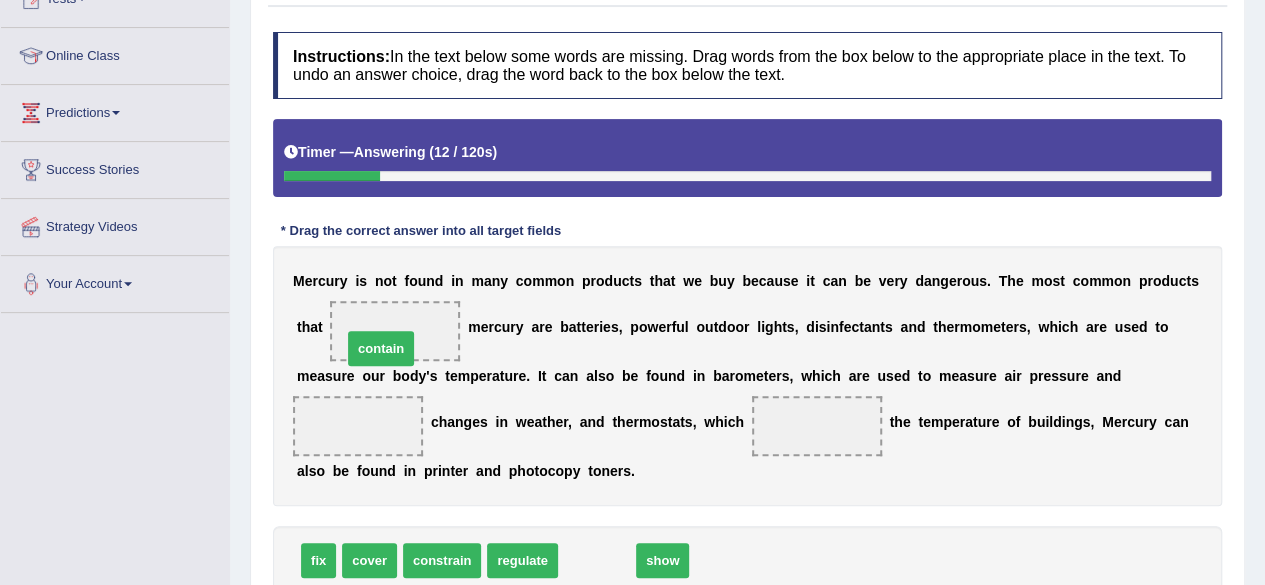 drag, startPoint x: 600, startPoint y: 557, endPoint x: 384, endPoint y: 345, distance: 302.6549 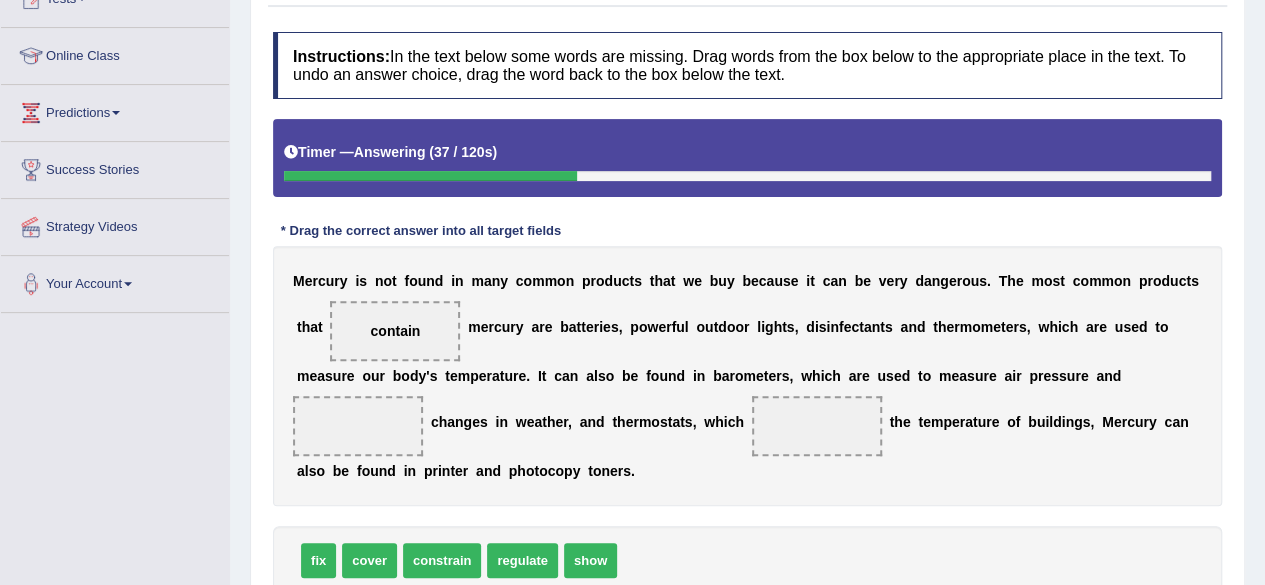 click on "fix" at bounding box center [318, 560] 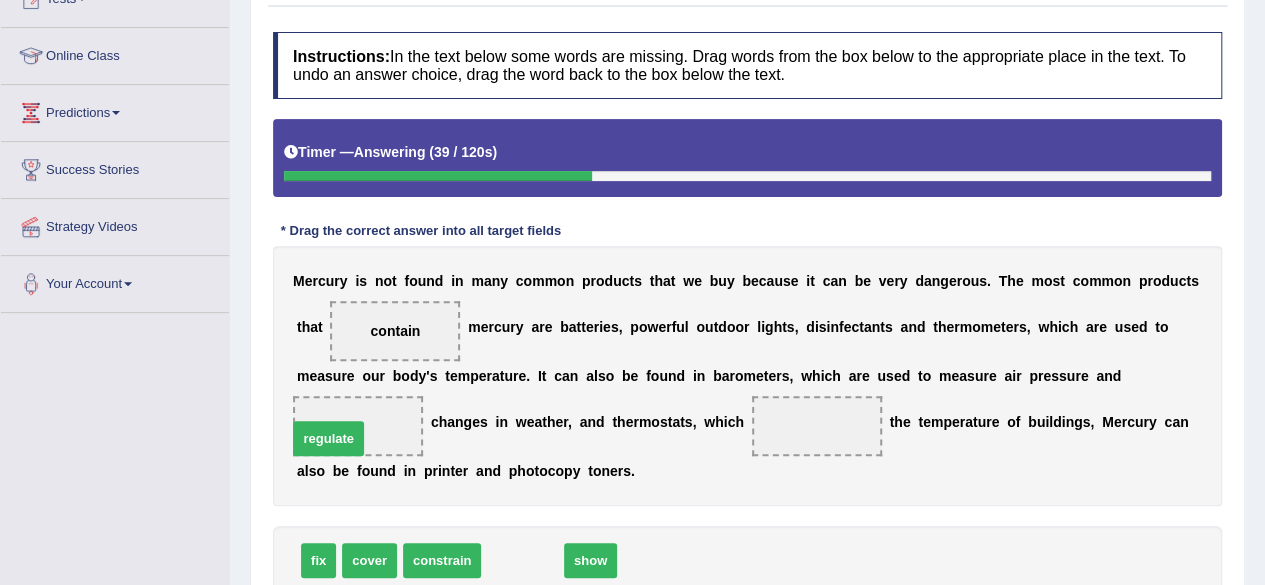 drag, startPoint x: 518, startPoint y: 557, endPoint x: 324, endPoint y: 435, distance: 229.17242 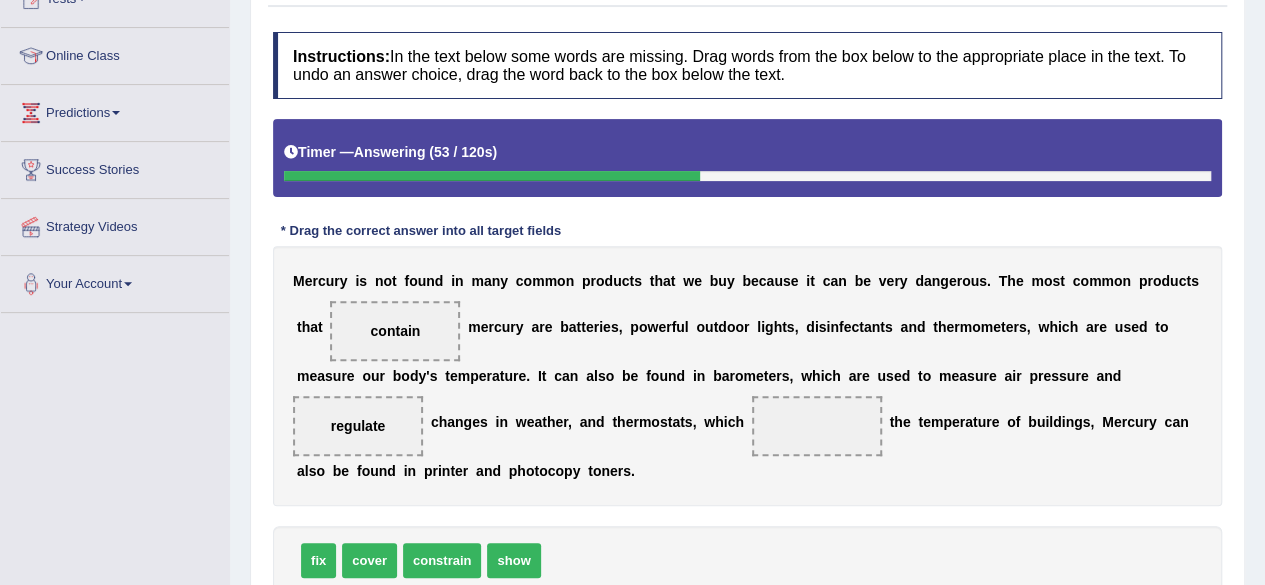 scroll, scrollTop: 269, scrollLeft: 0, axis: vertical 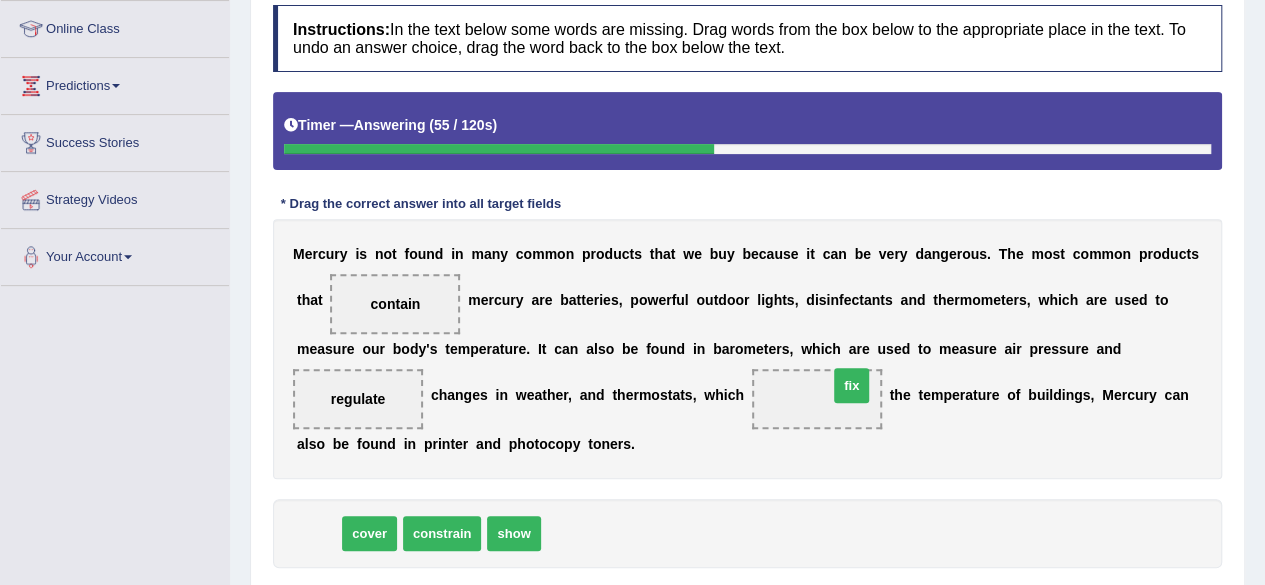 drag, startPoint x: 305, startPoint y: 534, endPoint x: 831, endPoint y: 397, distance: 543.5485 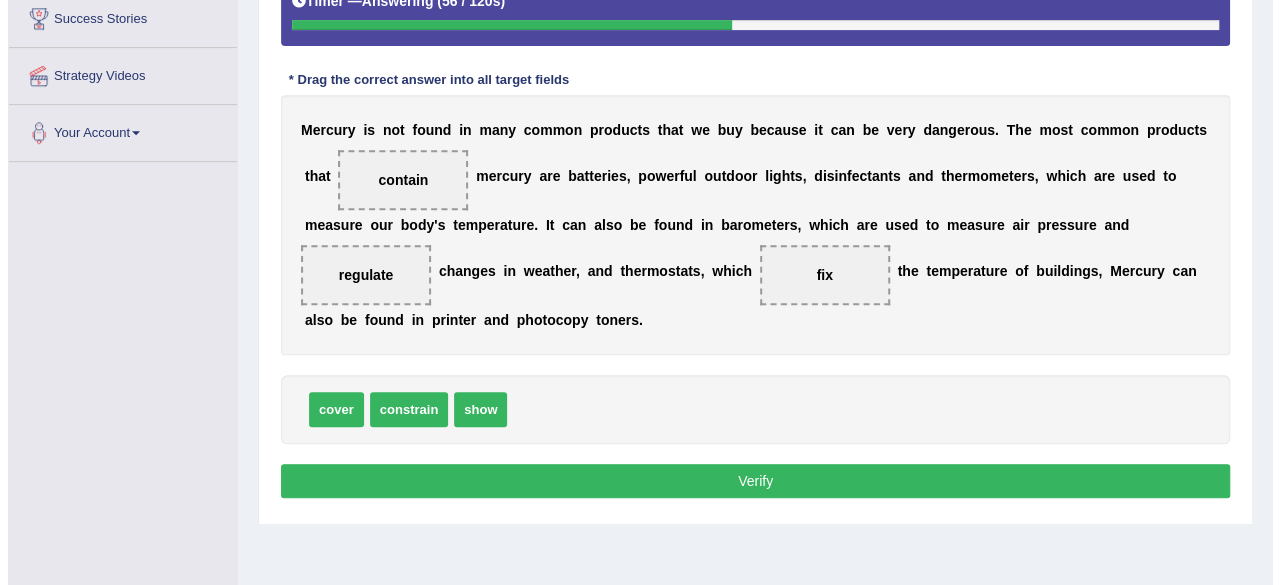 scroll, scrollTop: 395, scrollLeft: 0, axis: vertical 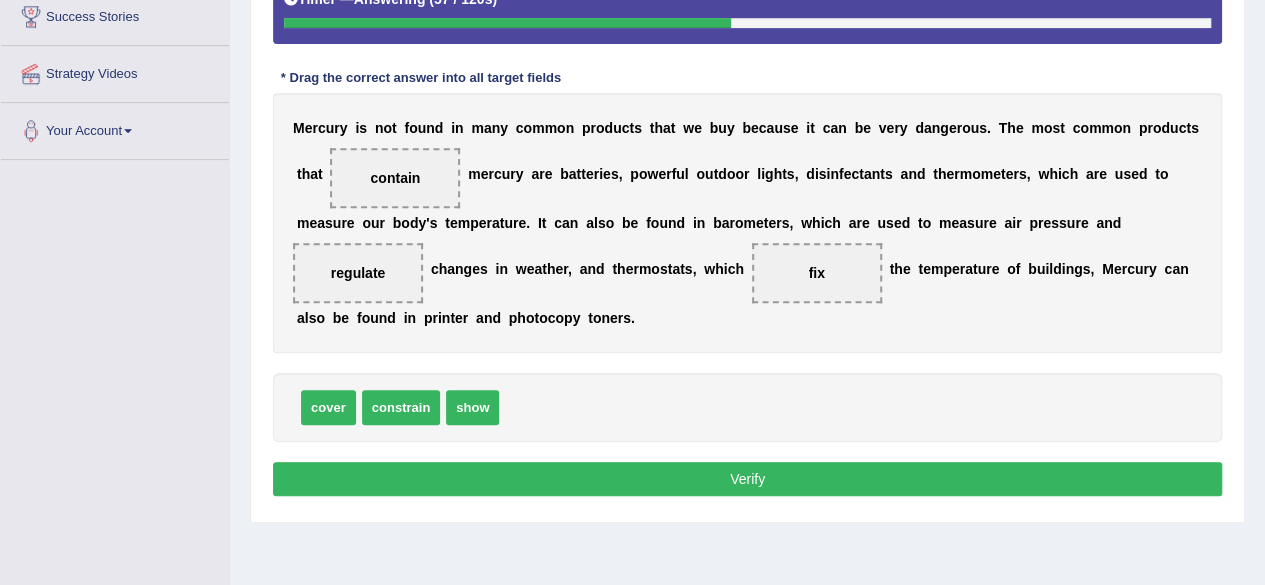 click on "Verify" at bounding box center (747, 479) 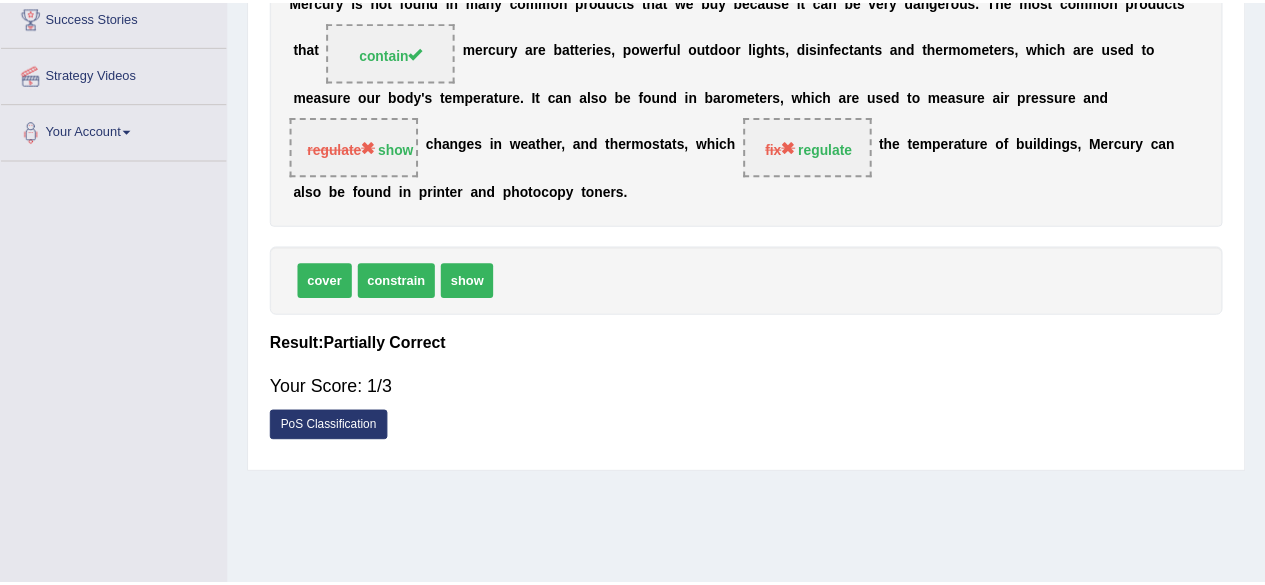 scroll, scrollTop: 0, scrollLeft: 0, axis: both 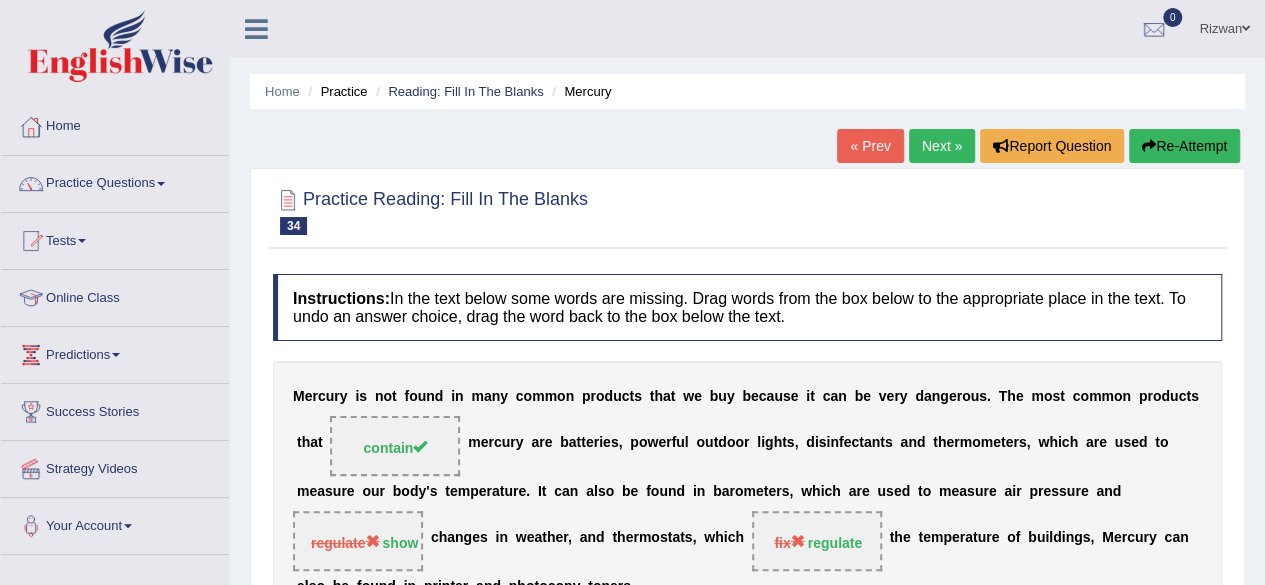 click on "Re-Attempt" at bounding box center (1184, 146) 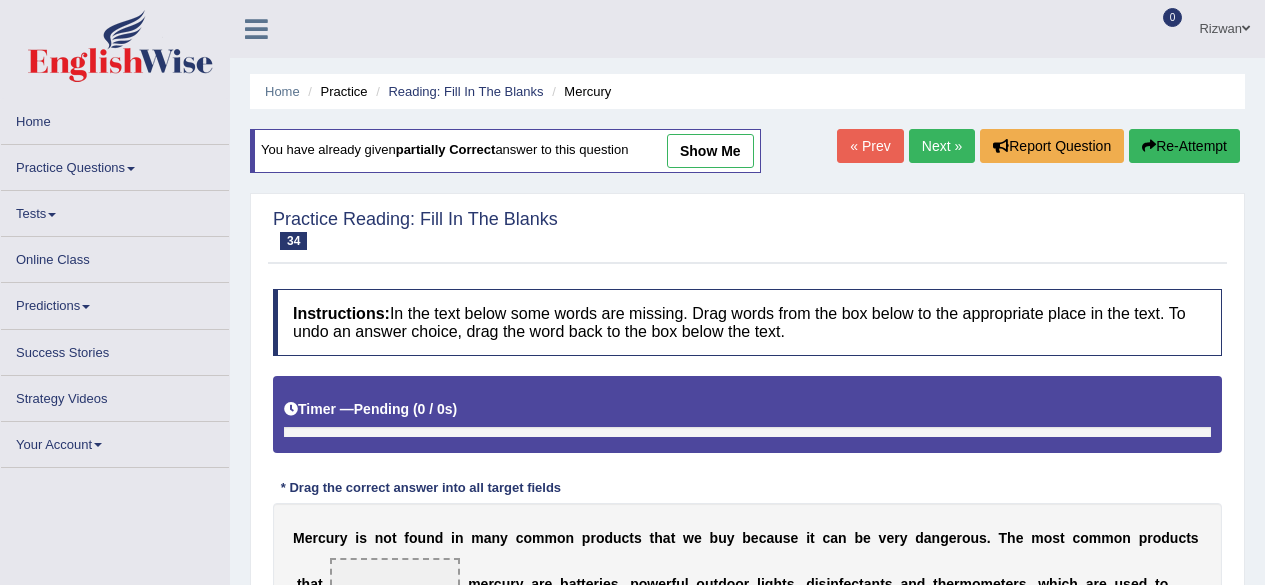 scroll, scrollTop: 258, scrollLeft: 0, axis: vertical 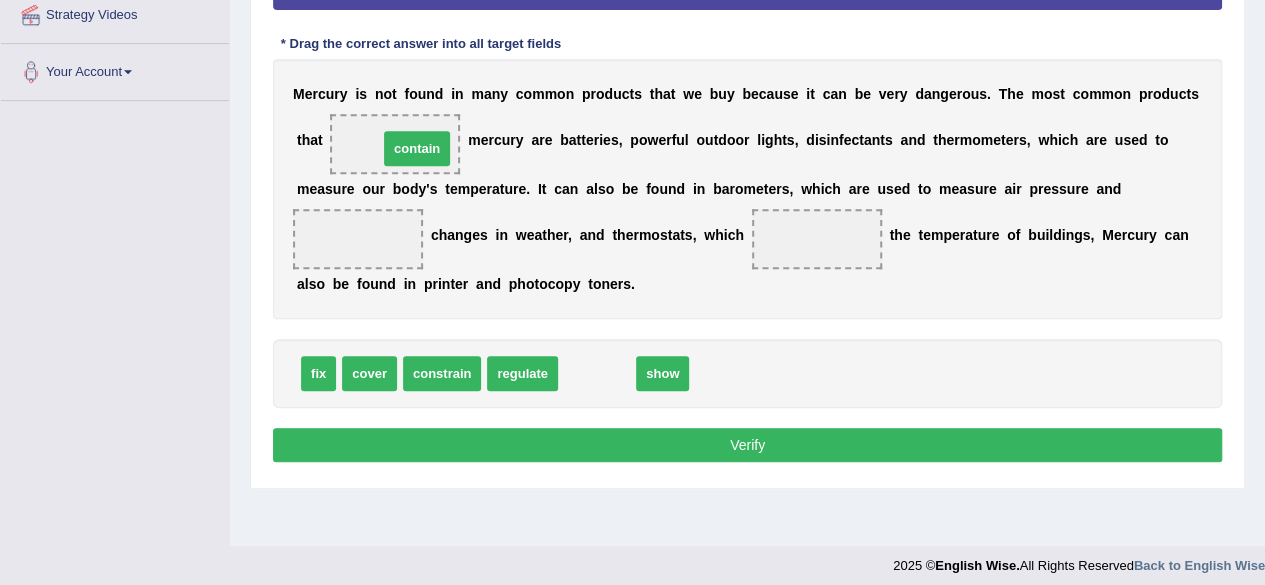 drag, startPoint x: 618, startPoint y: 372, endPoint x: 420, endPoint y: 139, distance: 305.76624 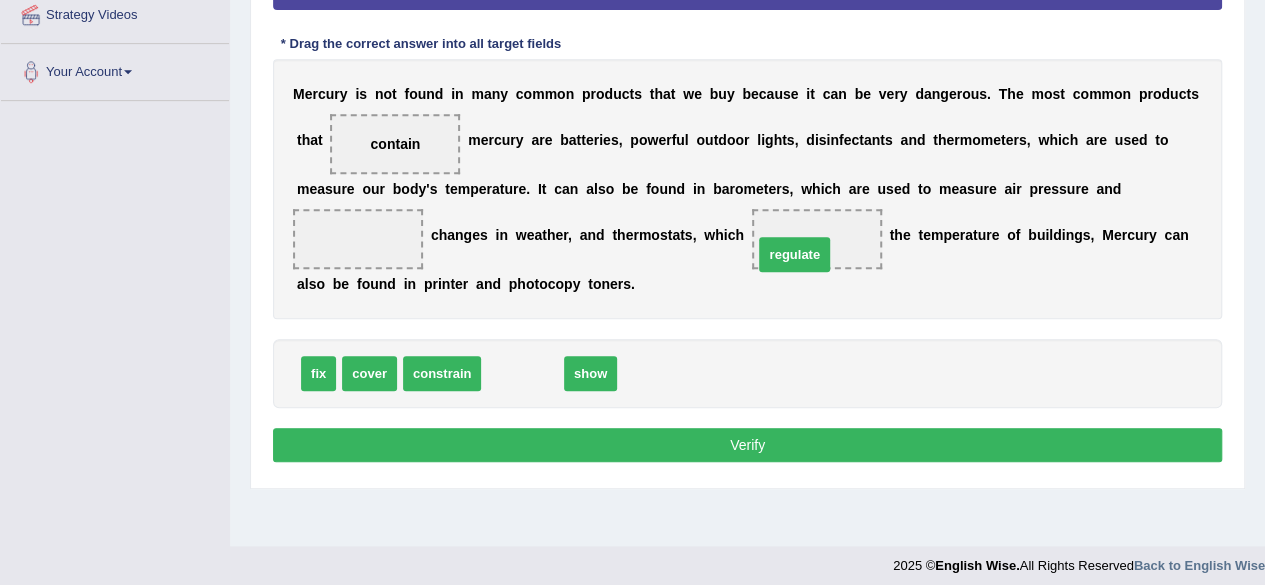 drag, startPoint x: 506, startPoint y: 373, endPoint x: 786, endPoint y: 251, distance: 305.4243 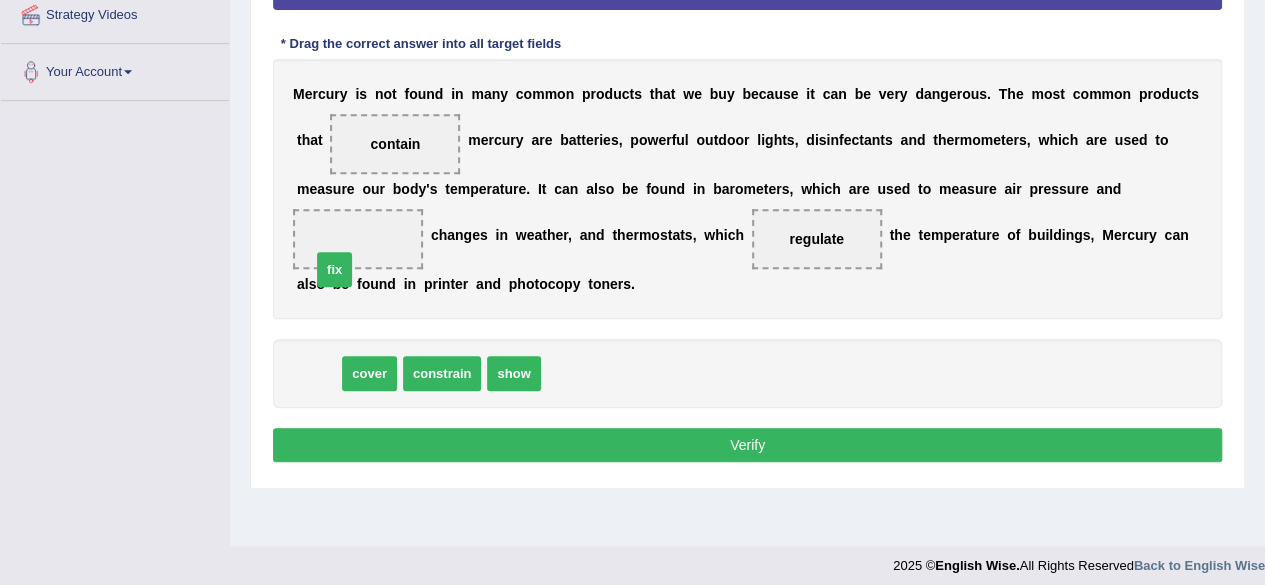 drag, startPoint x: 322, startPoint y: 369, endPoint x: 338, endPoint y: 265, distance: 105.22357 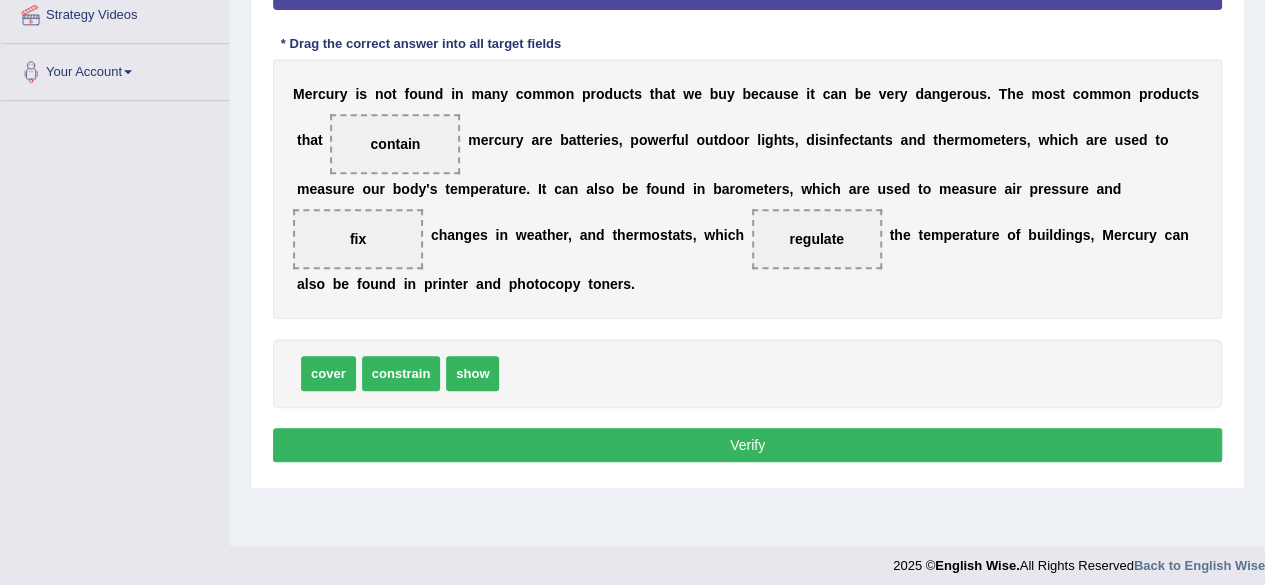 click on "Verify" at bounding box center [747, 445] 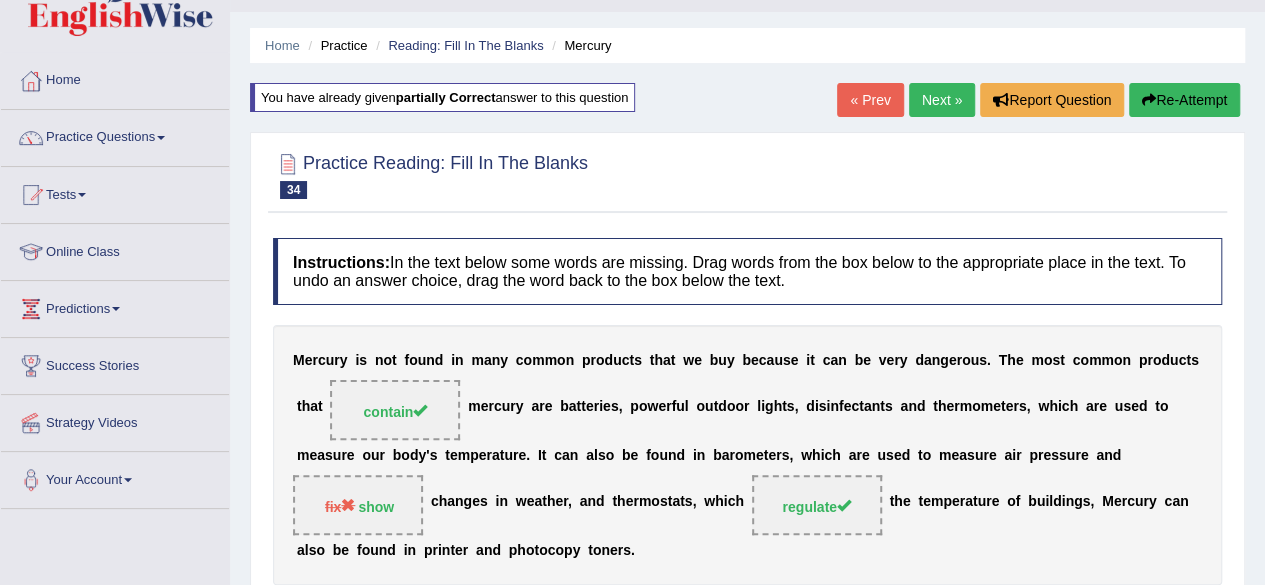 scroll, scrollTop: 0, scrollLeft: 0, axis: both 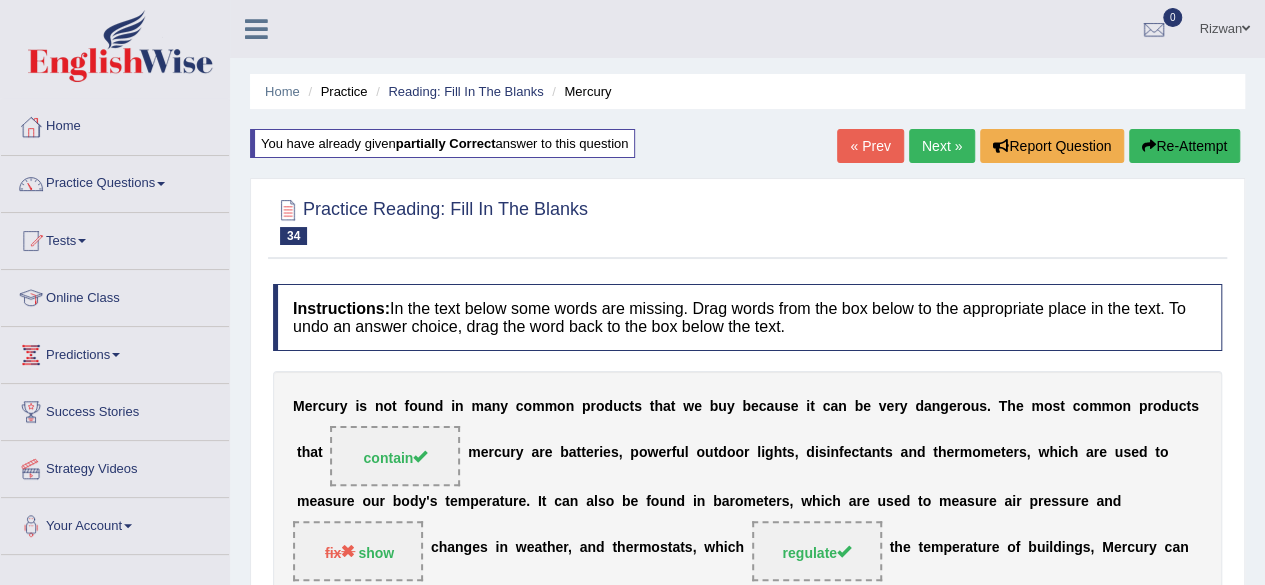 click on "Next »" at bounding box center [942, 146] 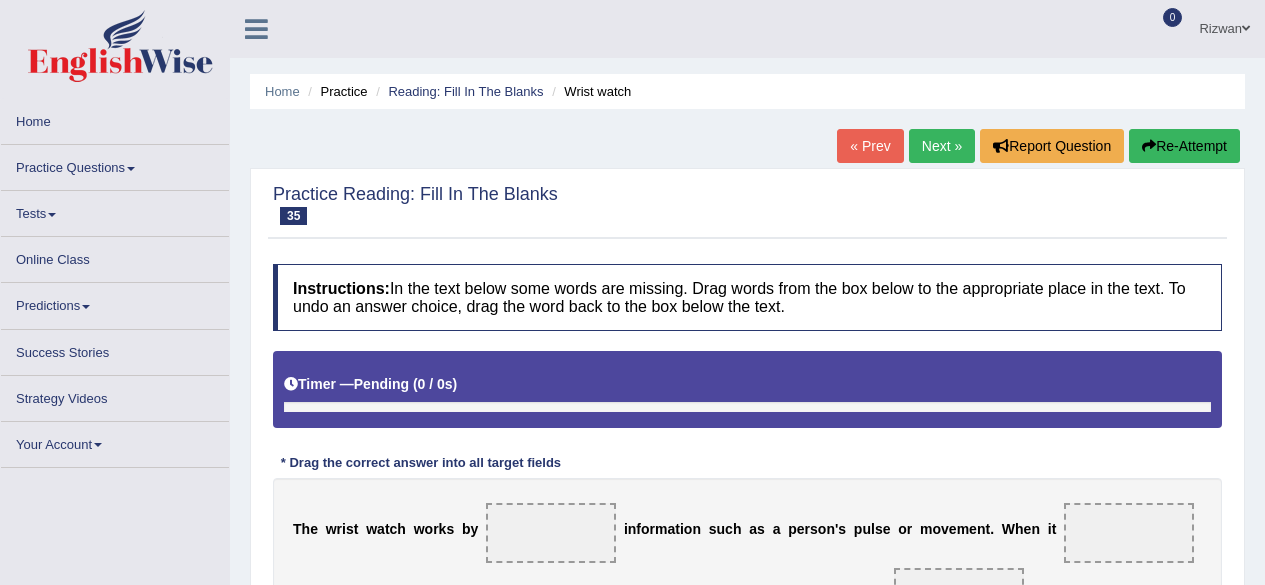 scroll, scrollTop: 0, scrollLeft: 0, axis: both 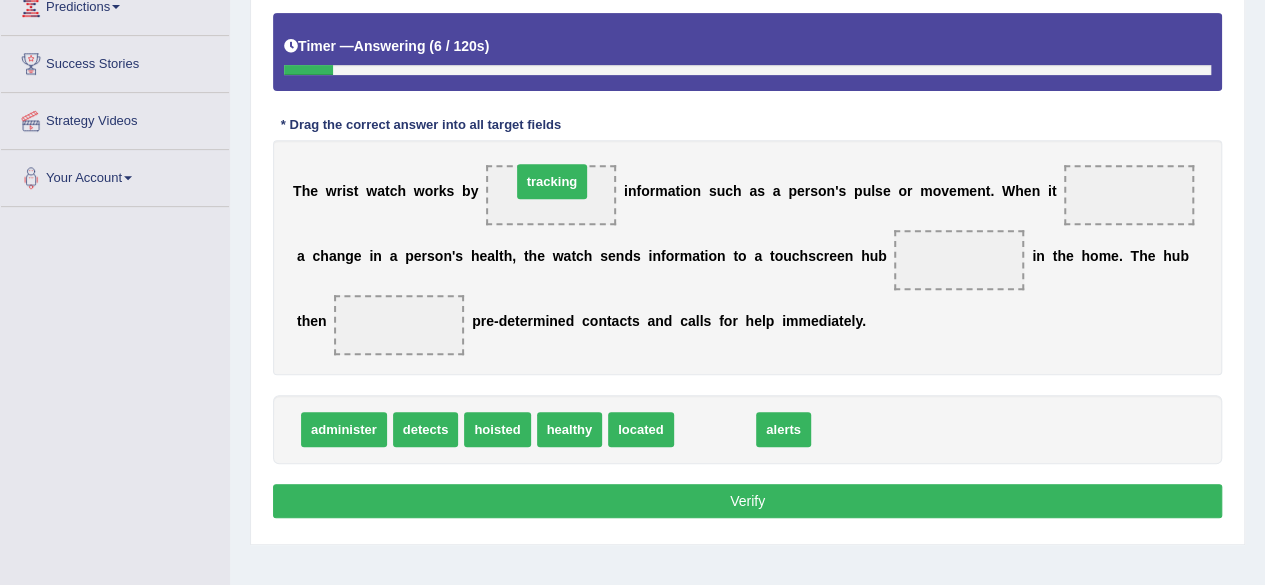 drag, startPoint x: 718, startPoint y: 423, endPoint x: 555, endPoint y: 175, distance: 296.77097 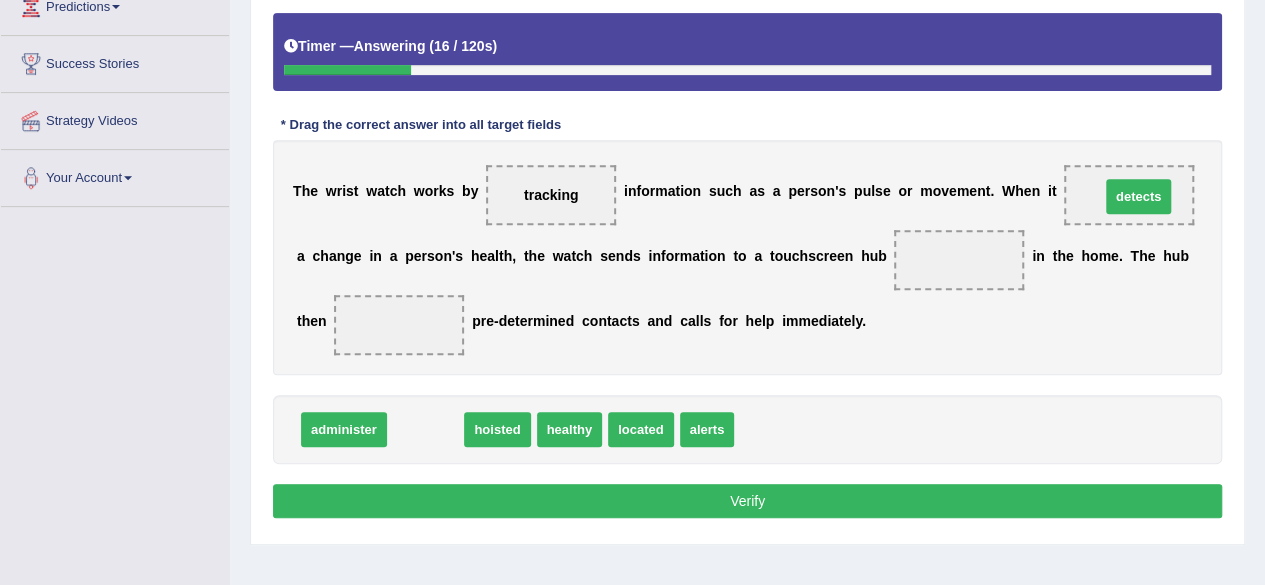 drag, startPoint x: 435, startPoint y: 423, endPoint x: 1146, endPoint y: 189, distance: 748.51654 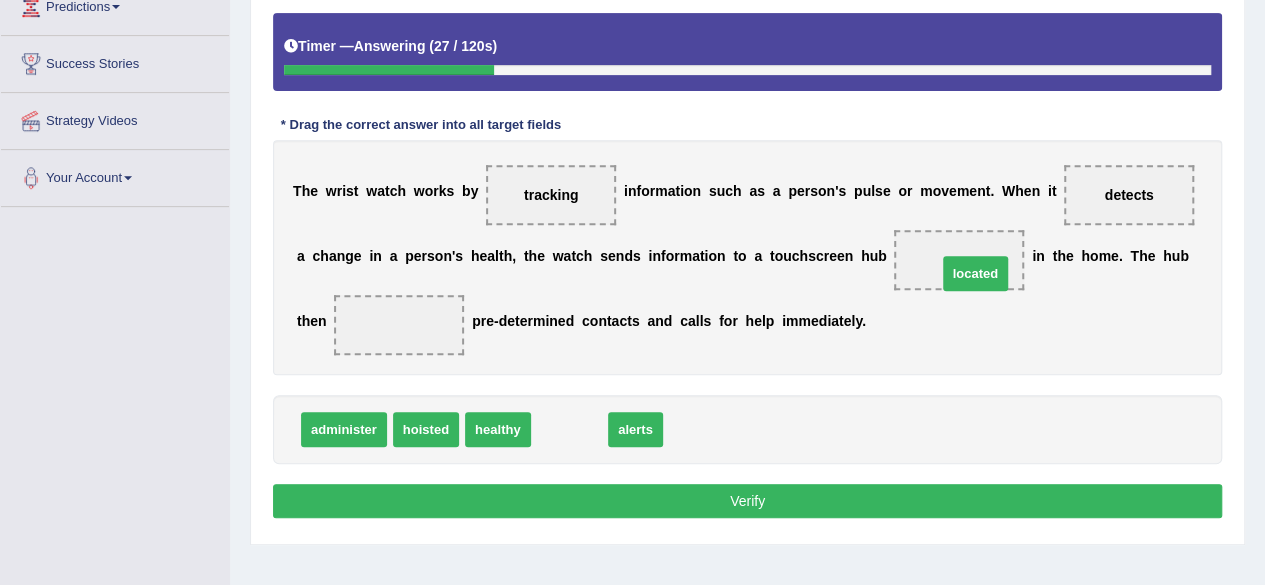 drag, startPoint x: 566, startPoint y: 437, endPoint x: 975, endPoint y: 281, distance: 437.74078 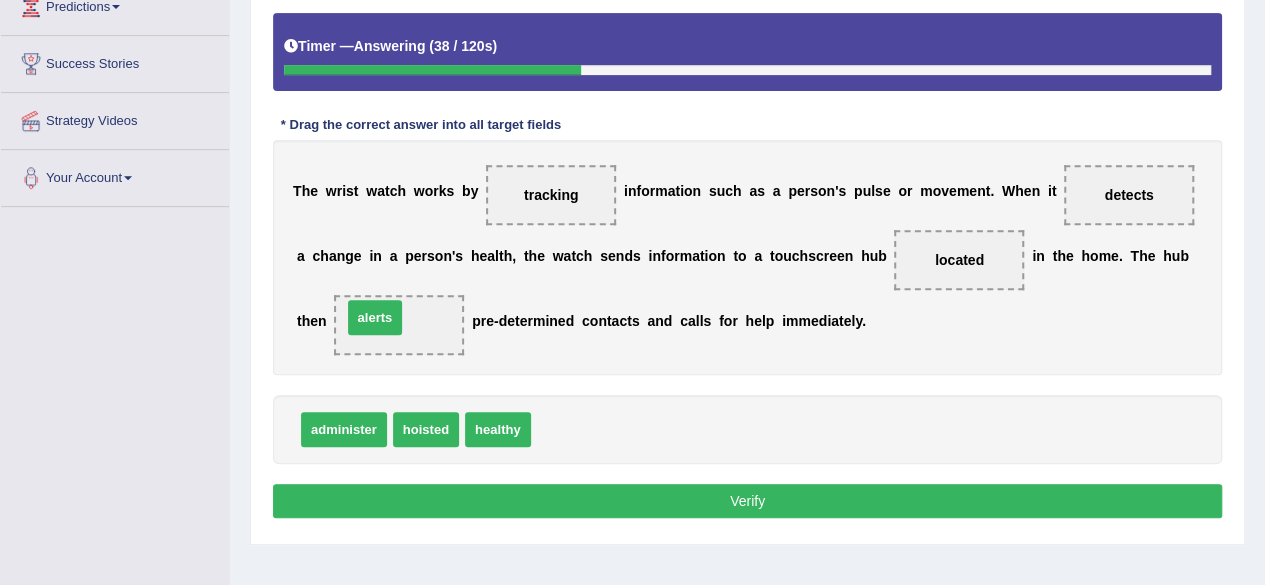 drag, startPoint x: 569, startPoint y: 429, endPoint x: 386, endPoint y: 326, distance: 209.99524 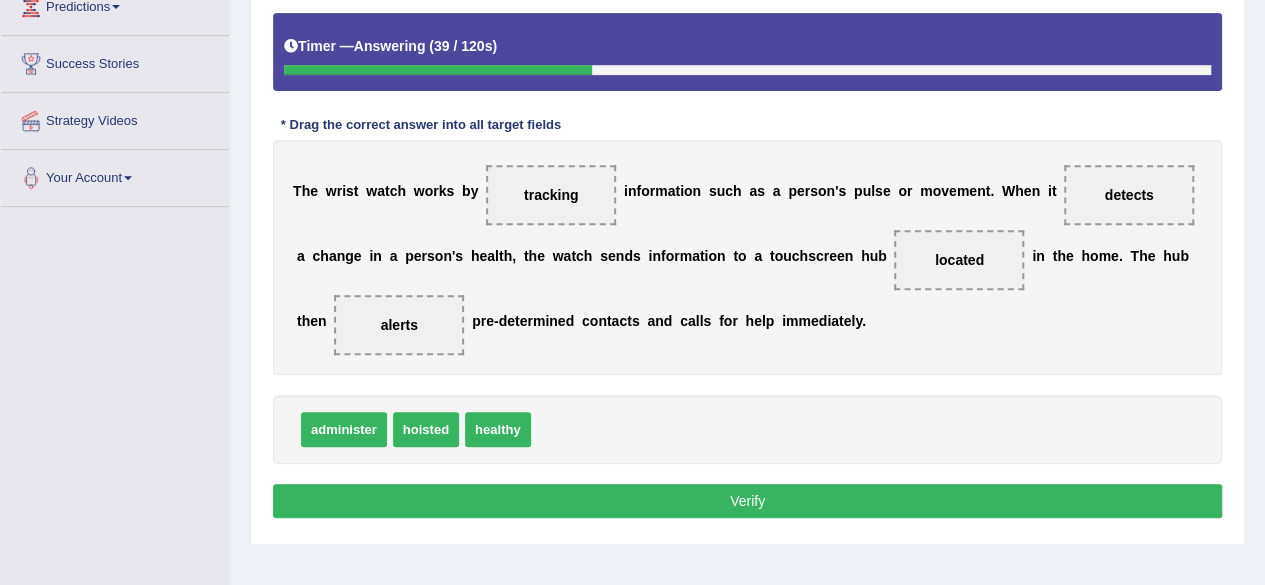 click on "Verify" at bounding box center [747, 501] 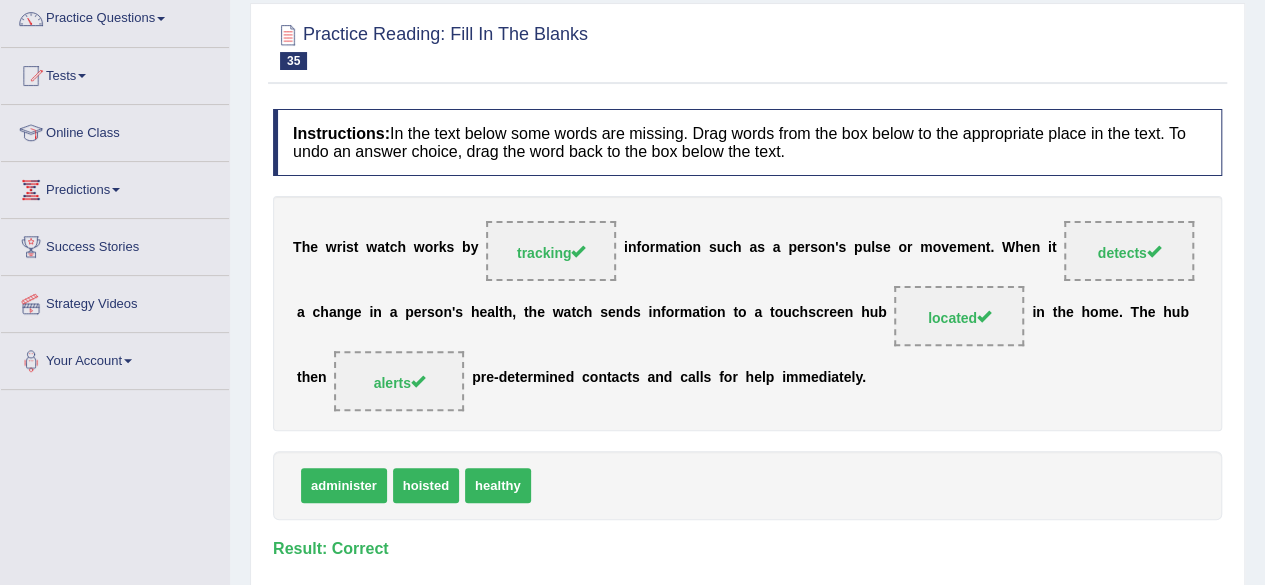 scroll, scrollTop: 0, scrollLeft: 0, axis: both 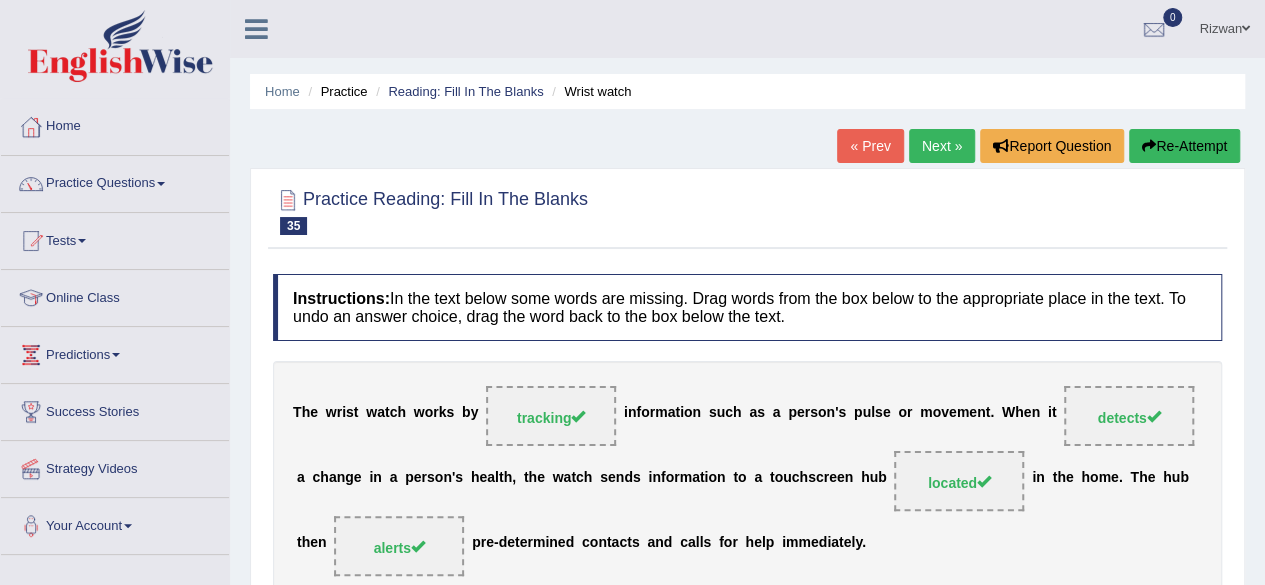 click on "Next »" at bounding box center [942, 146] 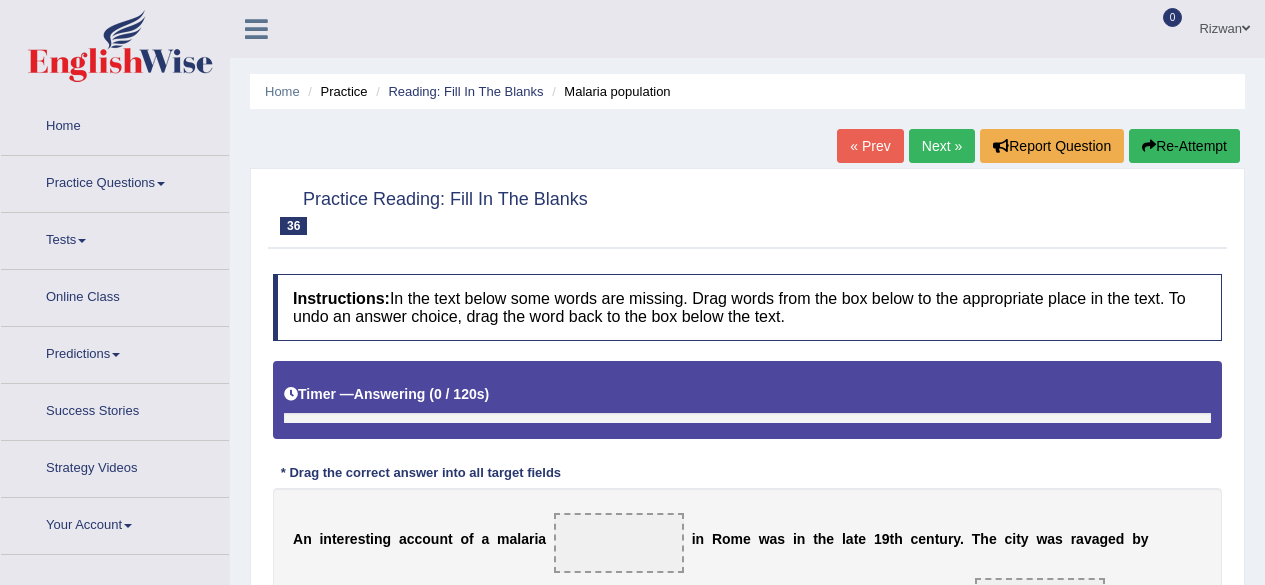 scroll, scrollTop: 0, scrollLeft: 0, axis: both 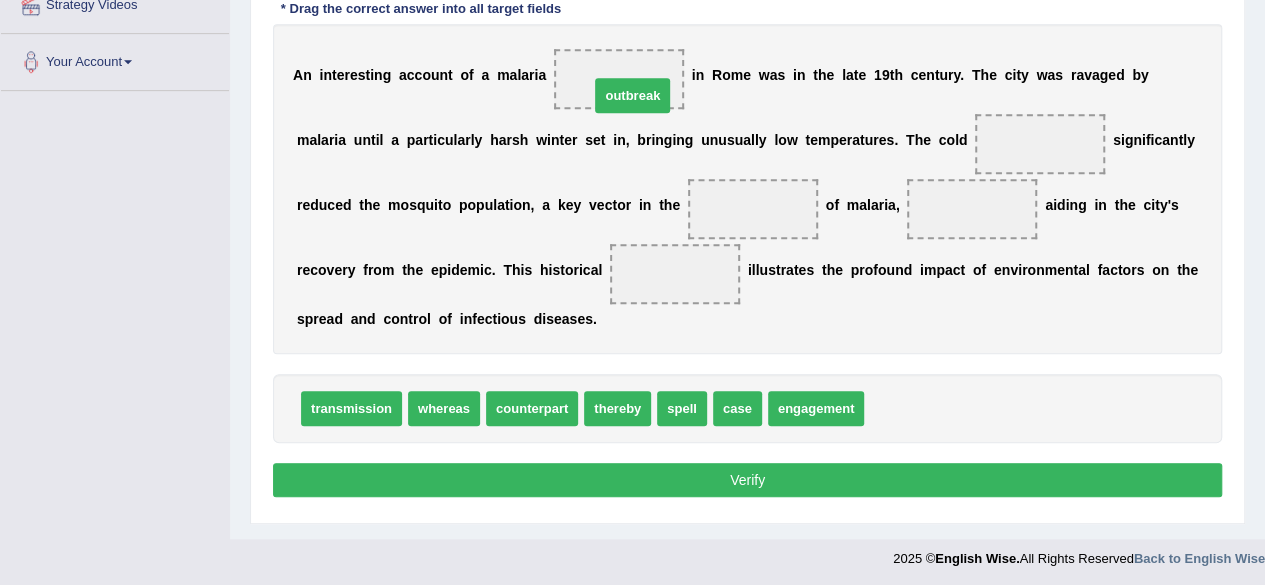 drag, startPoint x: 889, startPoint y: 420, endPoint x: 614, endPoint y: 107, distance: 416.64612 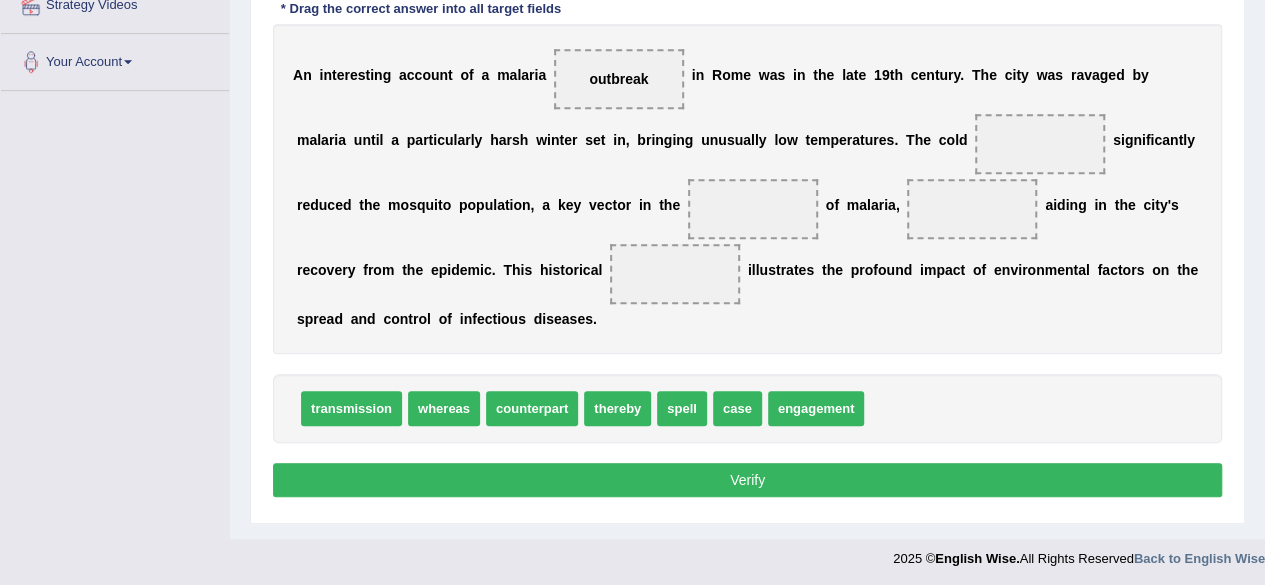 click on "Home
Practice
Reading: Fill In The Blanks
Malaria population
« Prev Next »  Report Question  Re-Attempt
Practice Reading: Fill In The Blanks
36
Malaria population
Instructions:  In the text below some words are missing. Drag words from the box below to the appropriate place in the text. To undo an answer choice, drag the word back to the box below the text.
Timer —  Answering   ( [NUMBER] / [NUMBER]s ) Skip * Drag the correct answer into all target fields A n    i n t e r e s t i n g    a c c o u n t    o f    a    m a l a r i a    outbreak    i n    [CITY]    w a s    i n    t h e    l a t e    [YEAR]    c e n t u r y .    T h e    c i t y    w a s    r a v a g e d    b y    m a l a r i a    u n t i l    a    p a r t i c u l a r l y    h a r s h    w i n t e r    s e t    i n ,    b r i n g i n" at bounding box center [747, 37] 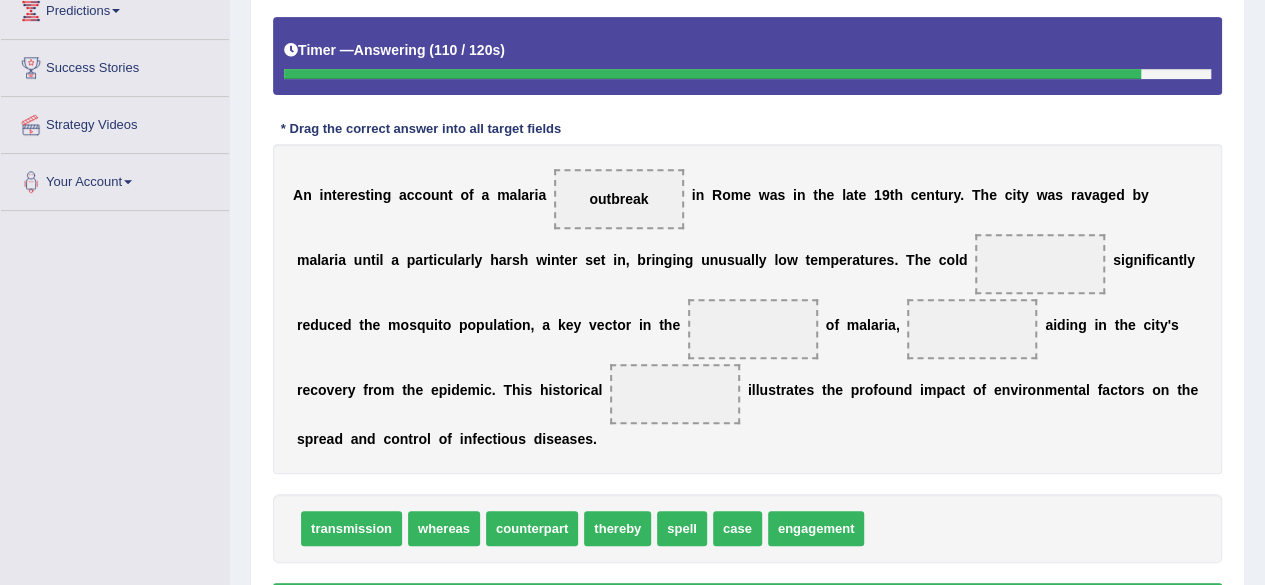 scroll, scrollTop: 342, scrollLeft: 0, axis: vertical 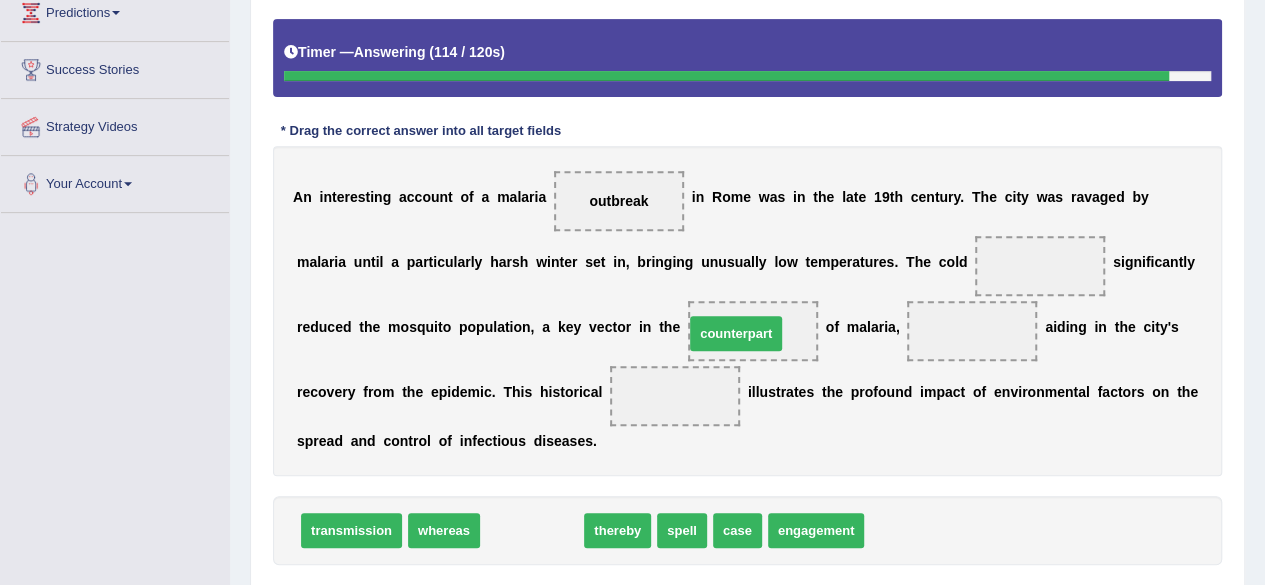 drag, startPoint x: 529, startPoint y: 535, endPoint x: 733, endPoint y: 338, distance: 283.59302 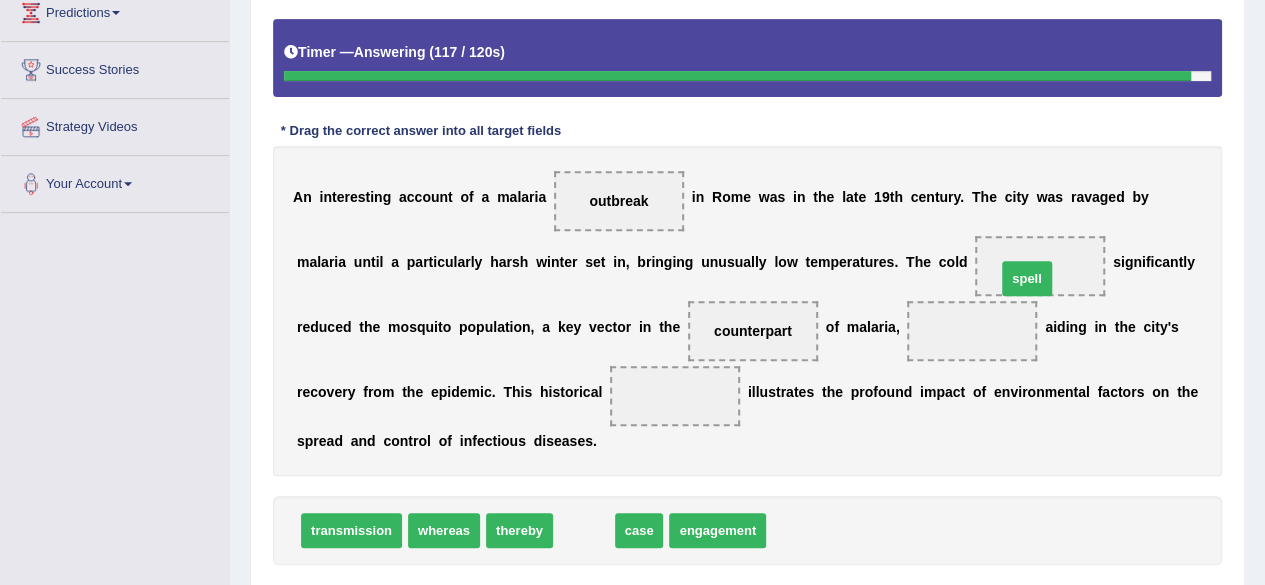 drag, startPoint x: 585, startPoint y: 527, endPoint x: 1026, endPoint y: 275, distance: 507.92224 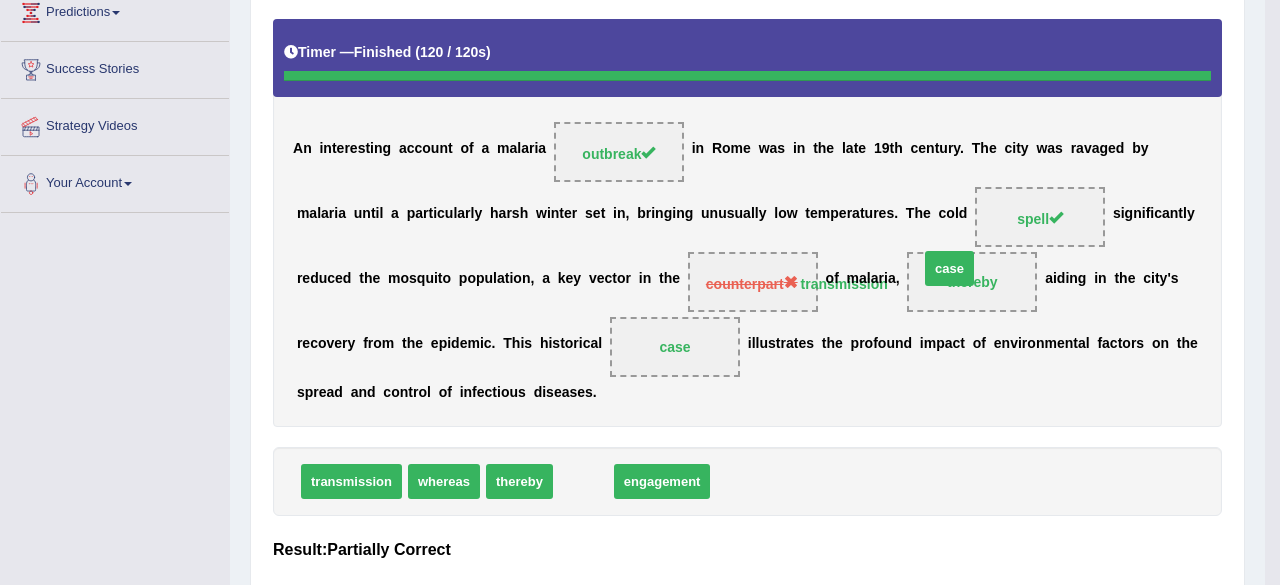 drag, startPoint x: 587, startPoint y: 543, endPoint x: 951, endPoint y: 342, distance: 415.80884 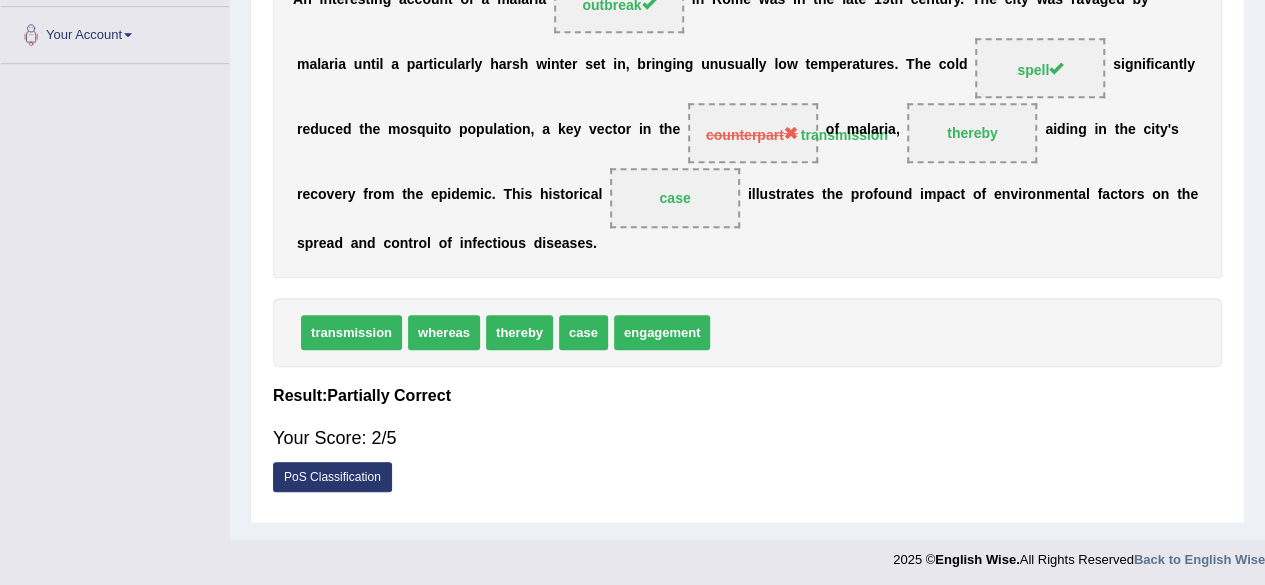 scroll, scrollTop: 0, scrollLeft: 0, axis: both 